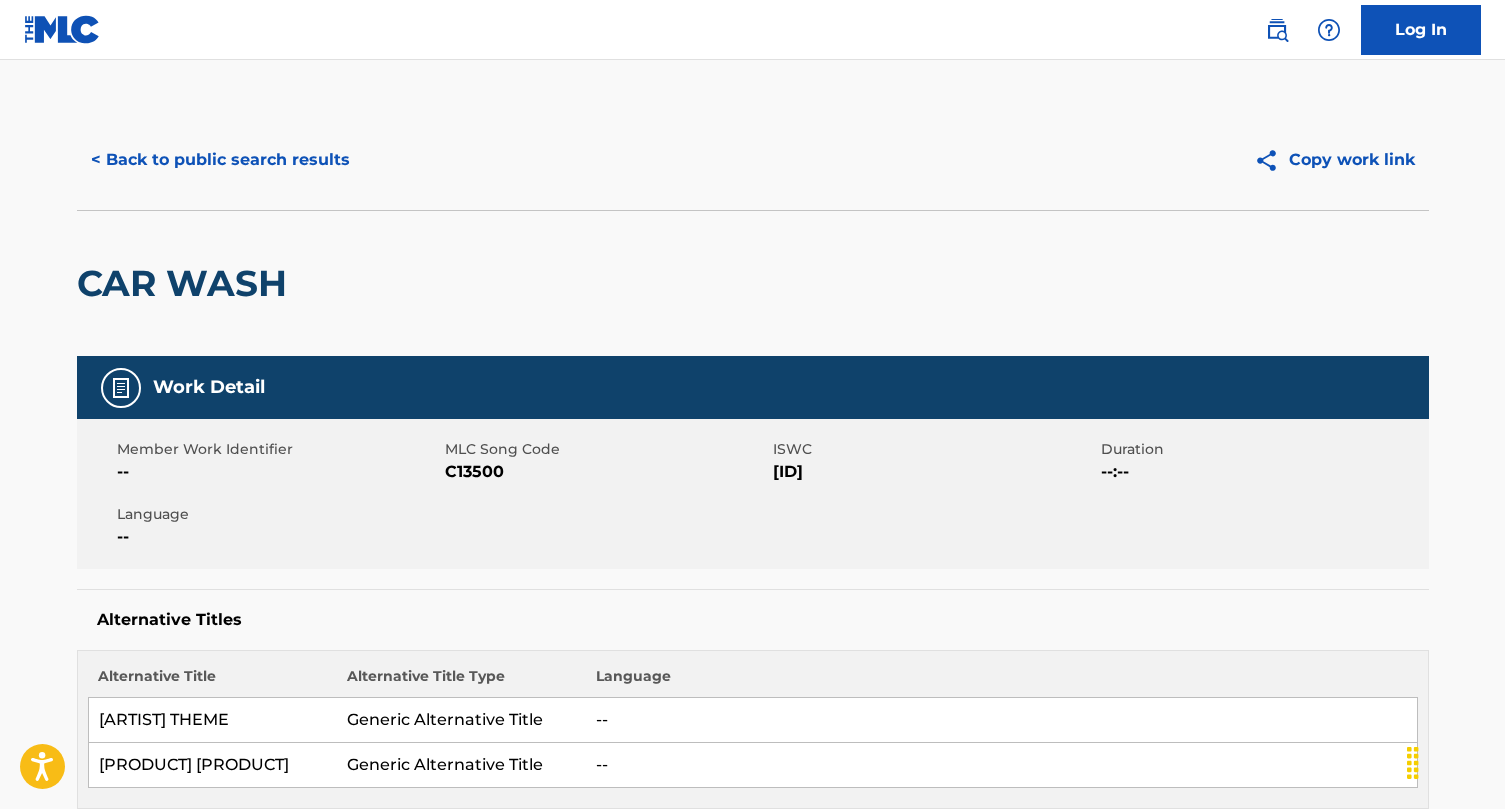 scroll, scrollTop: 0, scrollLeft: 0, axis: both 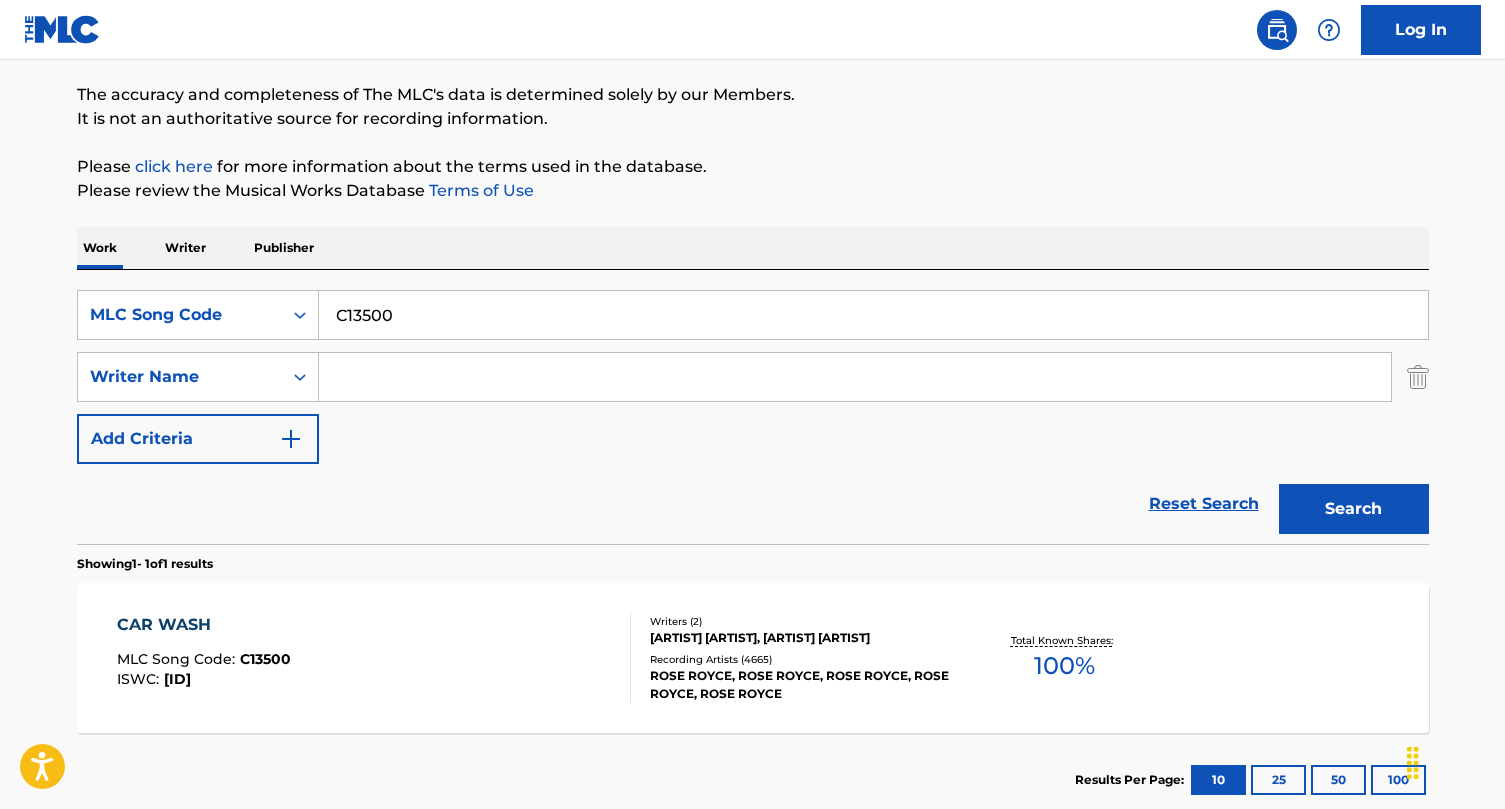 click on "C13500" at bounding box center (873, 315) 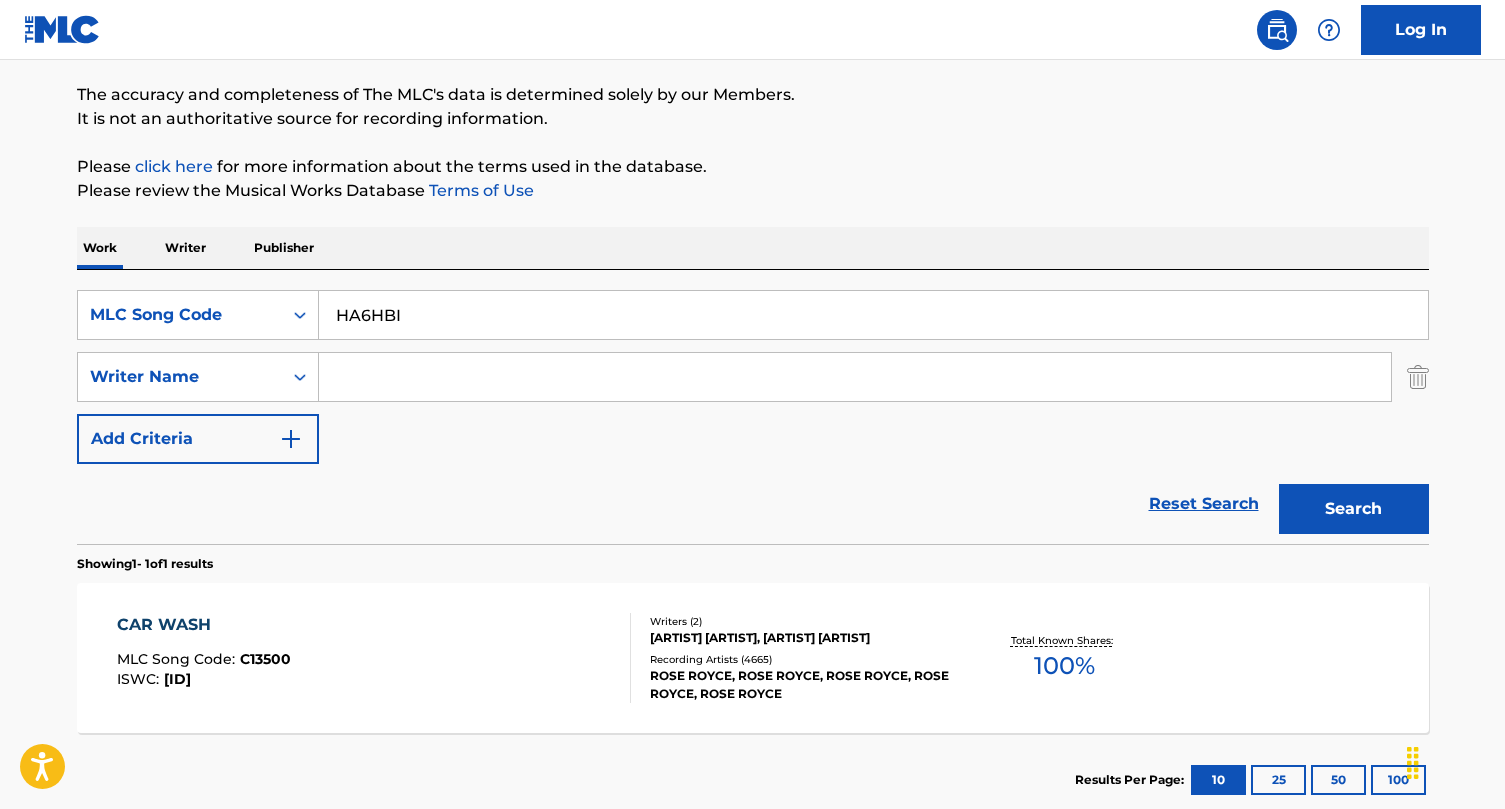 type on "HA6HBI" 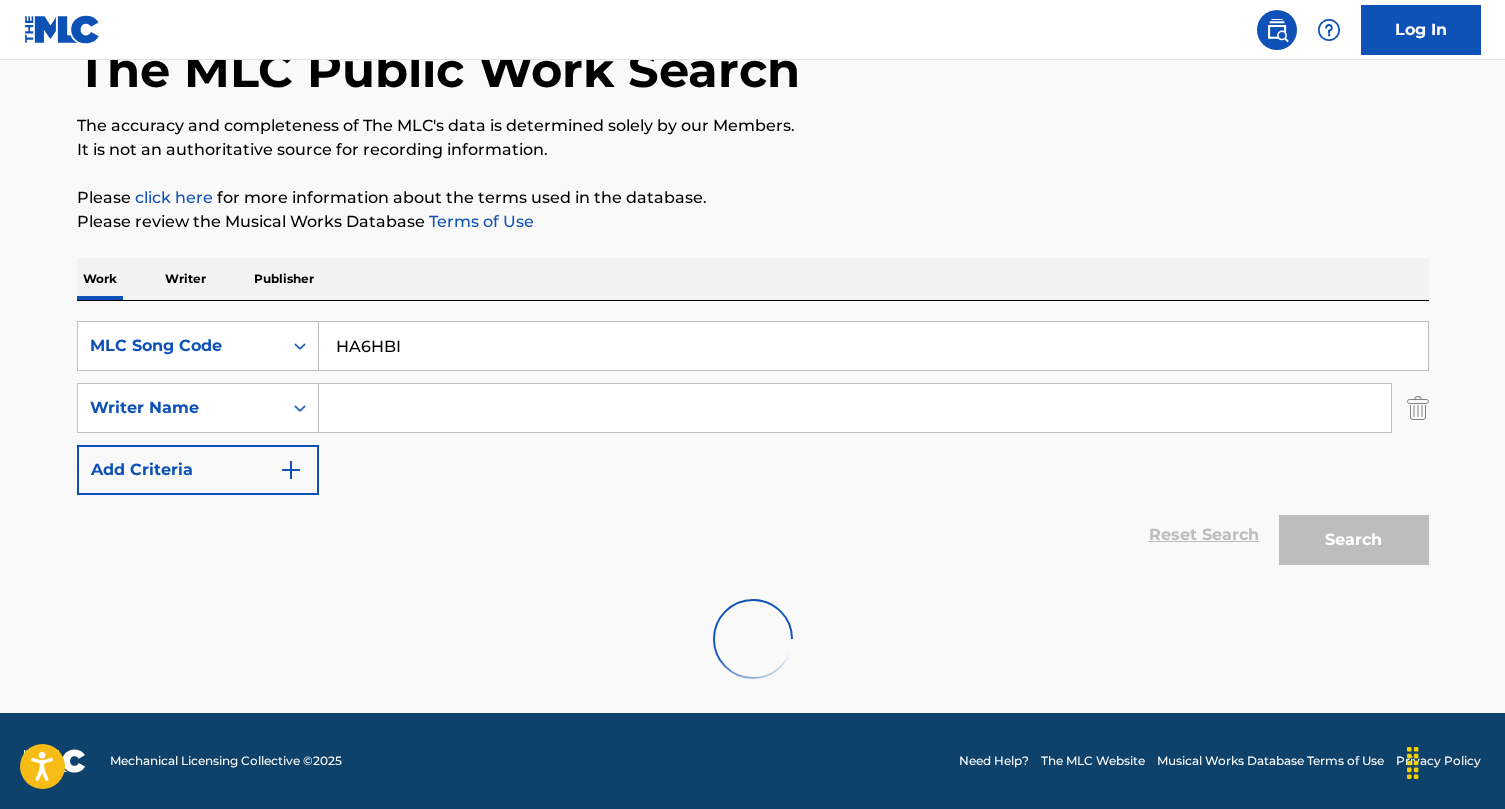 scroll, scrollTop: 155, scrollLeft: 0, axis: vertical 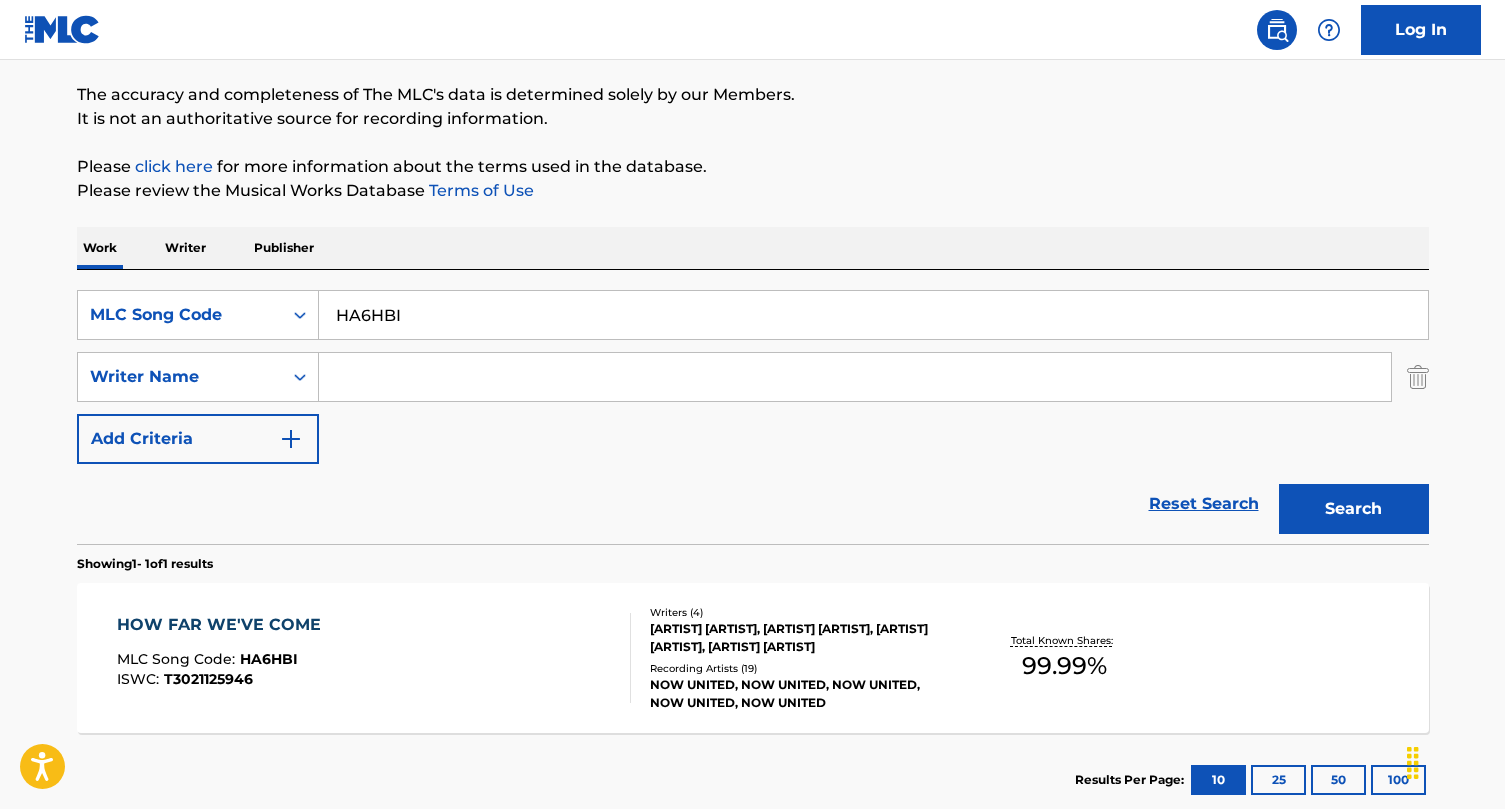 click on "Writers ( 4 ) [ARTIST] [ARTIST], [ARTIST] [ARTIST], [ARTIST] [ARTIST], [ARTIST] [ARTIST] Recording Artists ( 19 ) [ARTIST], [ARTIST], [ARTIST], [ARTIST], [ARTIST]" at bounding box center [791, 658] 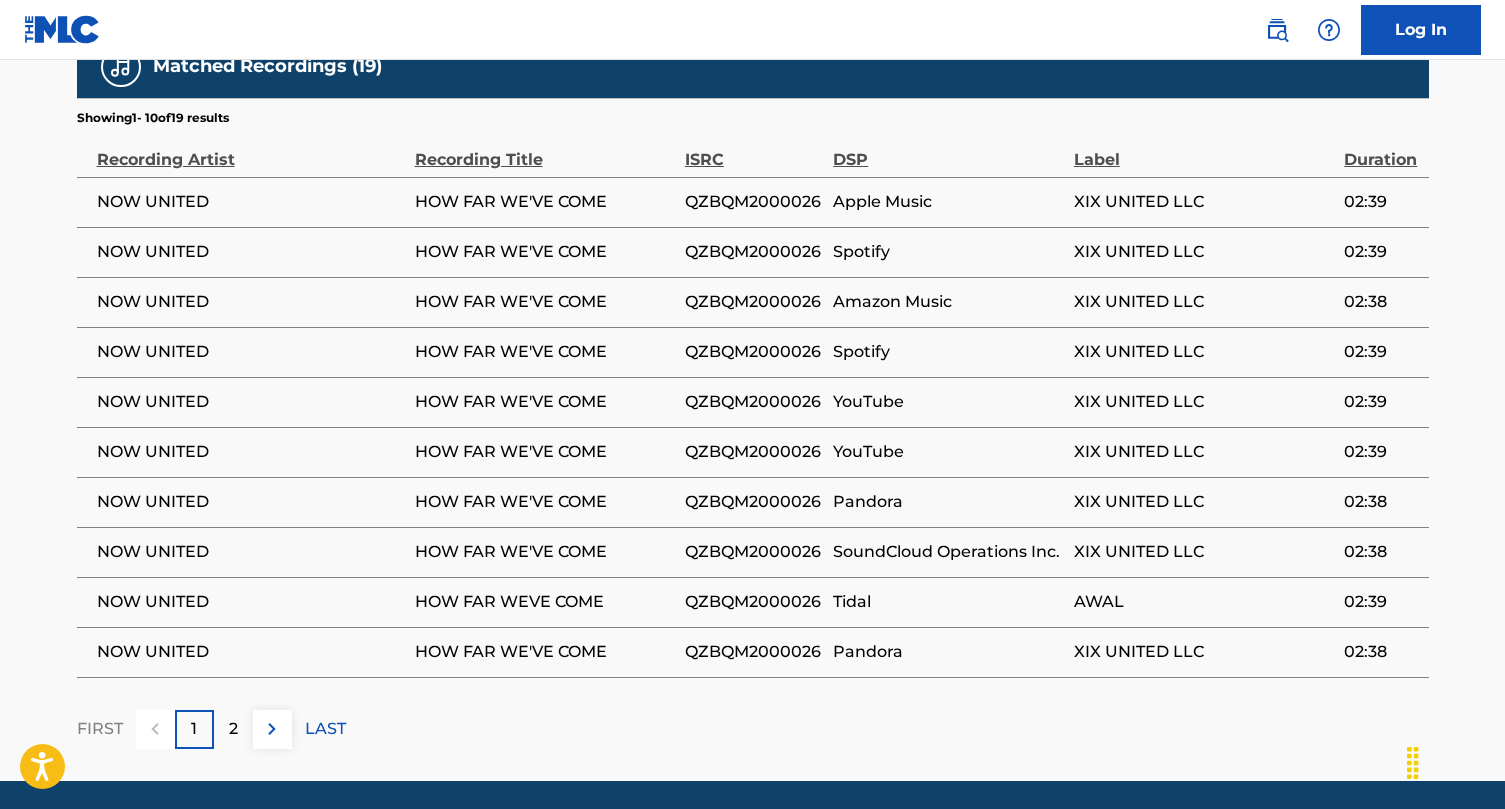 scroll, scrollTop: 2114, scrollLeft: 0, axis: vertical 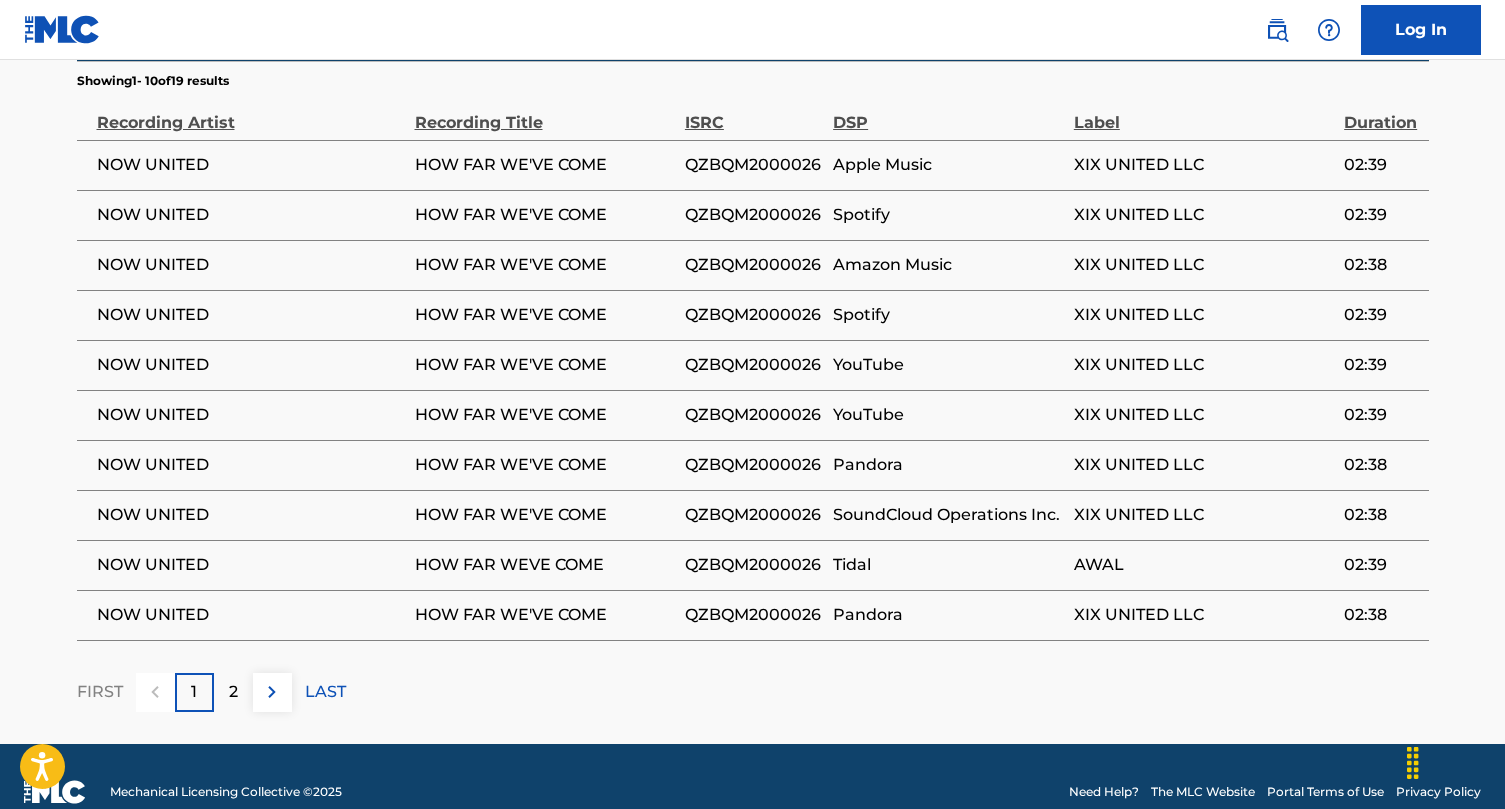click on "2" at bounding box center (233, 692) 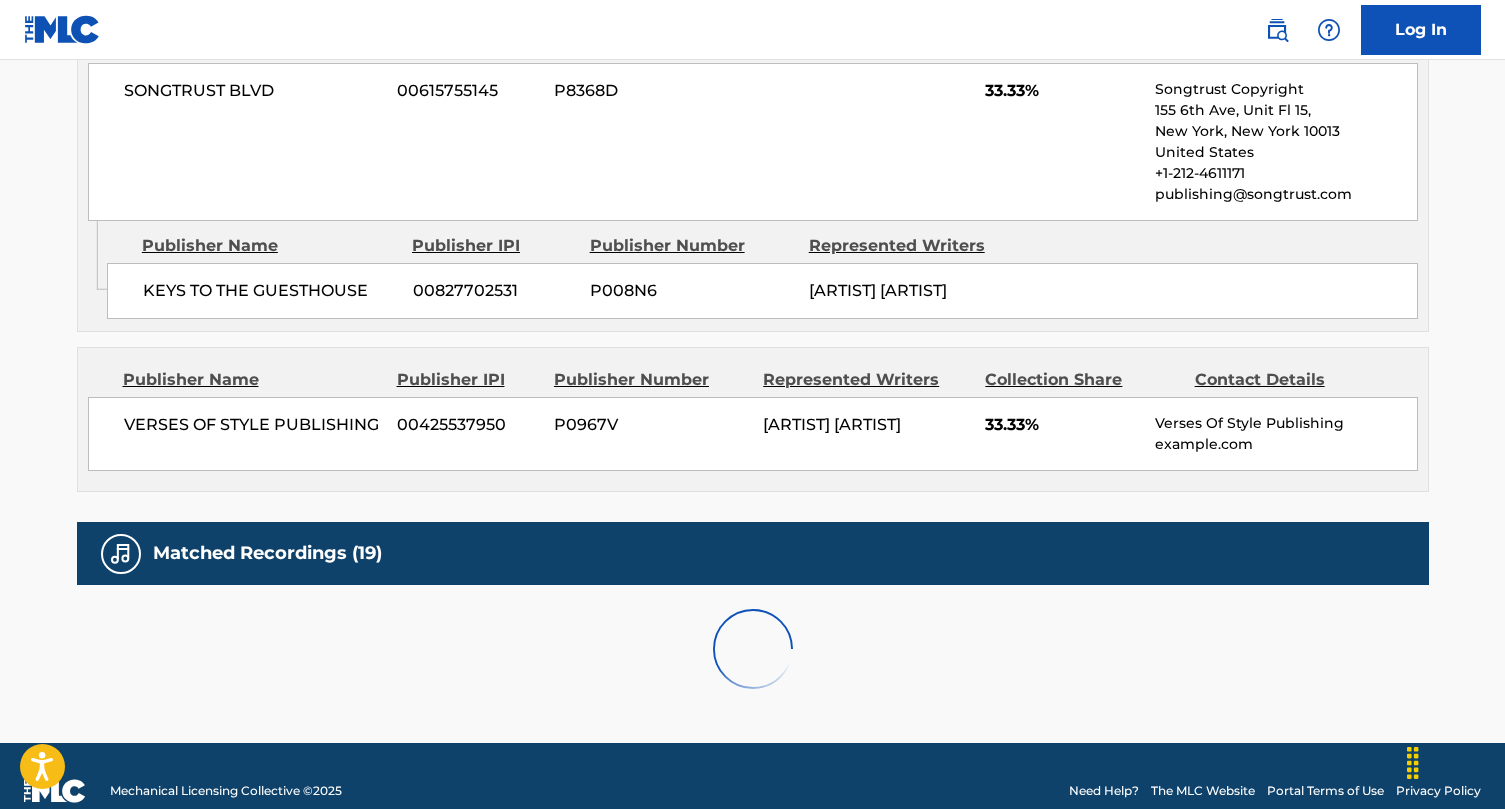 scroll, scrollTop: 2064, scrollLeft: 0, axis: vertical 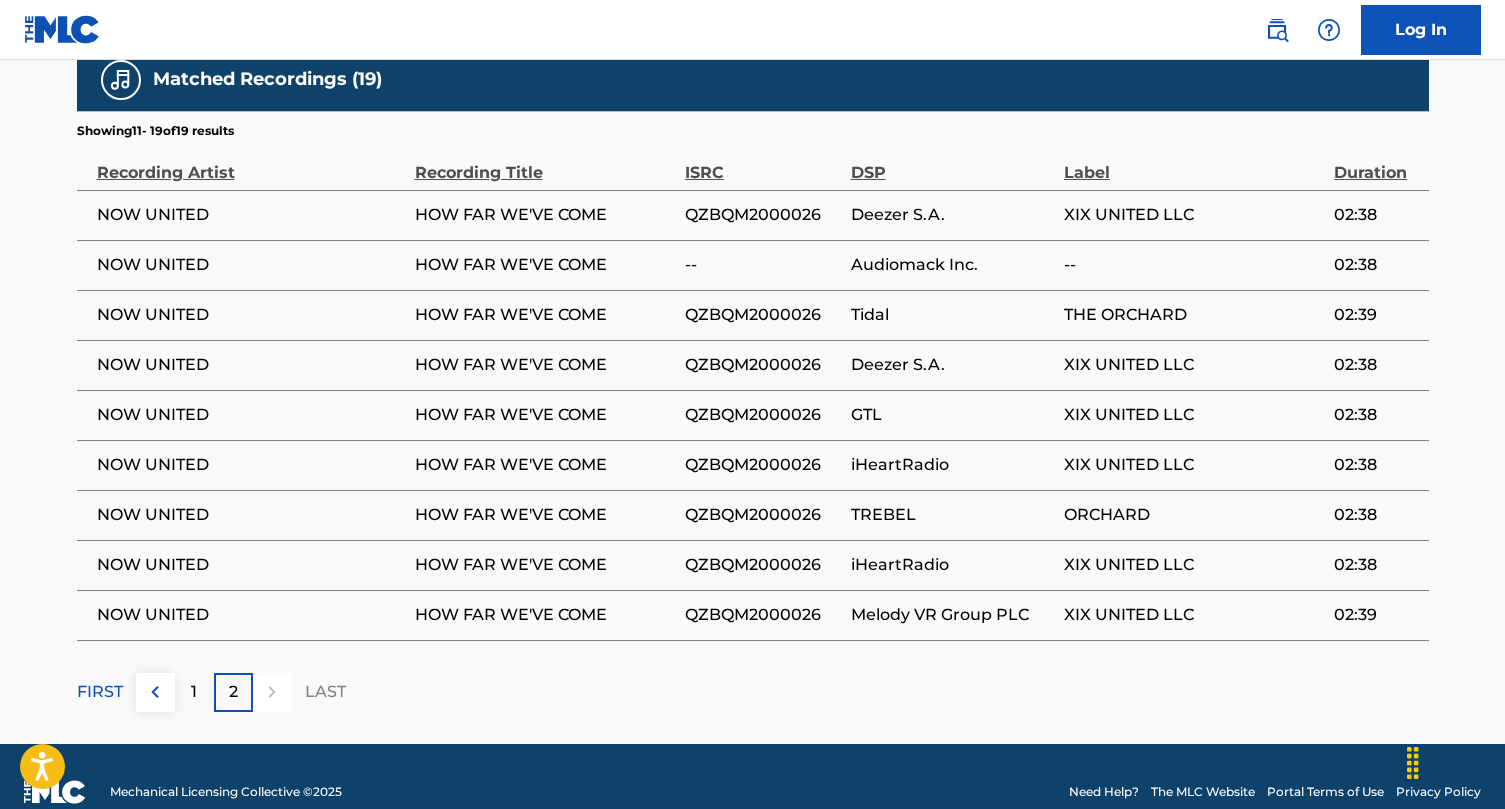 click on "NOW UNITED" at bounding box center [251, 615] 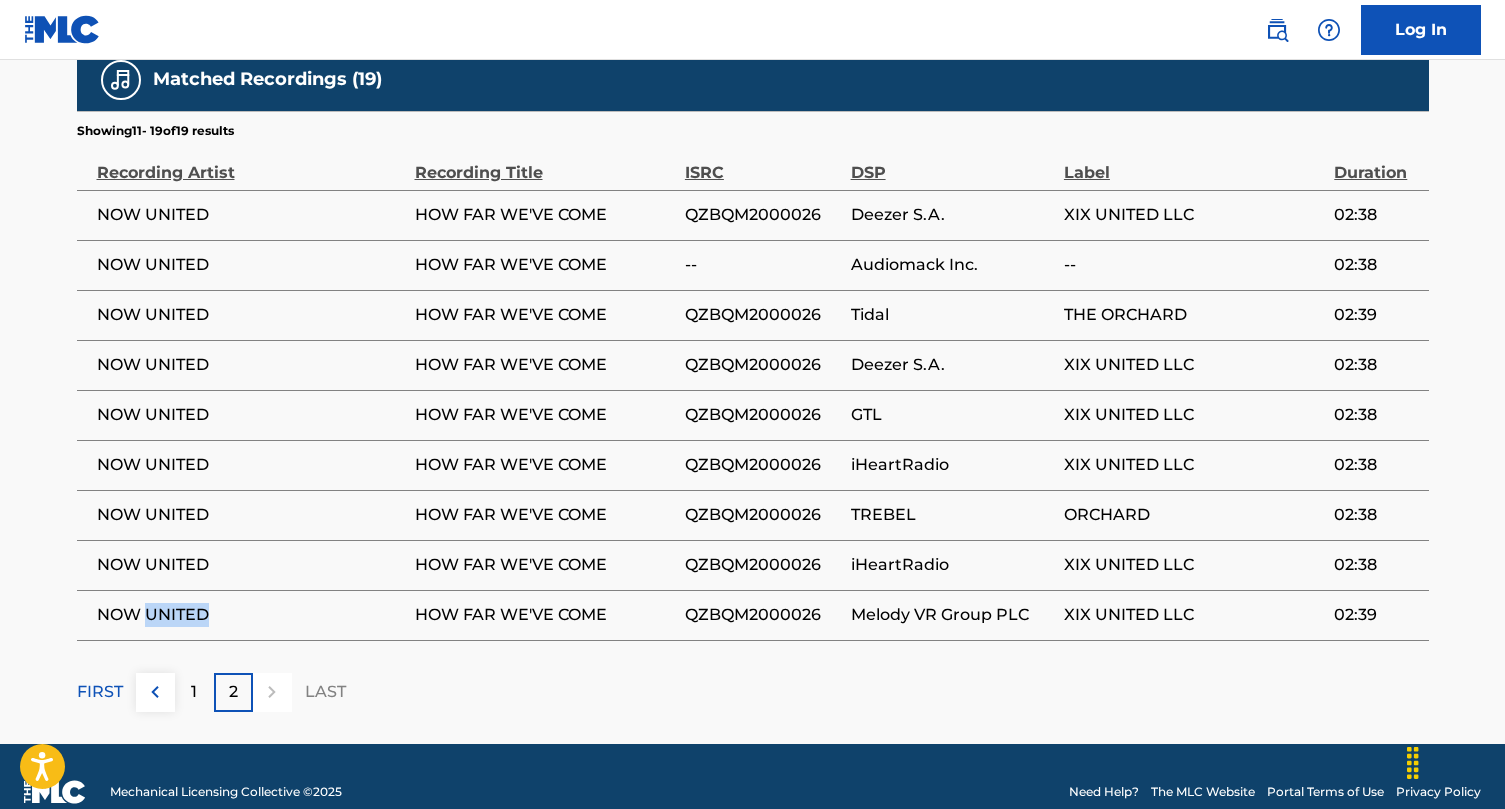 click on "NOW UNITED" at bounding box center [251, 615] 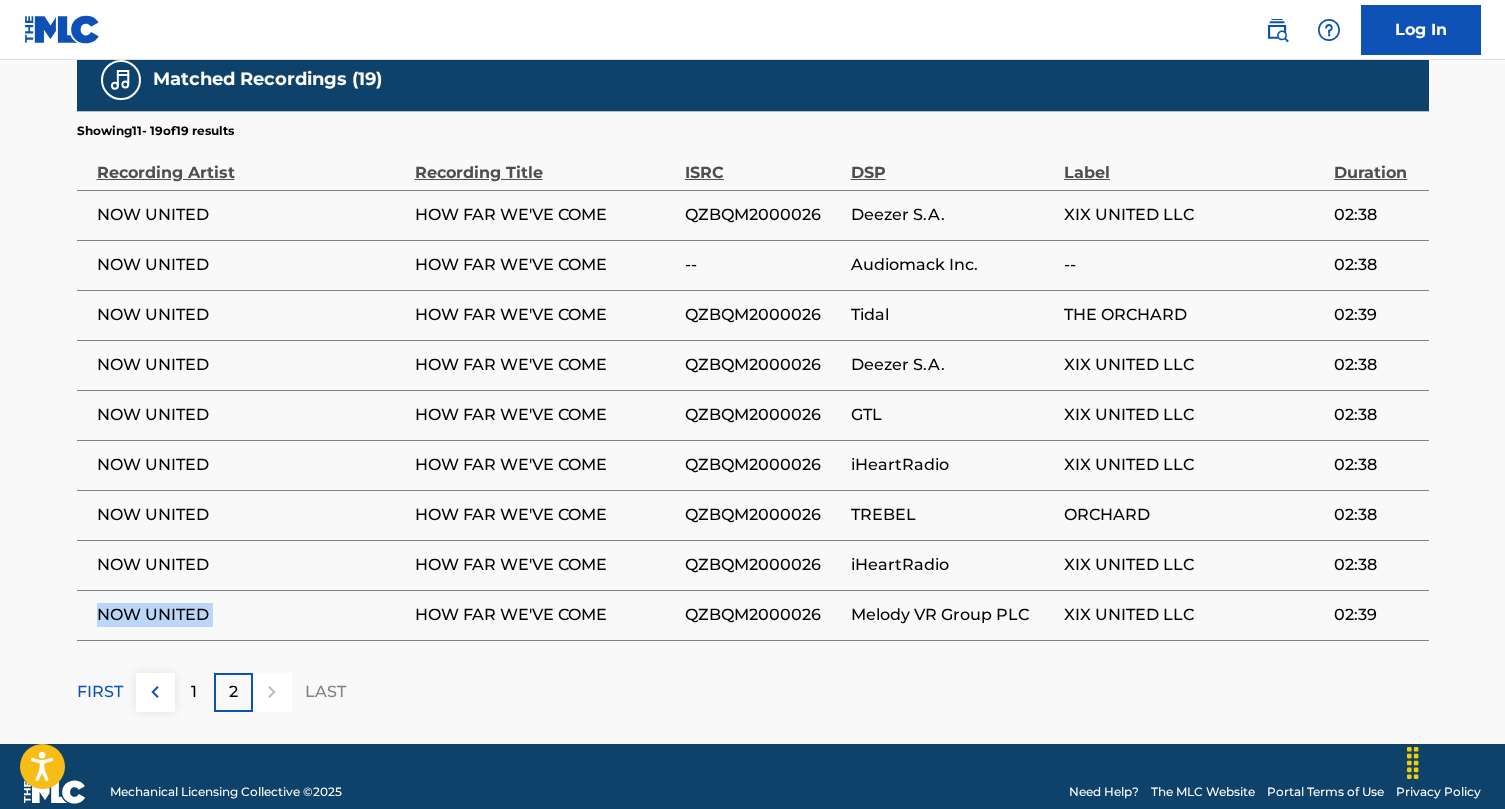click on "NOW UNITED" at bounding box center [251, 615] 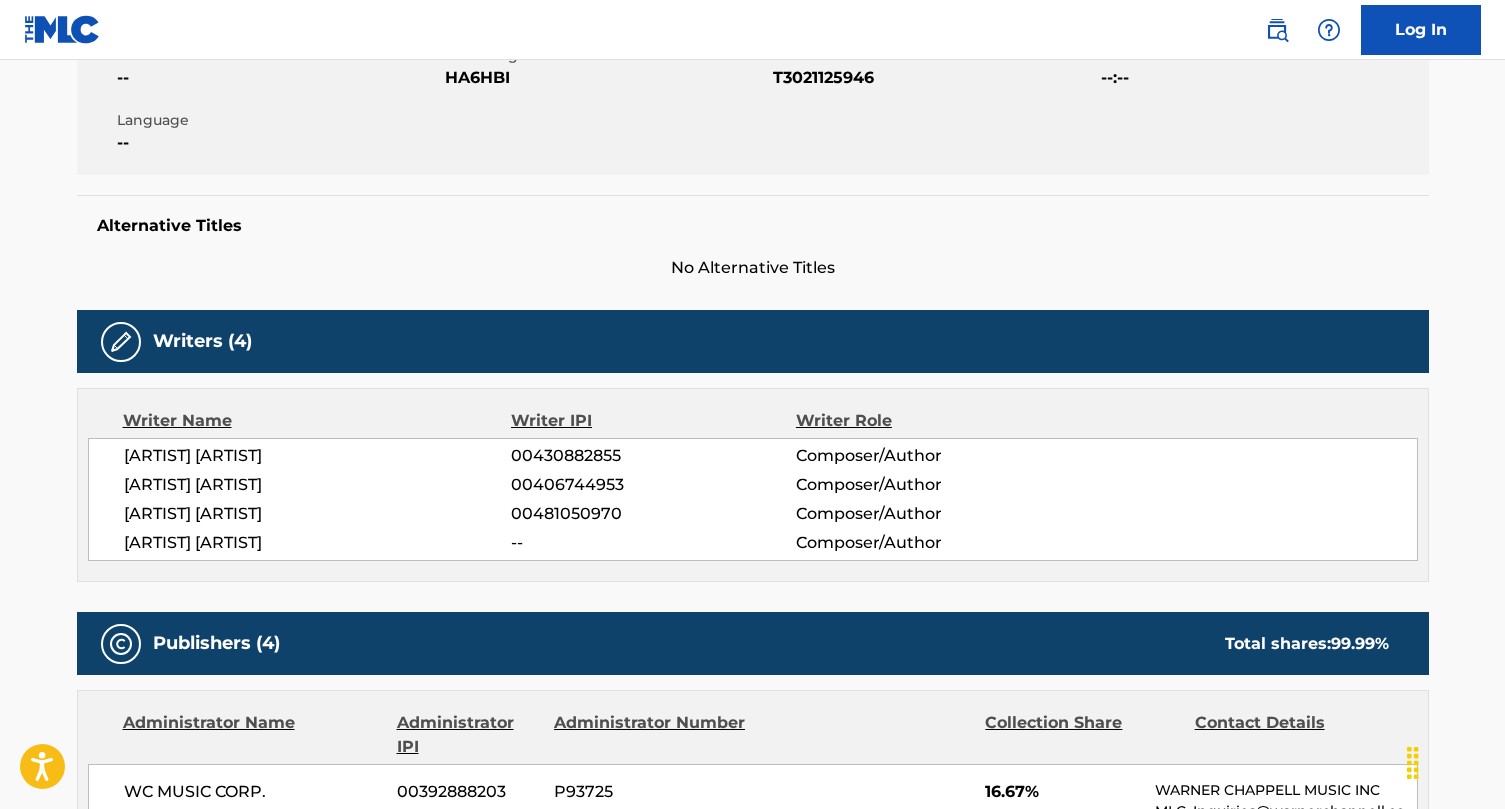 scroll, scrollTop: 0, scrollLeft: 0, axis: both 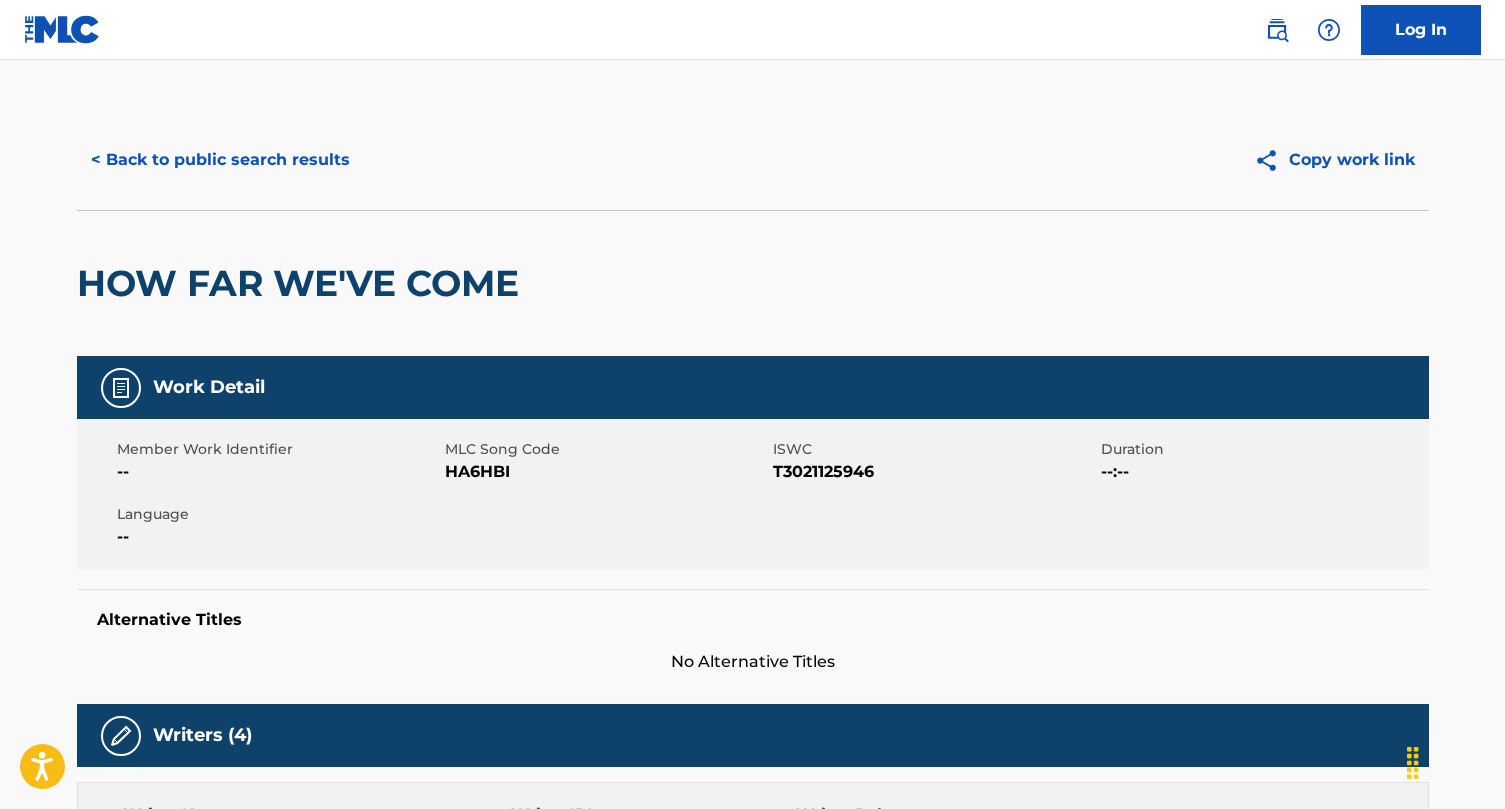 click on "< Back to public search results" at bounding box center [220, 160] 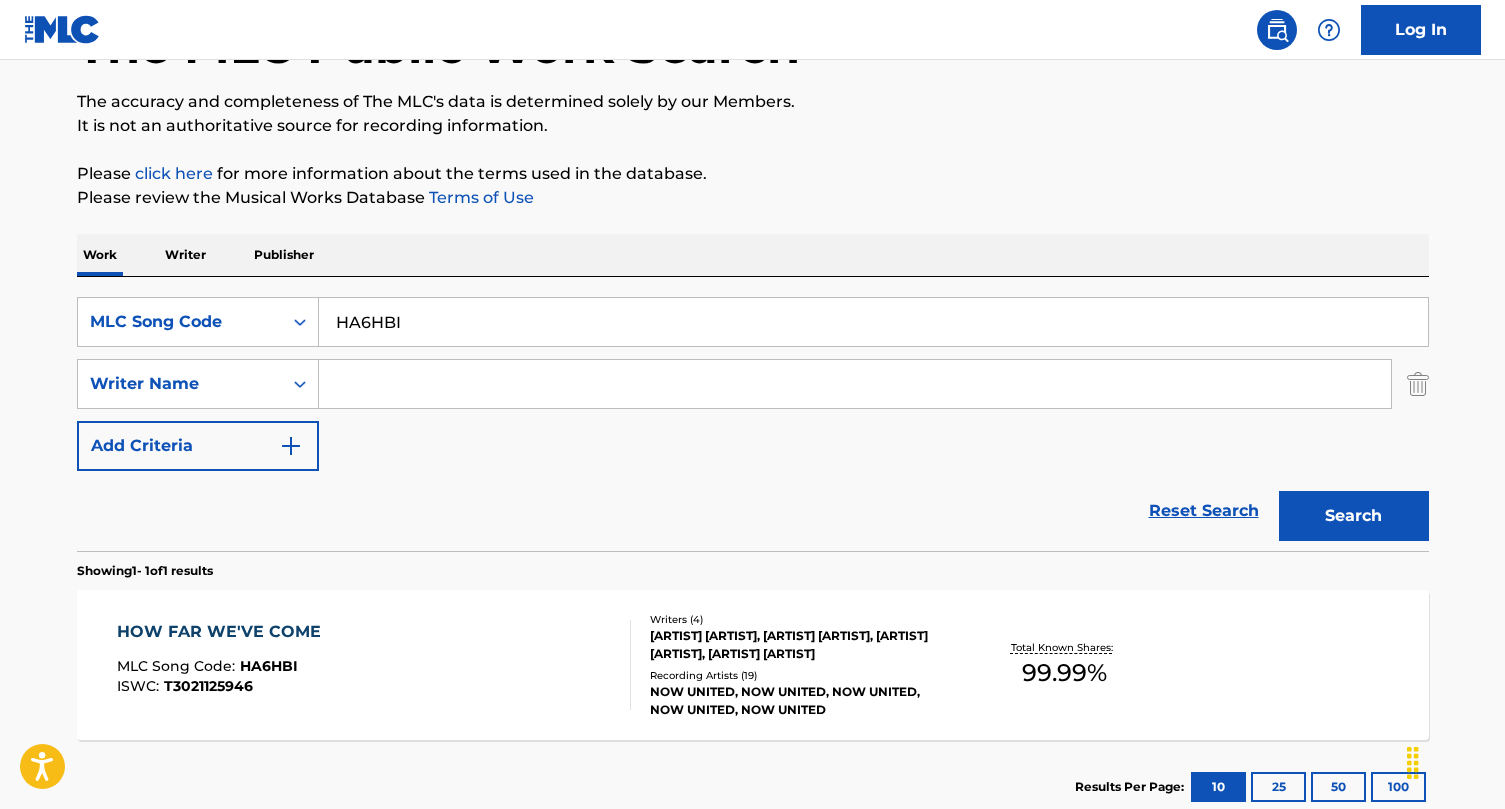 scroll, scrollTop: 145, scrollLeft: 0, axis: vertical 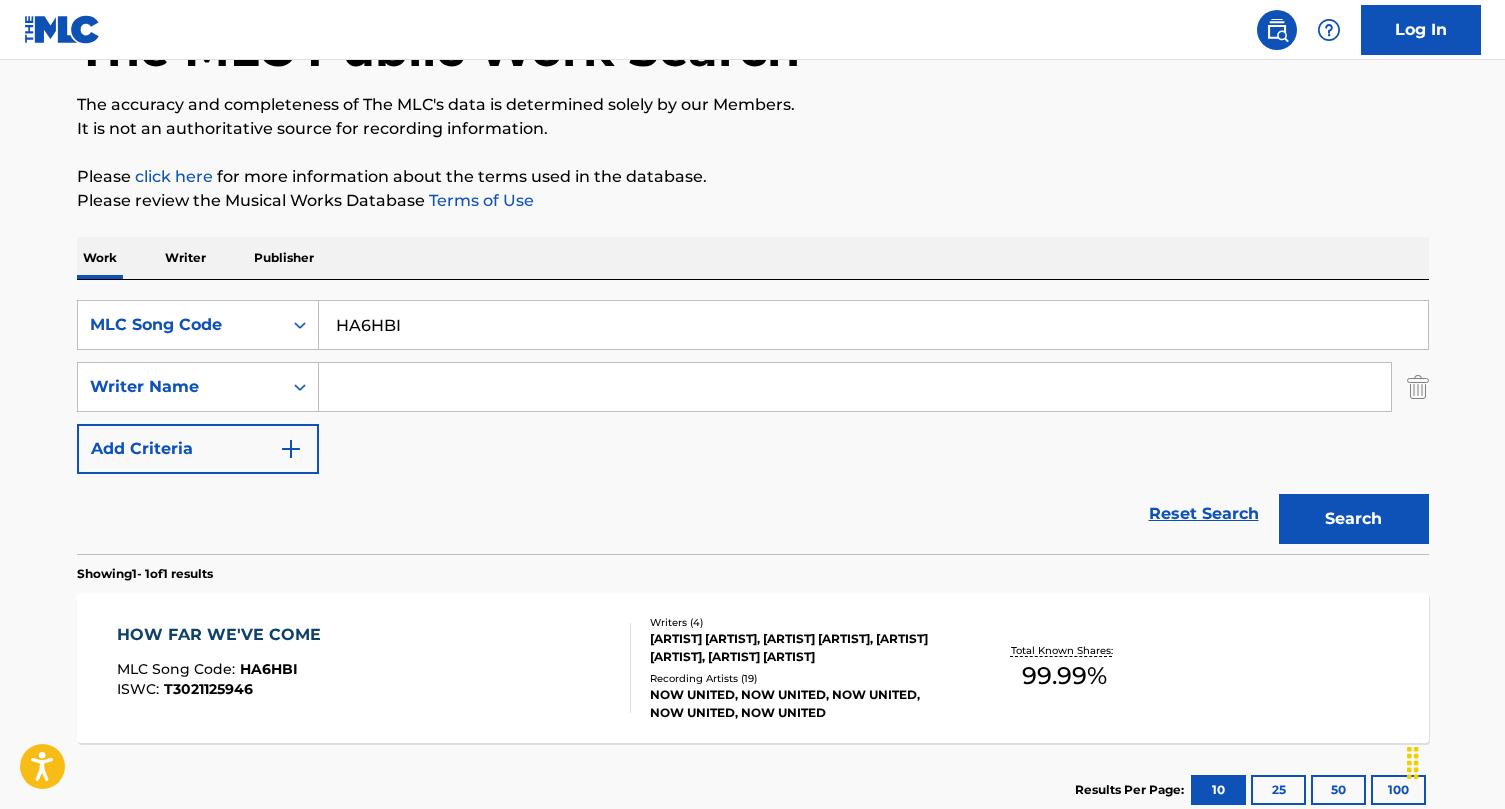 click on "HA6HBI" at bounding box center (873, 325) 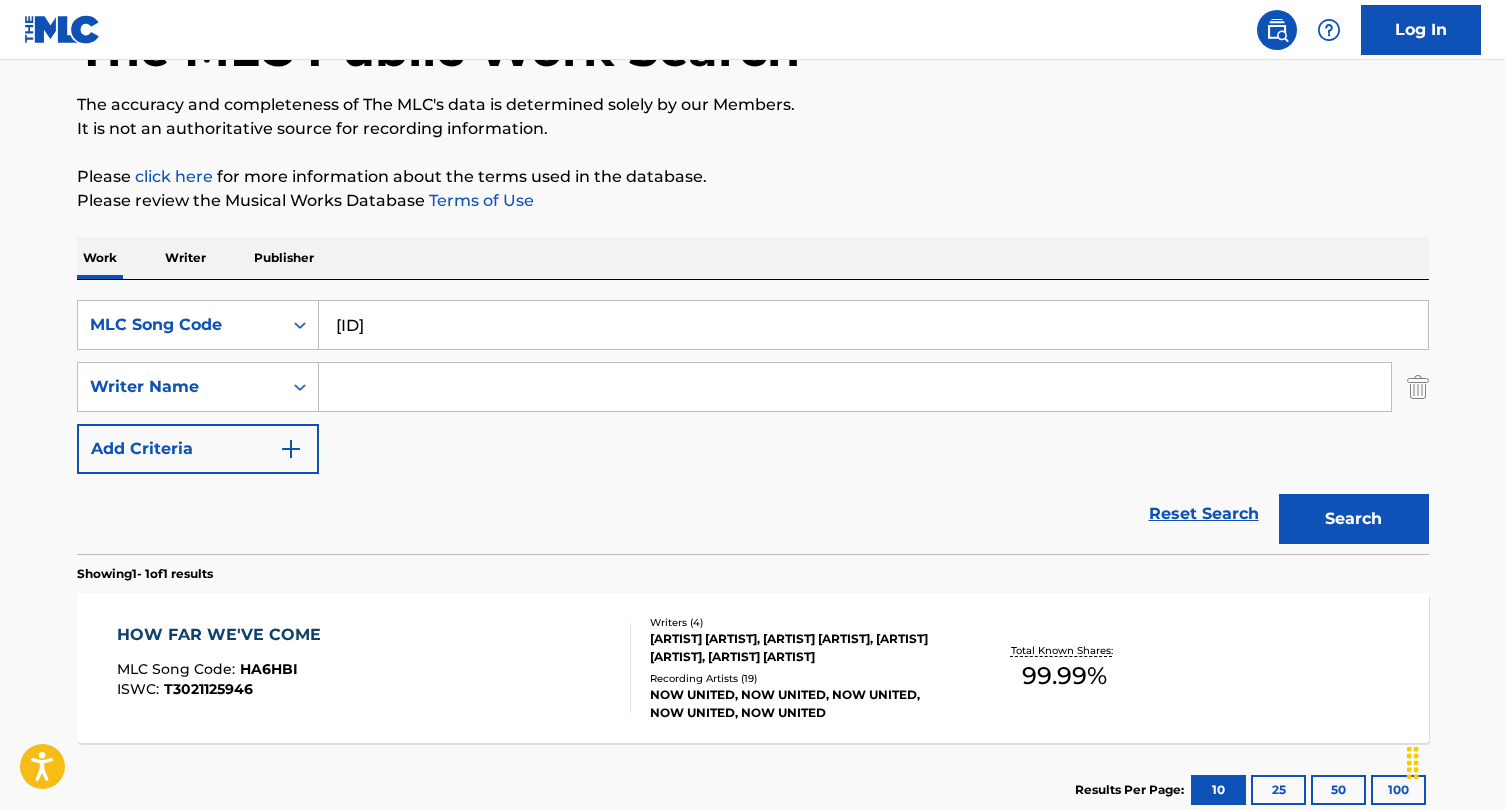 type on "[ID]" 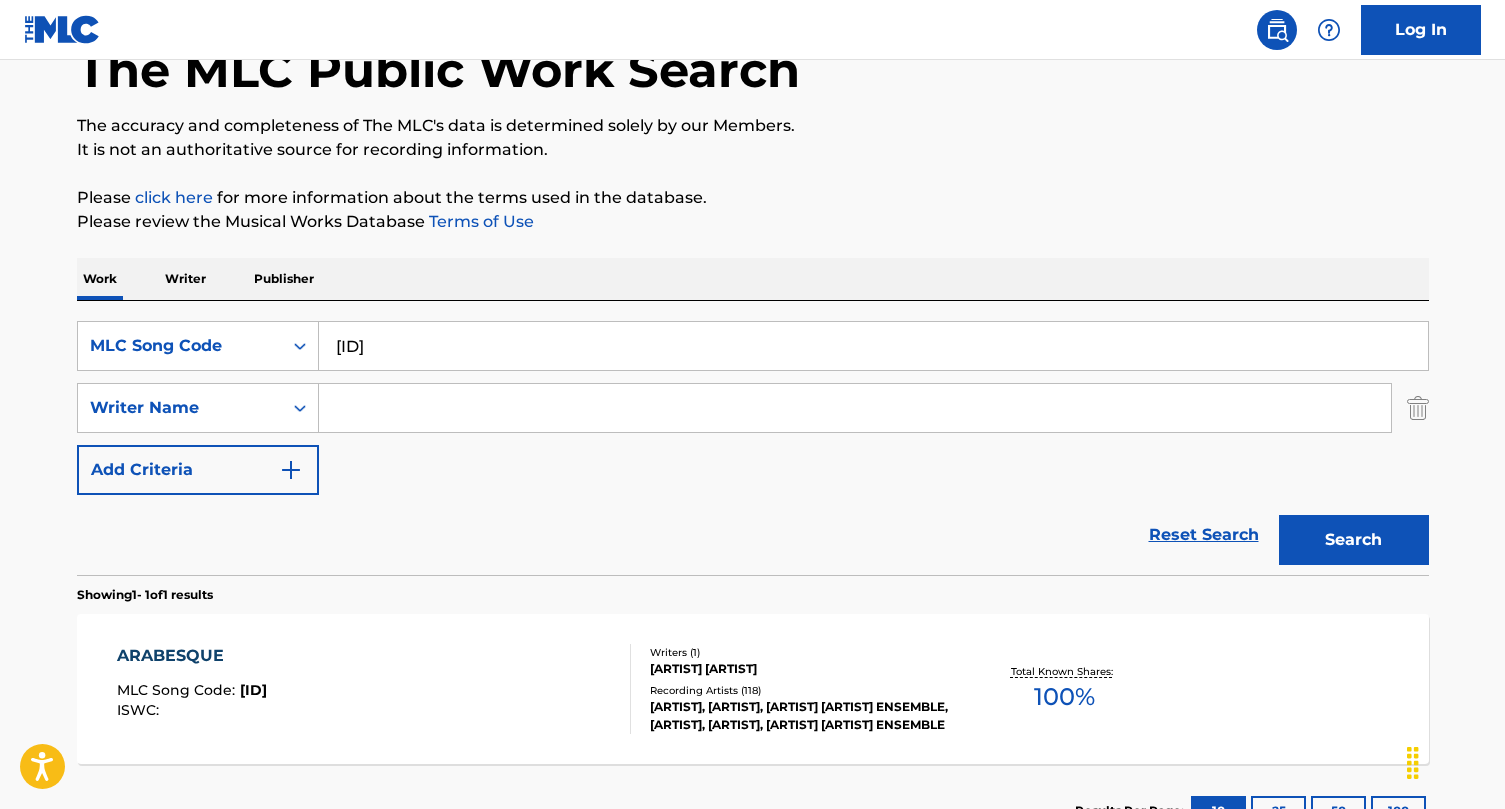 scroll, scrollTop: 145, scrollLeft: 0, axis: vertical 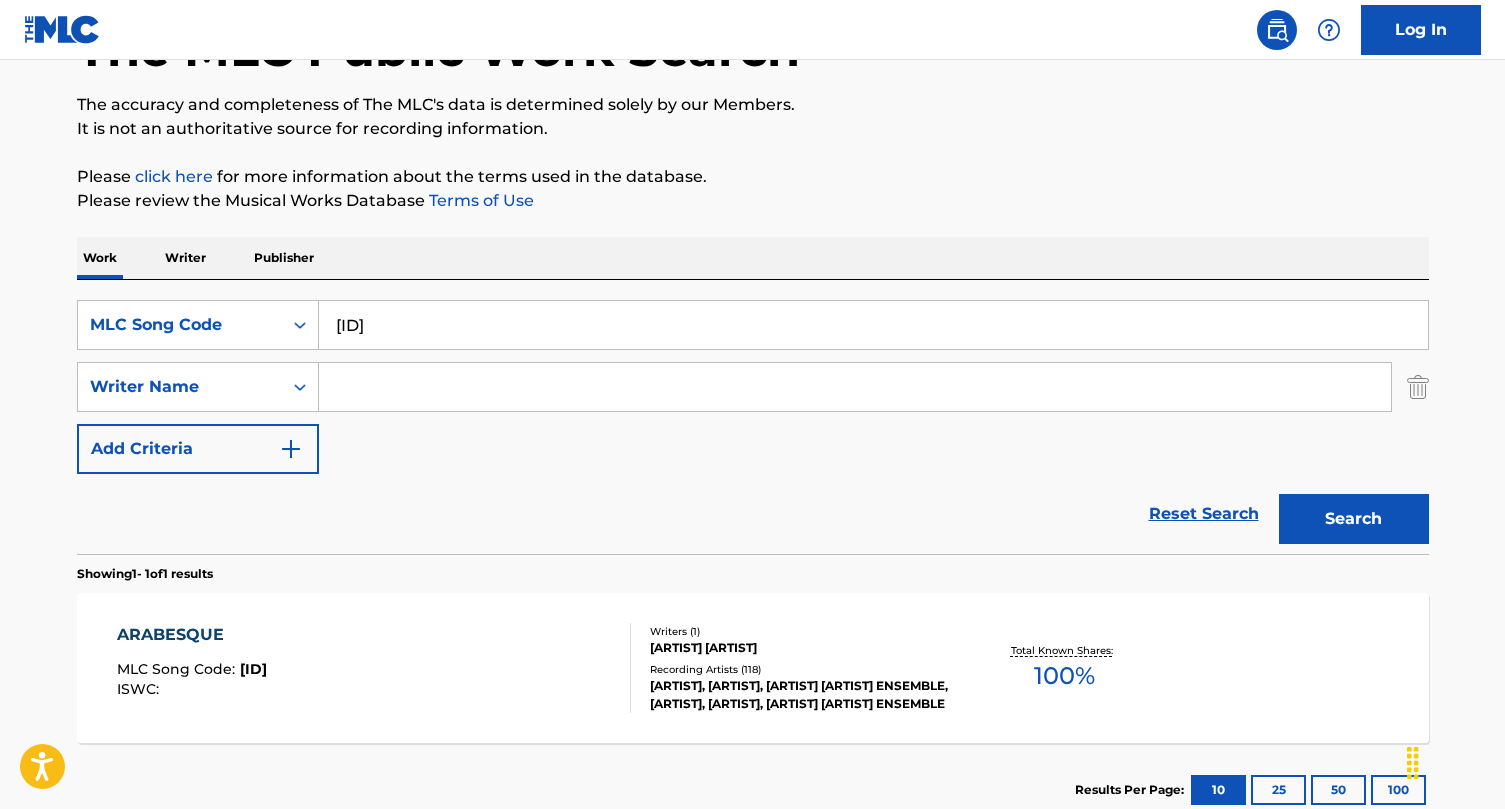 click on "ARABESQUE MLC Song Code : A6343O ISWC :" at bounding box center [374, 668] 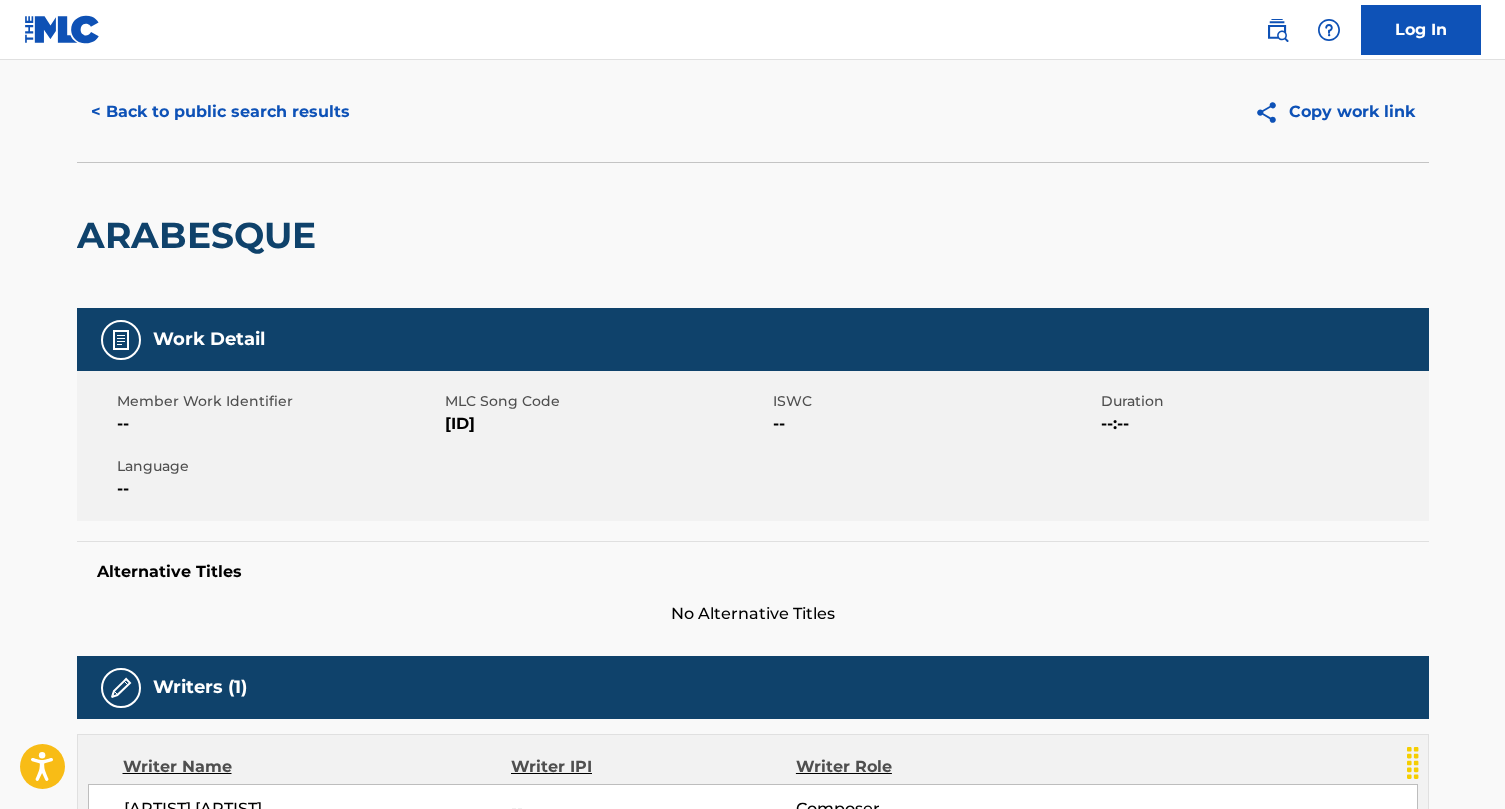 scroll, scrollTop: 0, scrollLeft: 0, axis: both 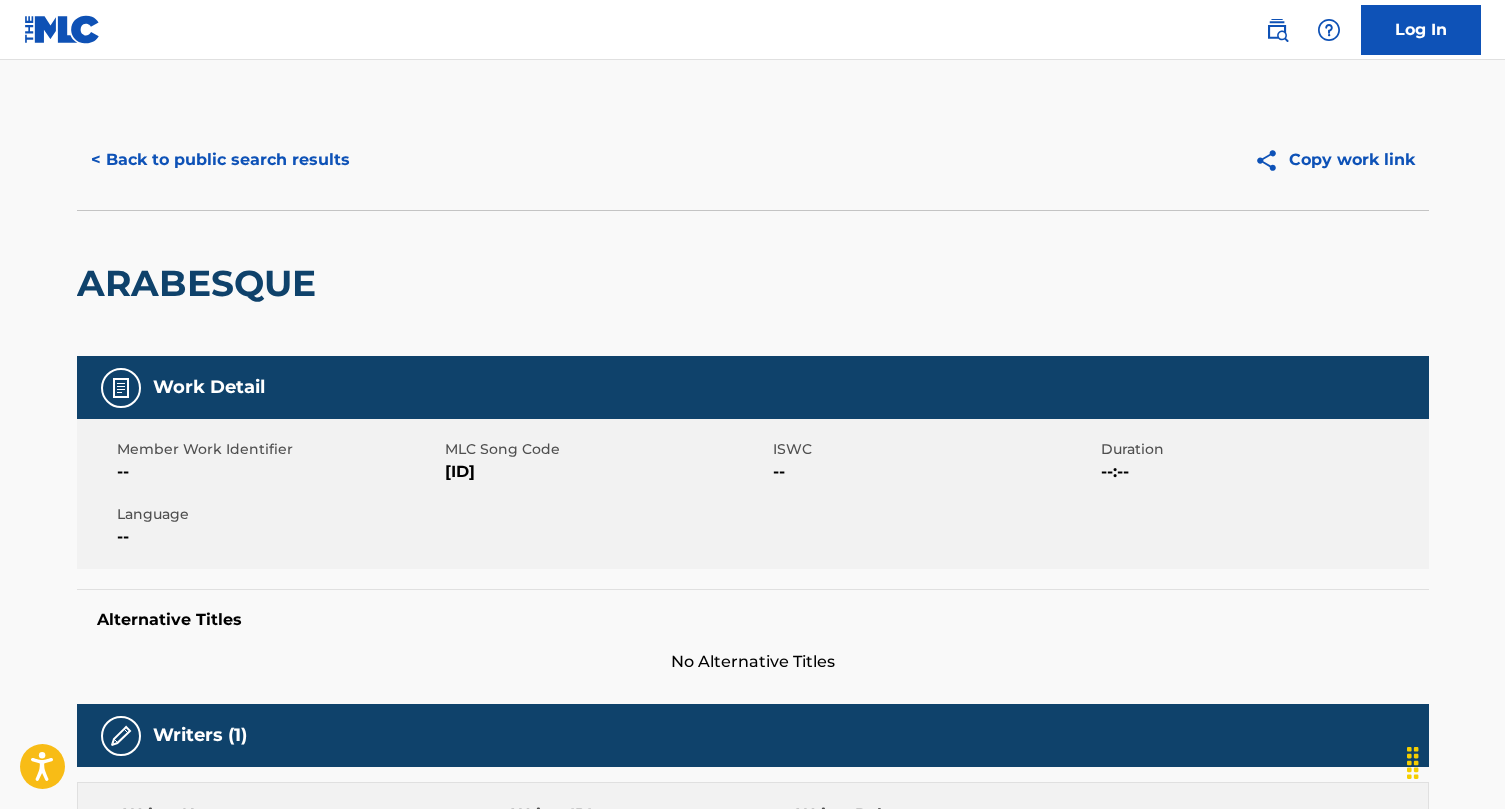 click on "< Back to public search results" at bounding box center (220, 160) 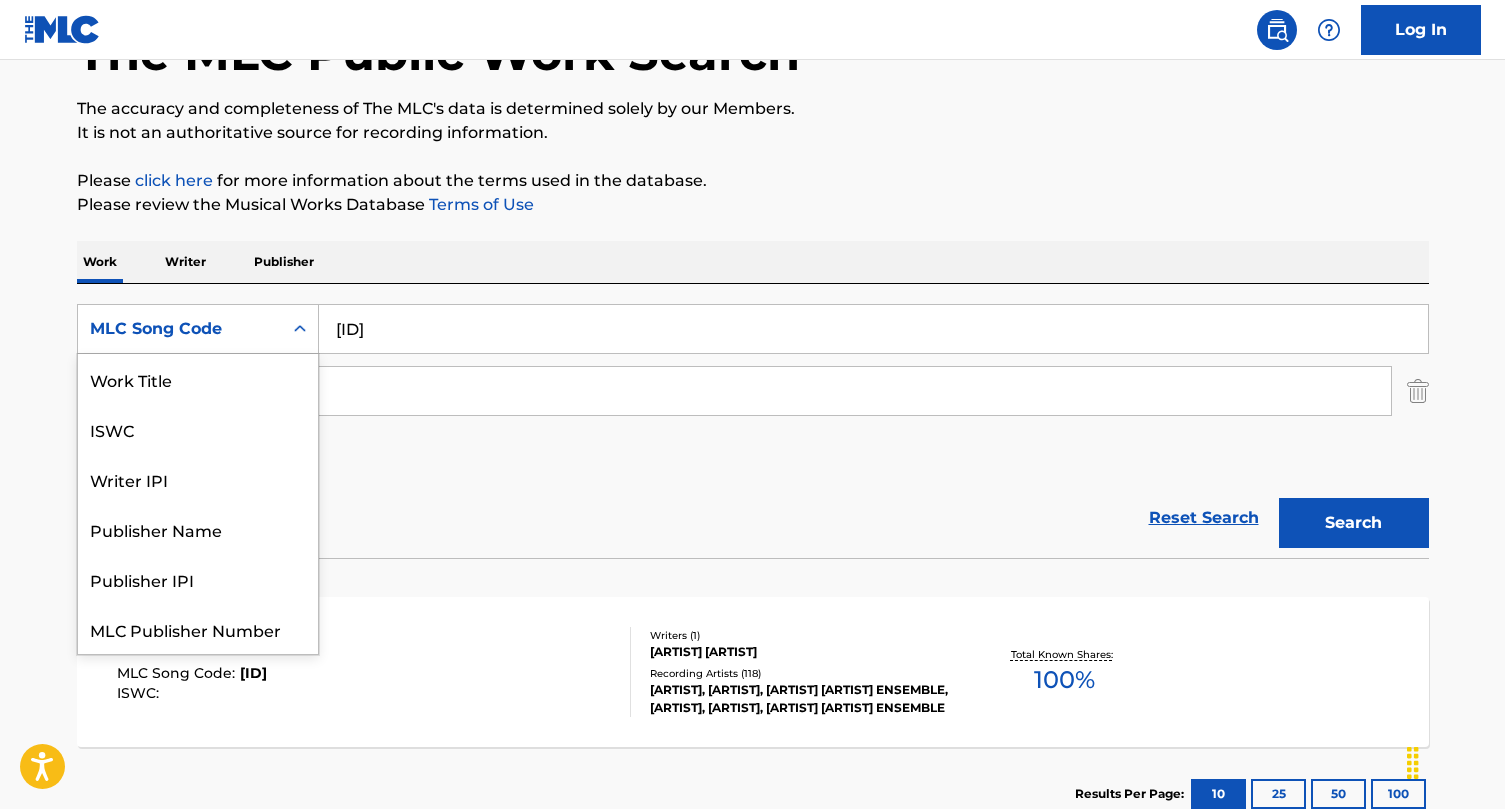 click 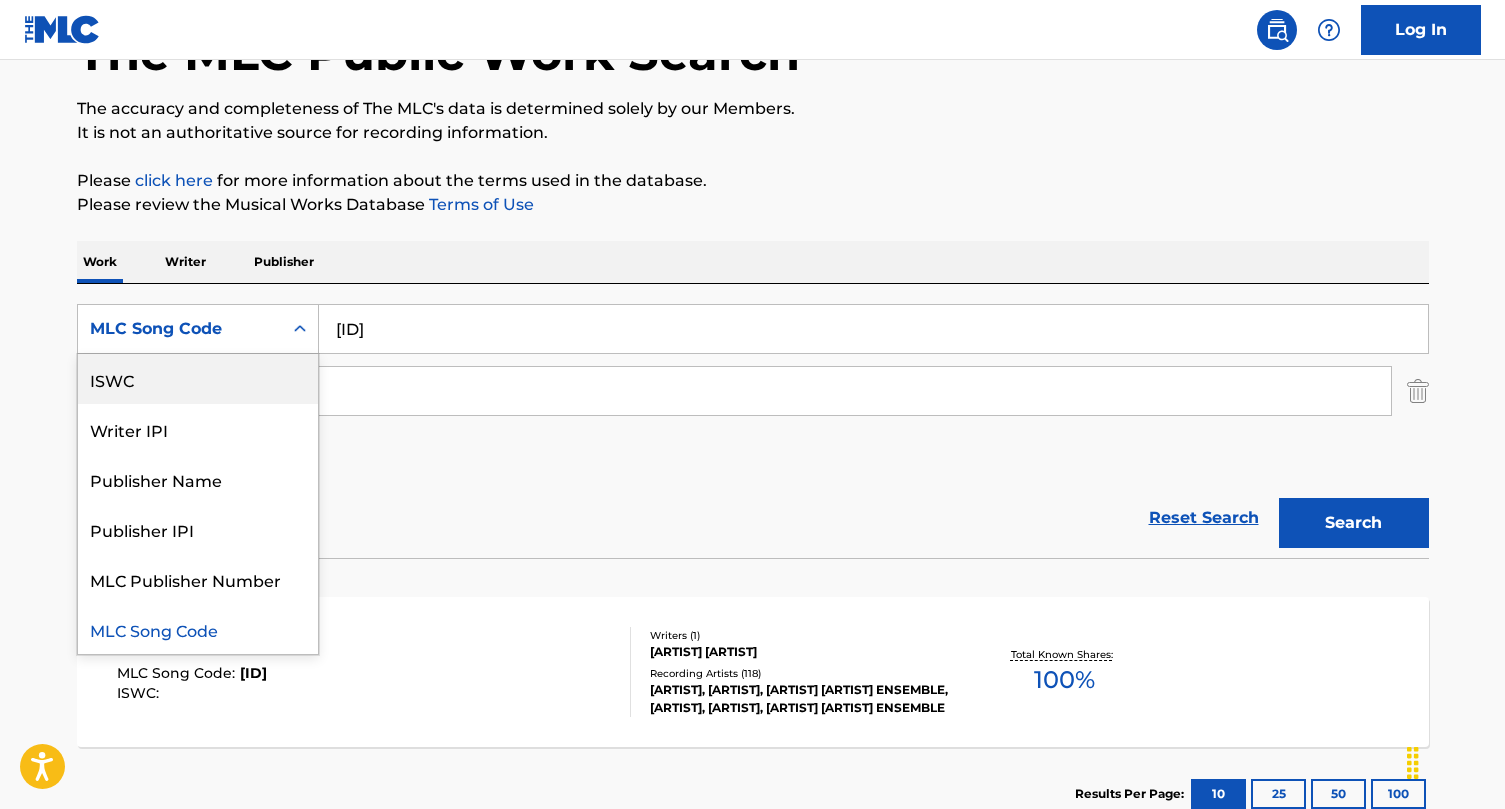 click on "ISWC" at bounding box center [198, 379] 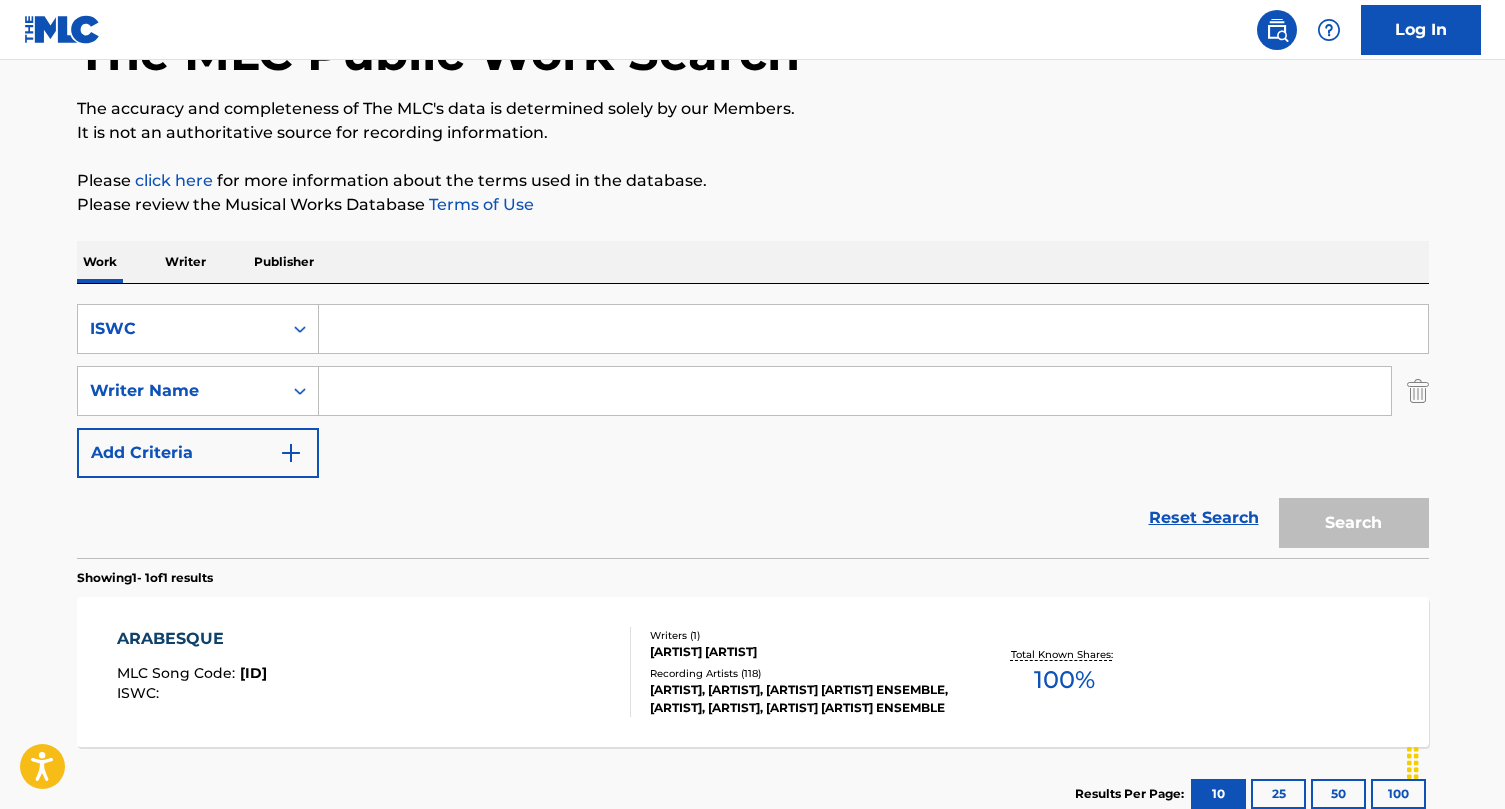 click at bounding box center [873, 329] 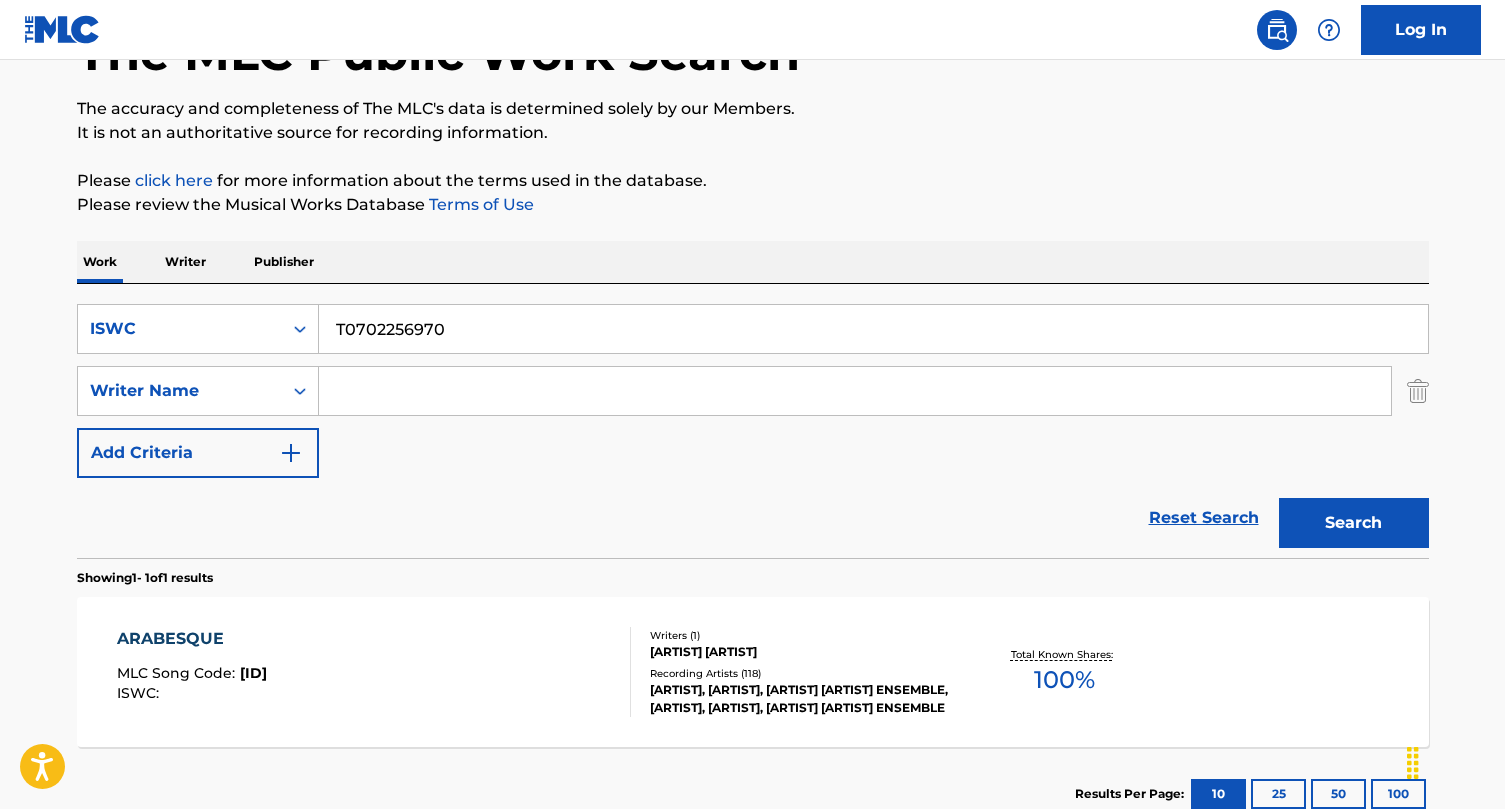 type on "T0702256970" 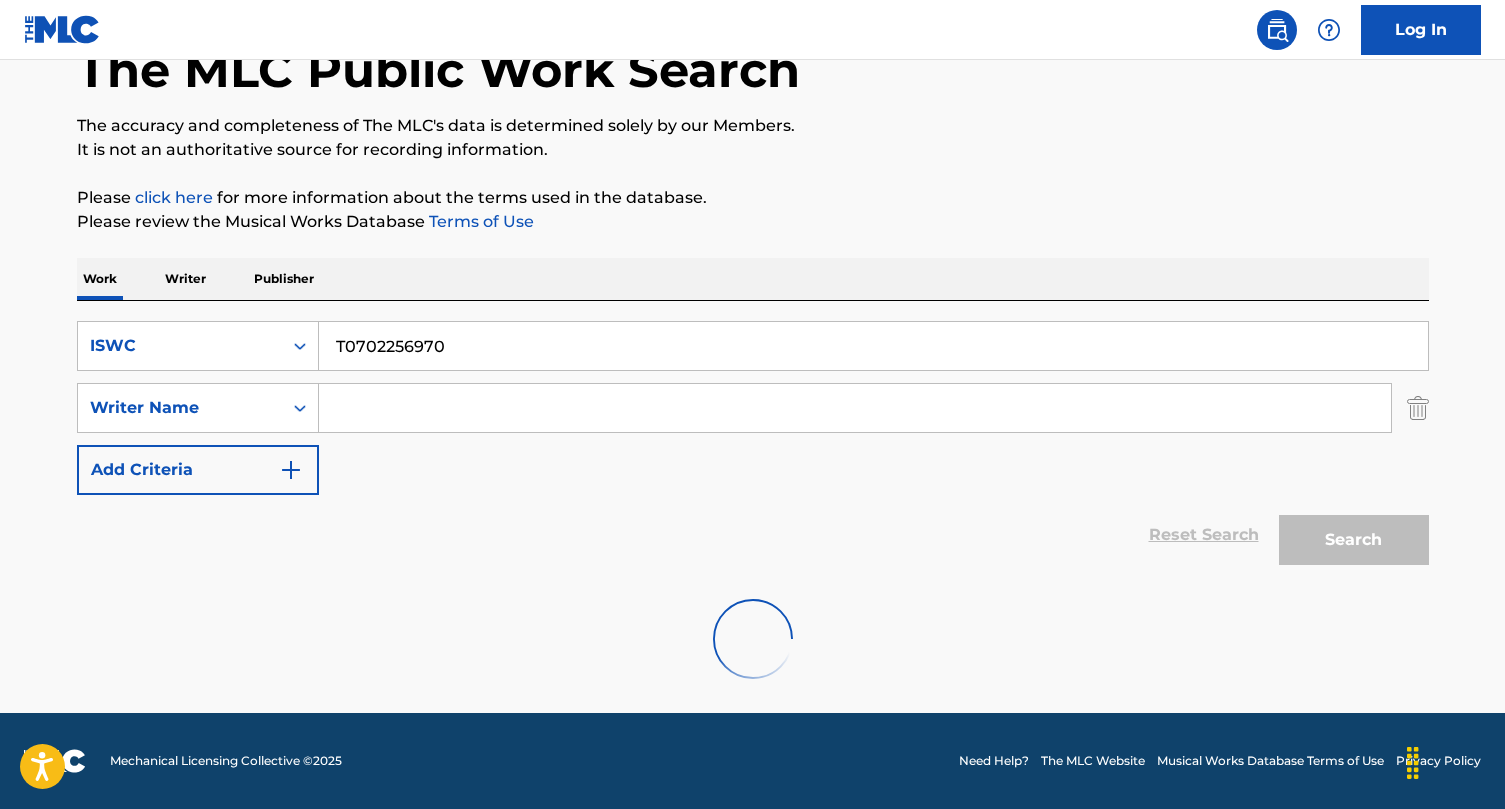 scroll, scrollTop: 59, scrollLeft: 0, axis: vertical 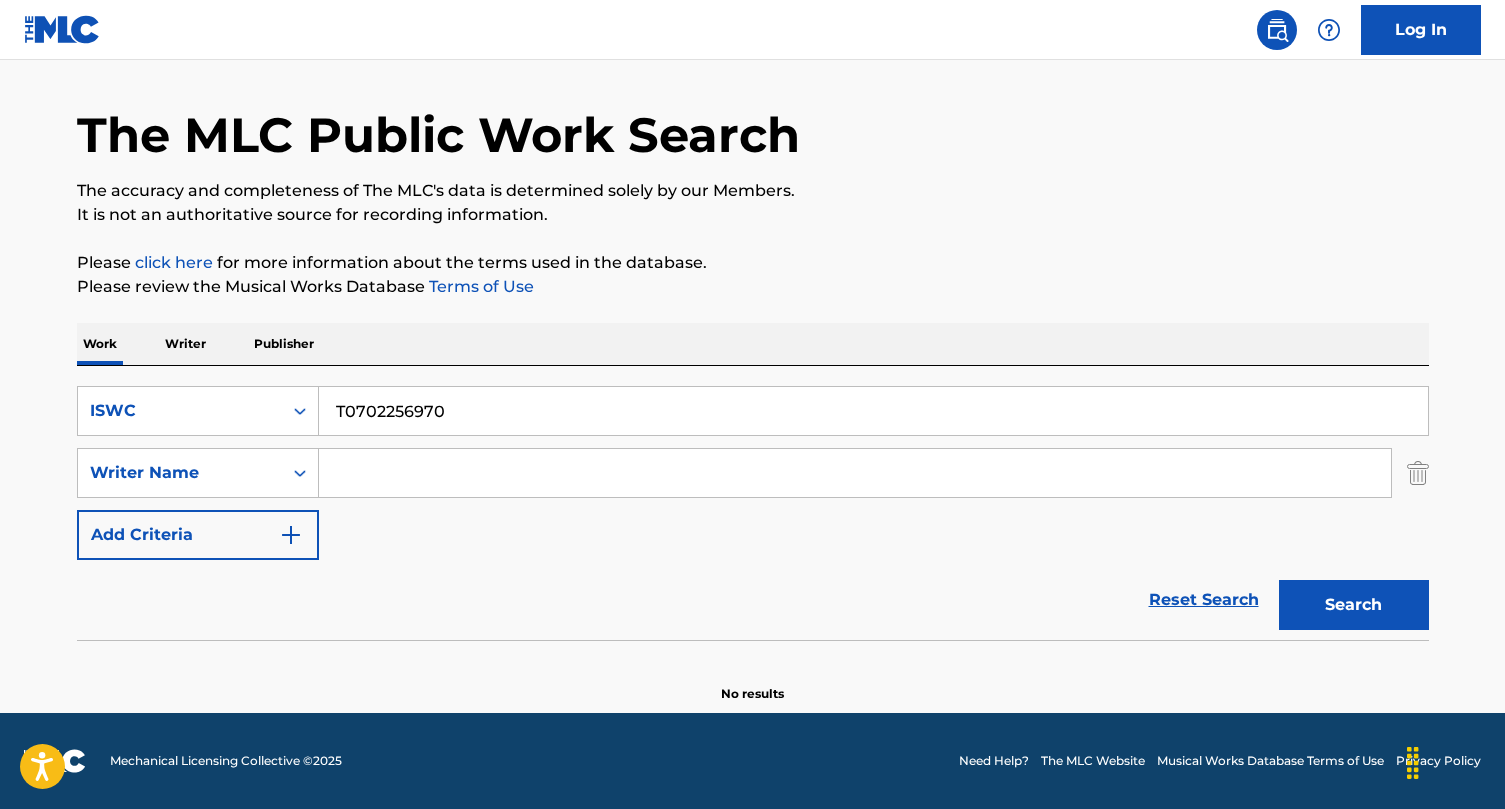 click on "T0702256970" at bounding box center (873, 411) 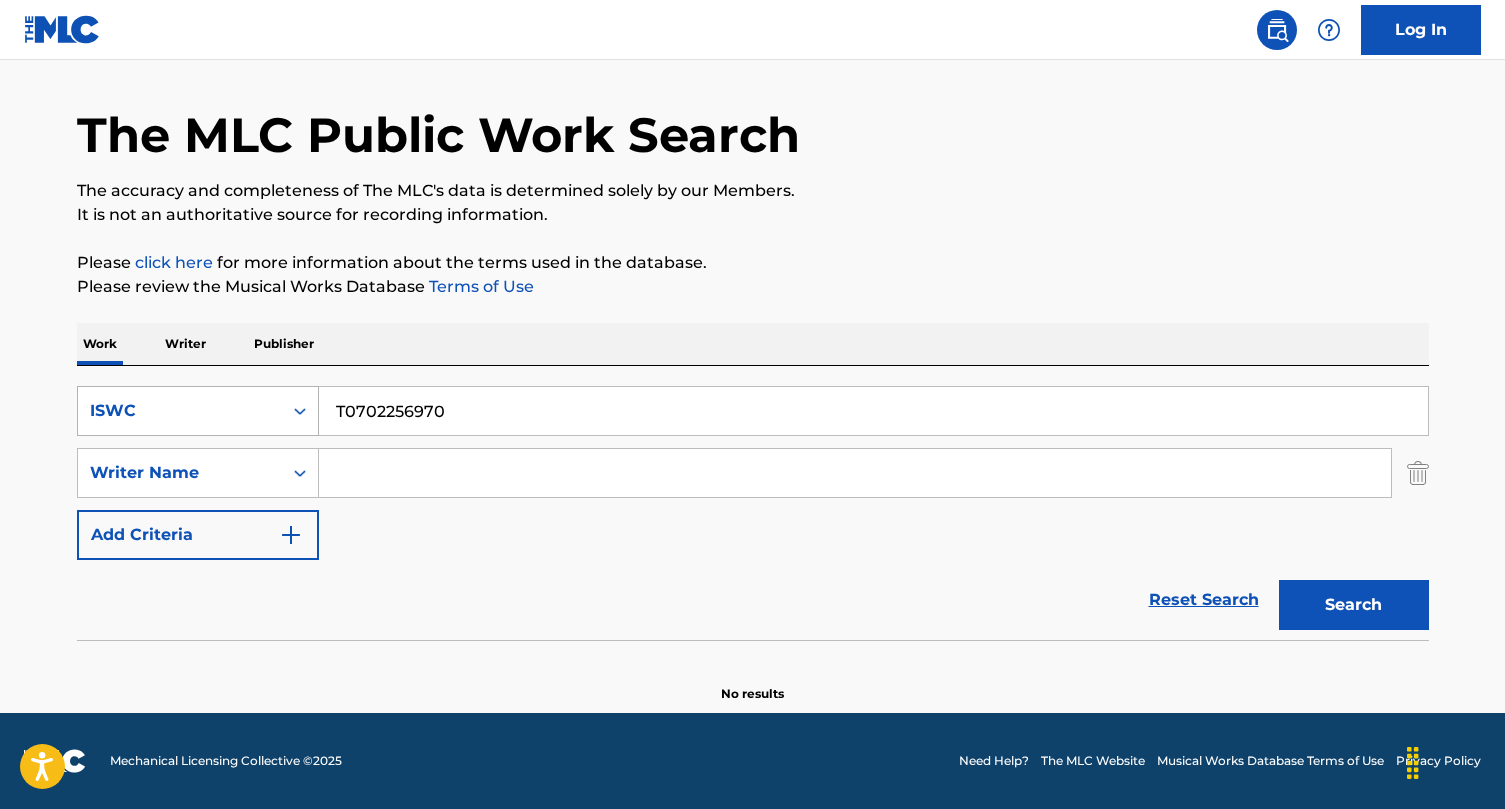 click on "ISWC" at bounding box center [180, 411] 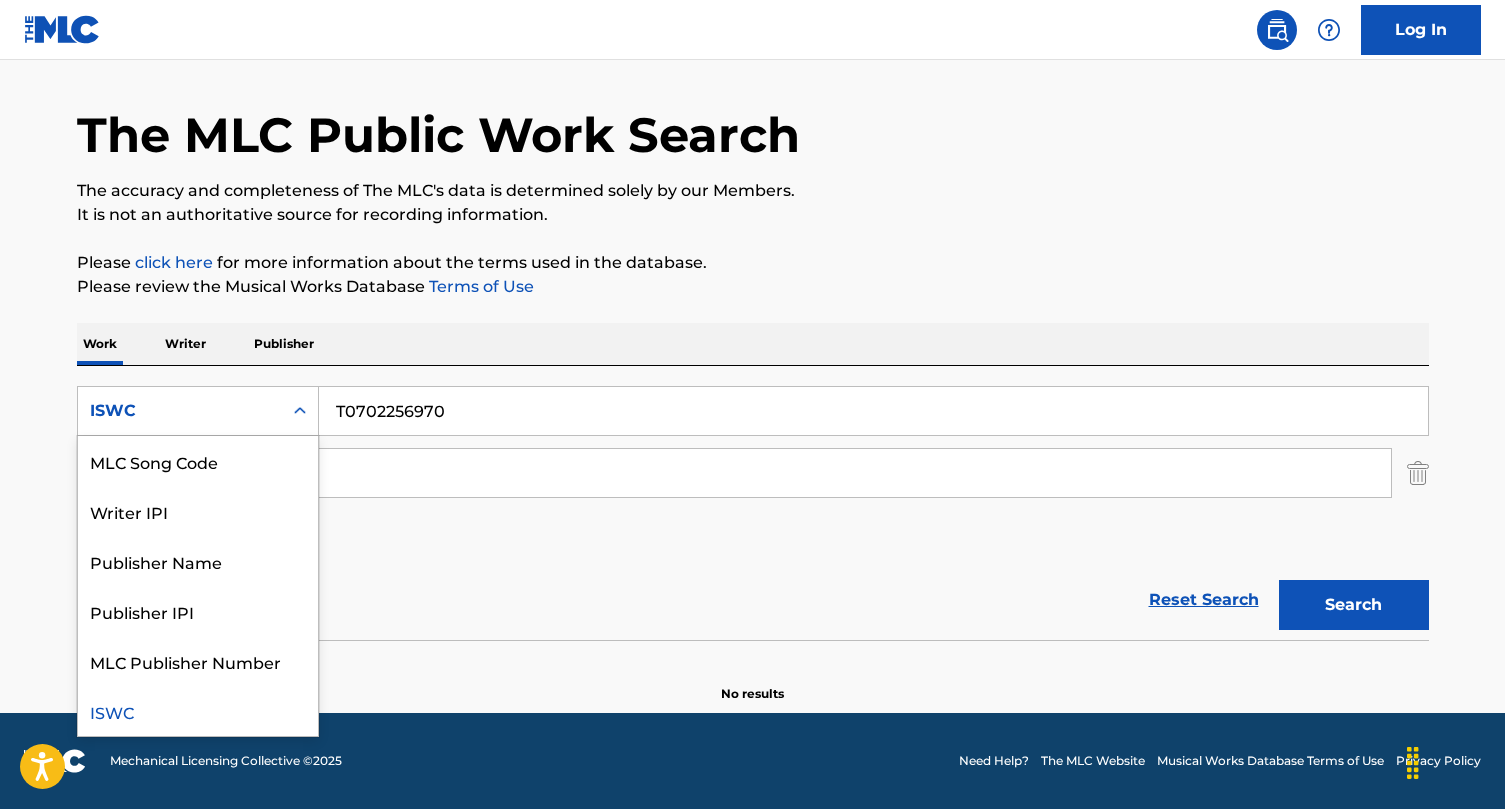 scroll, scrollTop: 0, scrollLeft: 0, axis: both 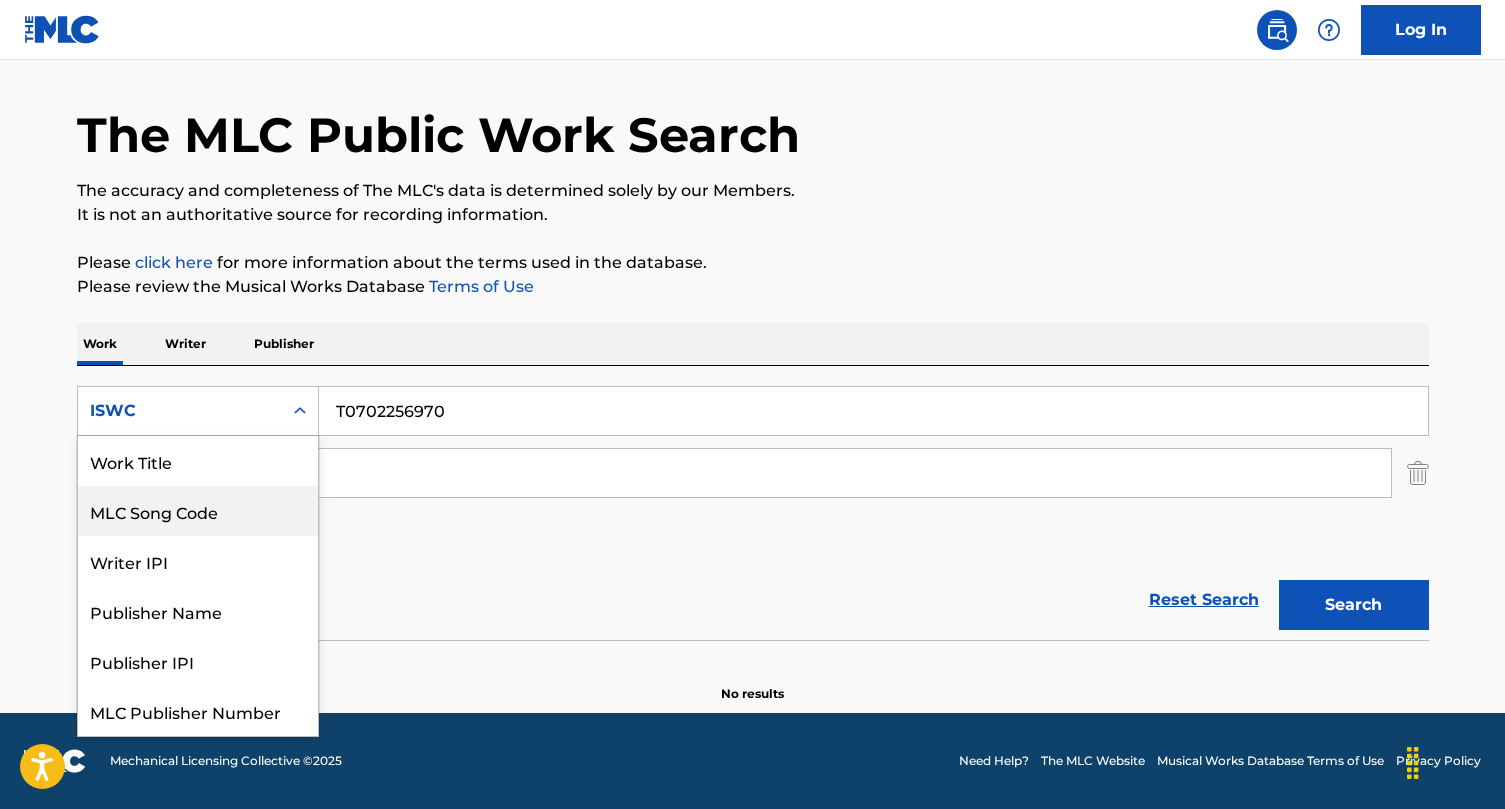 click on "MLC Song Code" at bounding box center (198, 511) 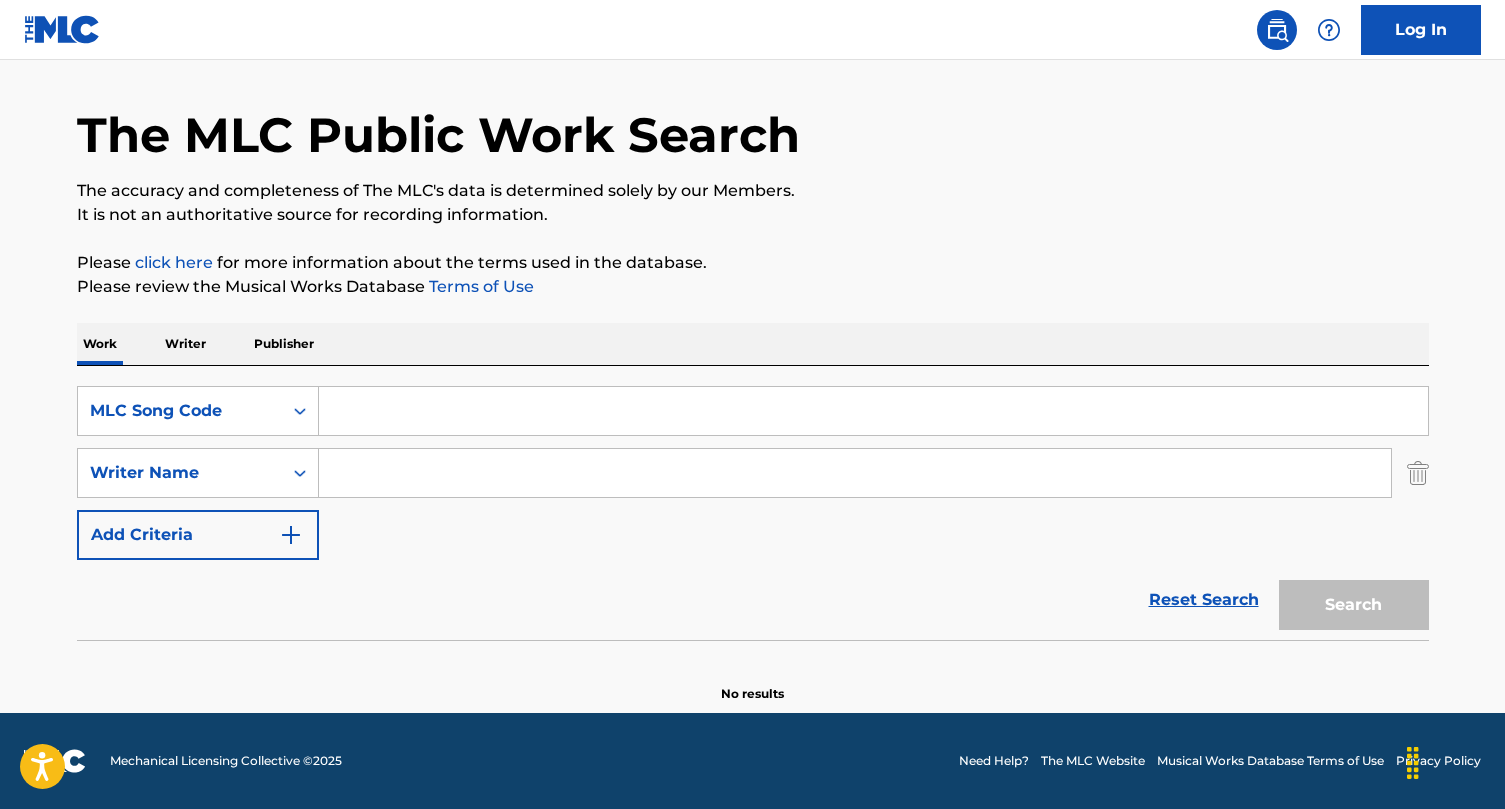 click at bounding box center [873, 411] 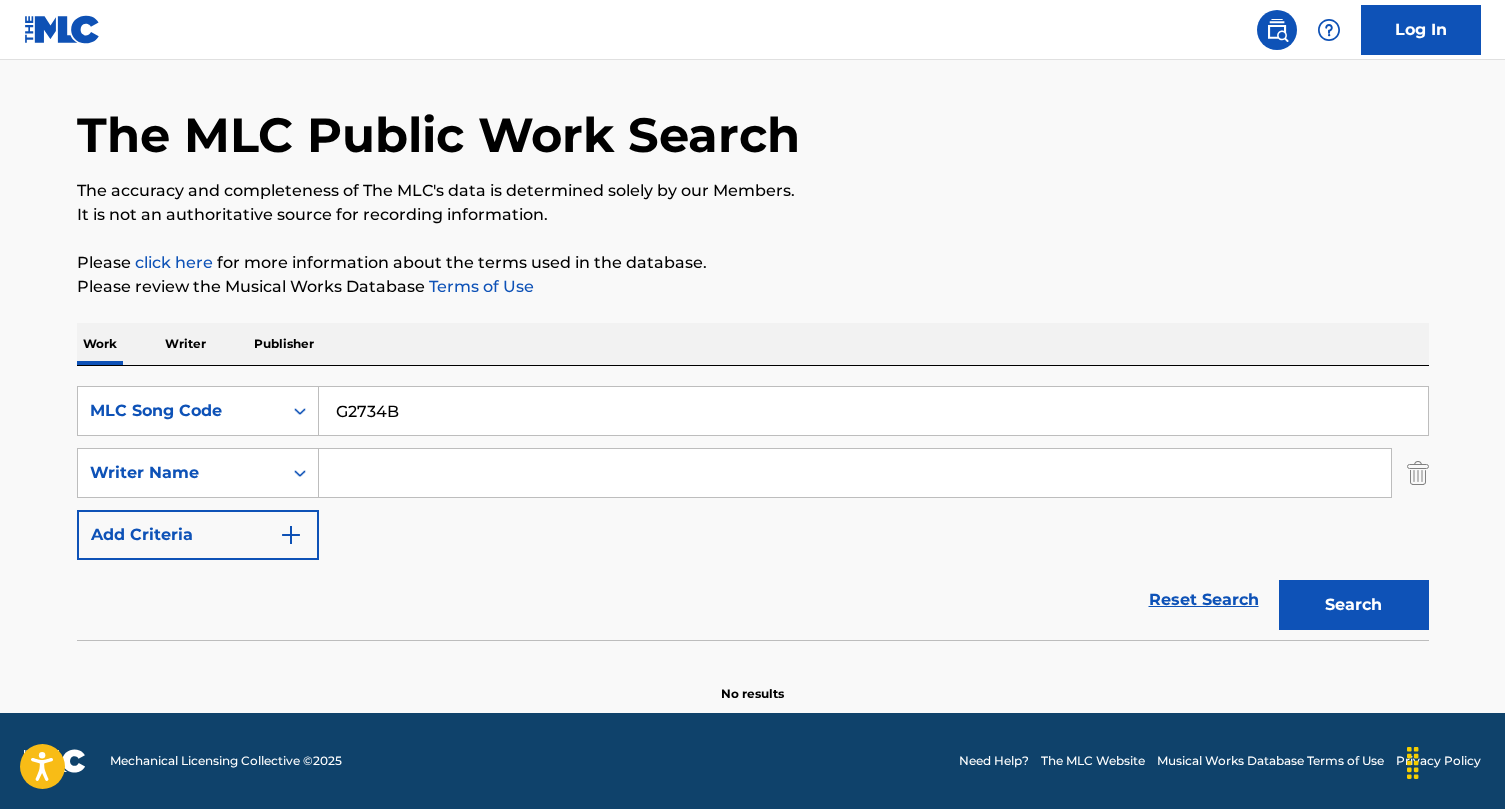type on "G2734B" 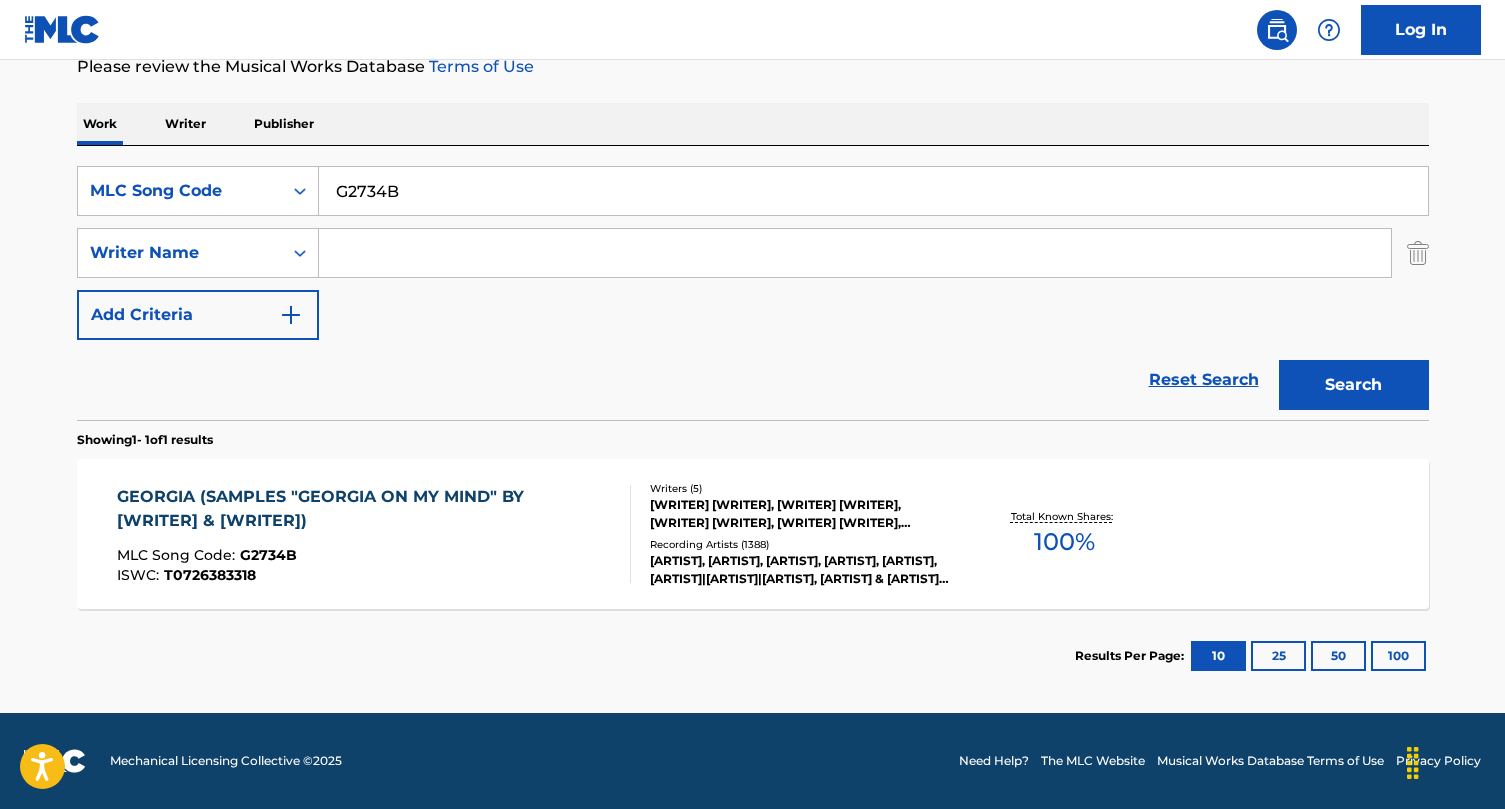 click on "GEORGIA (SAMPLES "GEORGIA ON MY MIND" BY [WRITER] & [WRITER])" at bounding box center (365, 509) 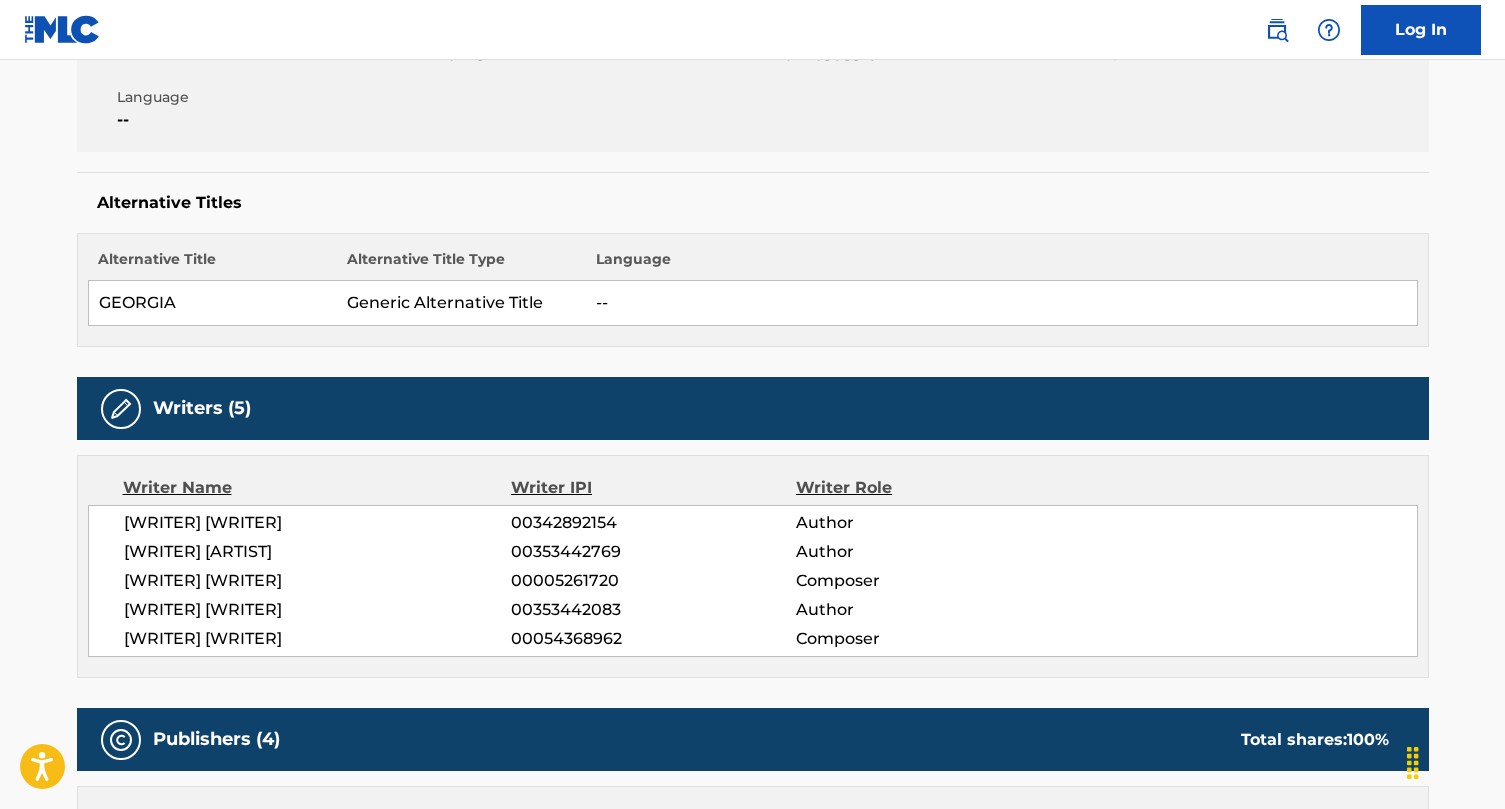 scroll, scrollTop: 264, scrollLeft: 0, axis: vertical 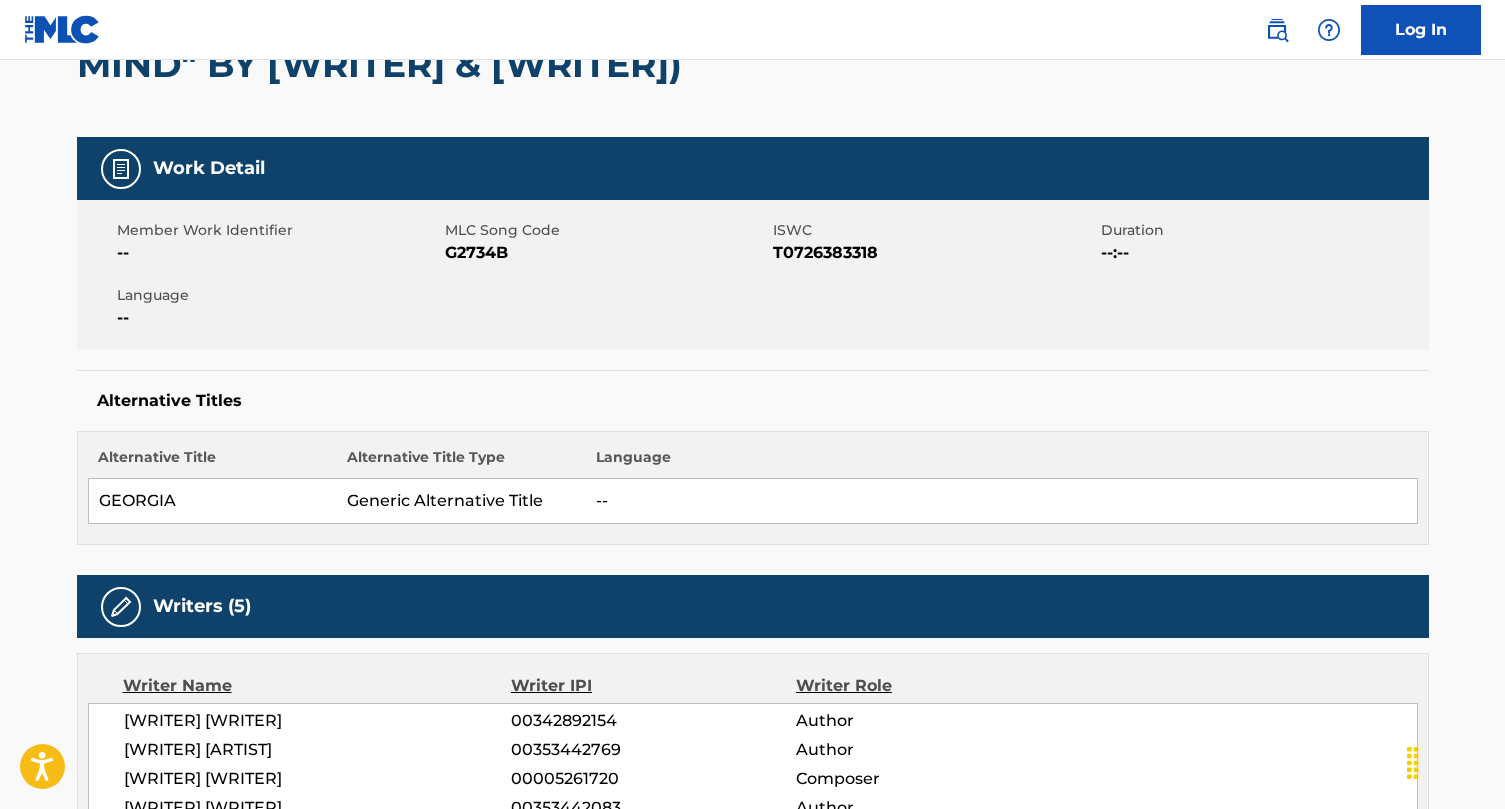 click on "T0726383318" at bounding box center (934, 253) 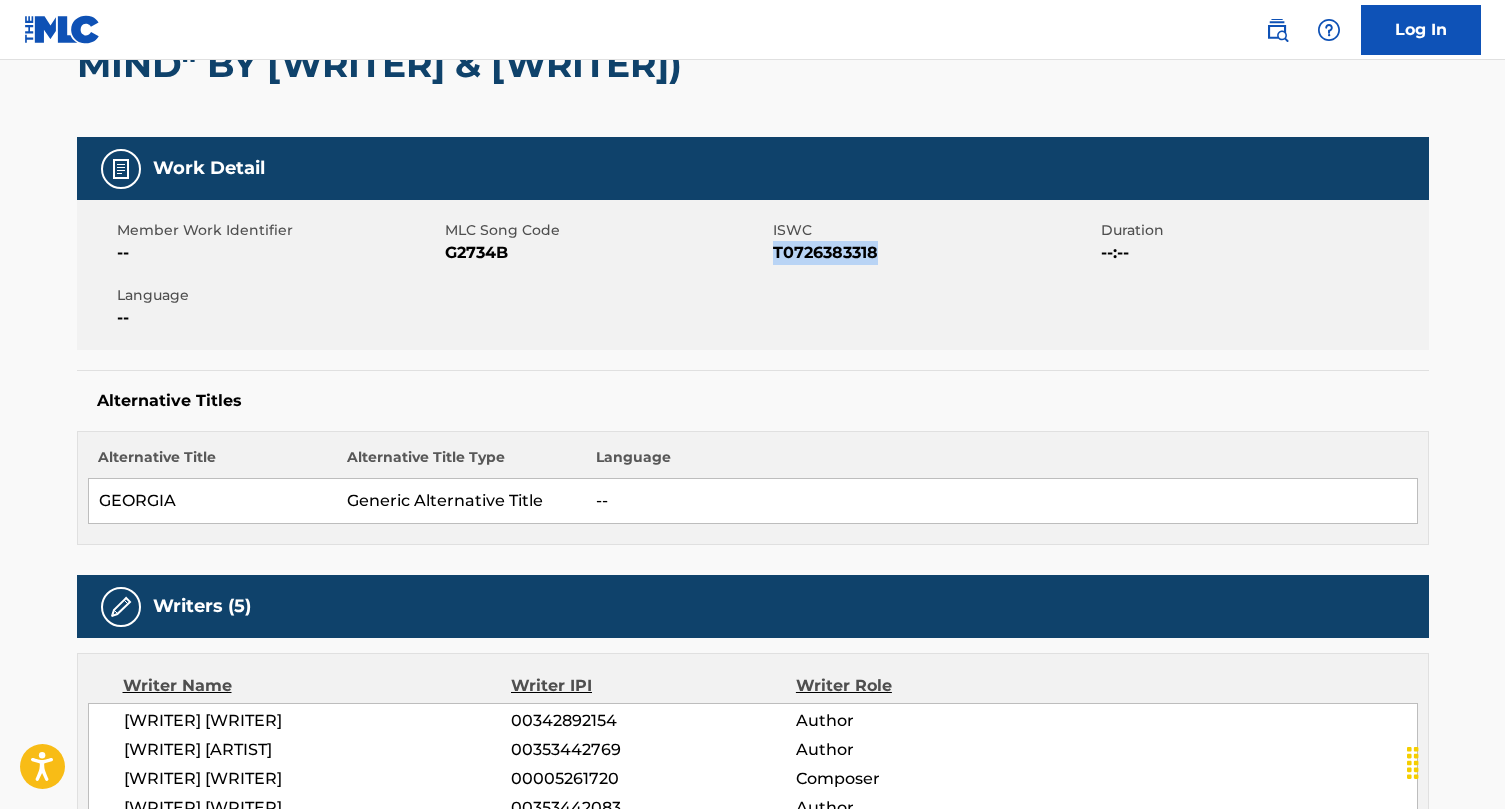 click on "T0726383318" at bounding box center (934, 253) 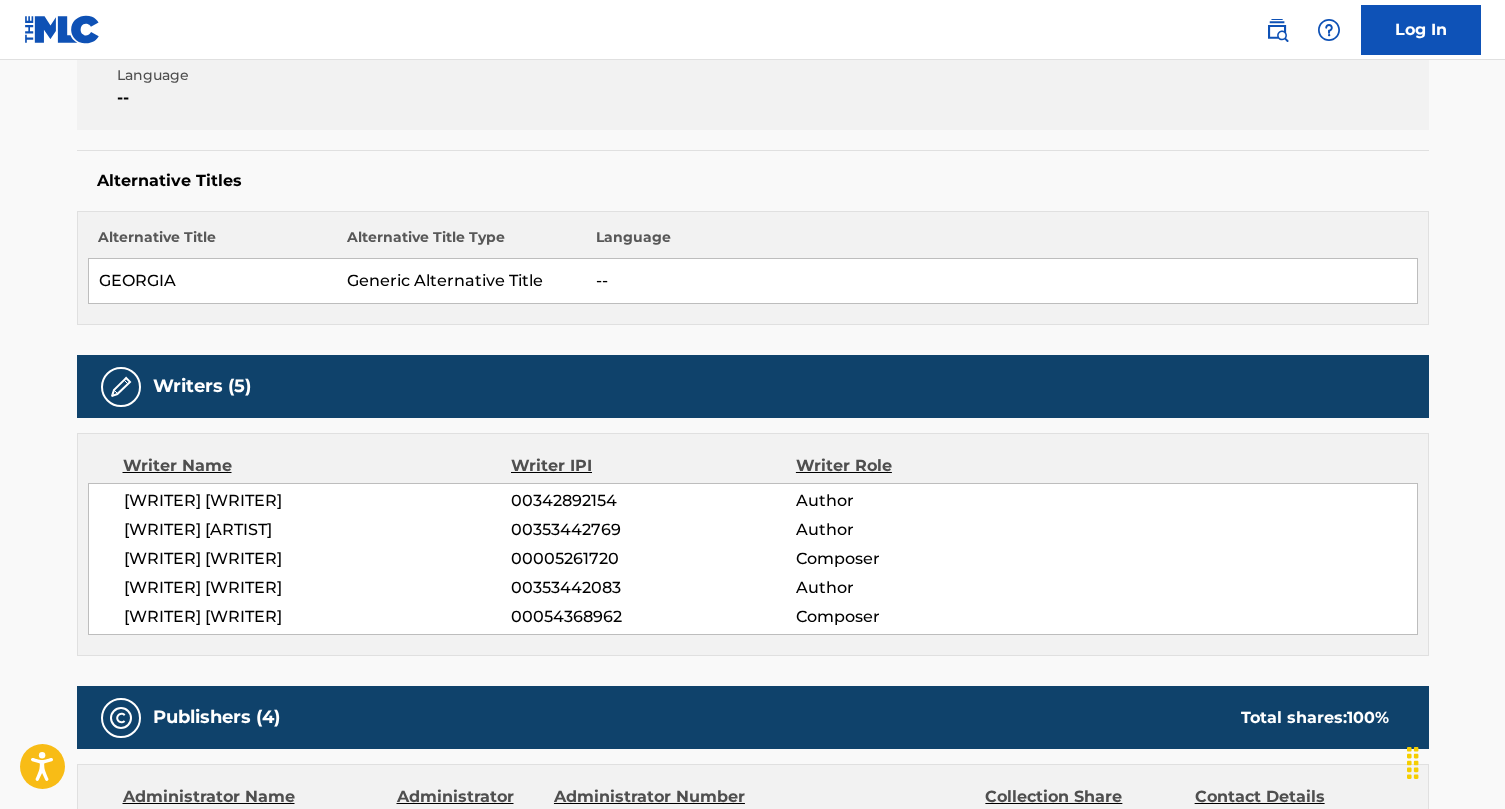 scroll, scrollTop: 491, scrollLeft: 0, axis: vertical 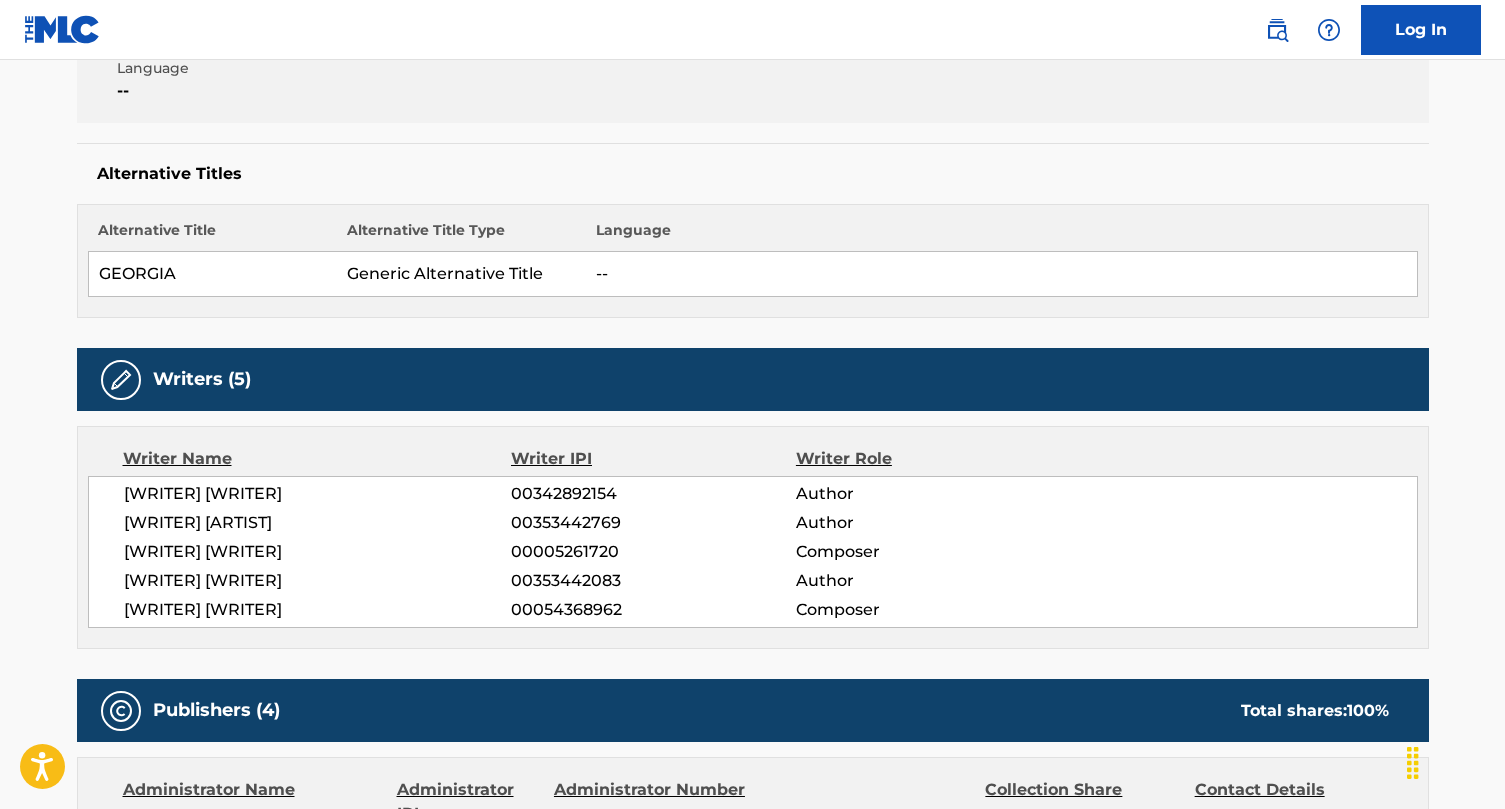 click on "[WRITER] [WRITER]" at bounding box center (318, 494) 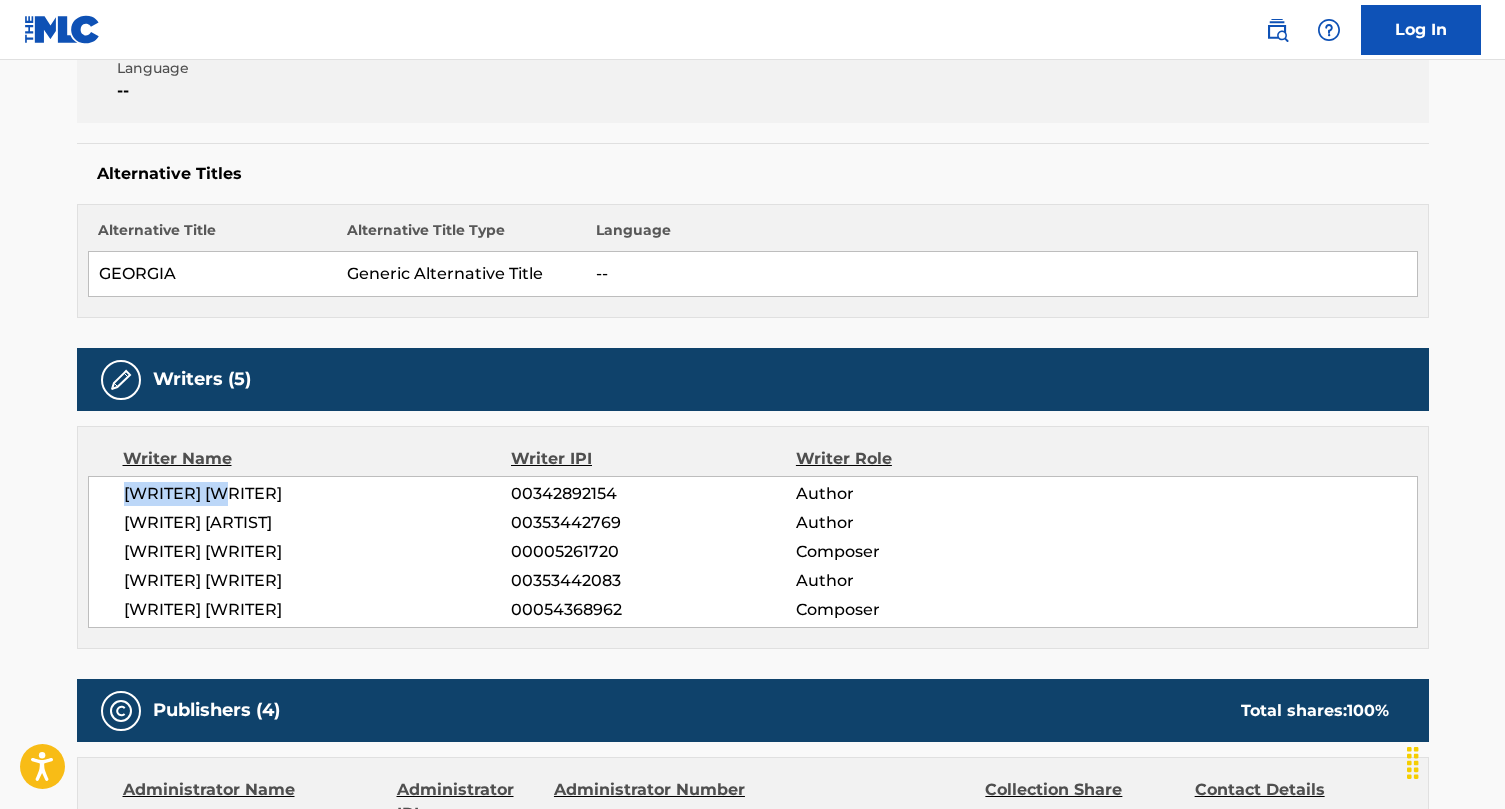 click on "[WRITER] [WRITER]" at bounding box center (318, 494) 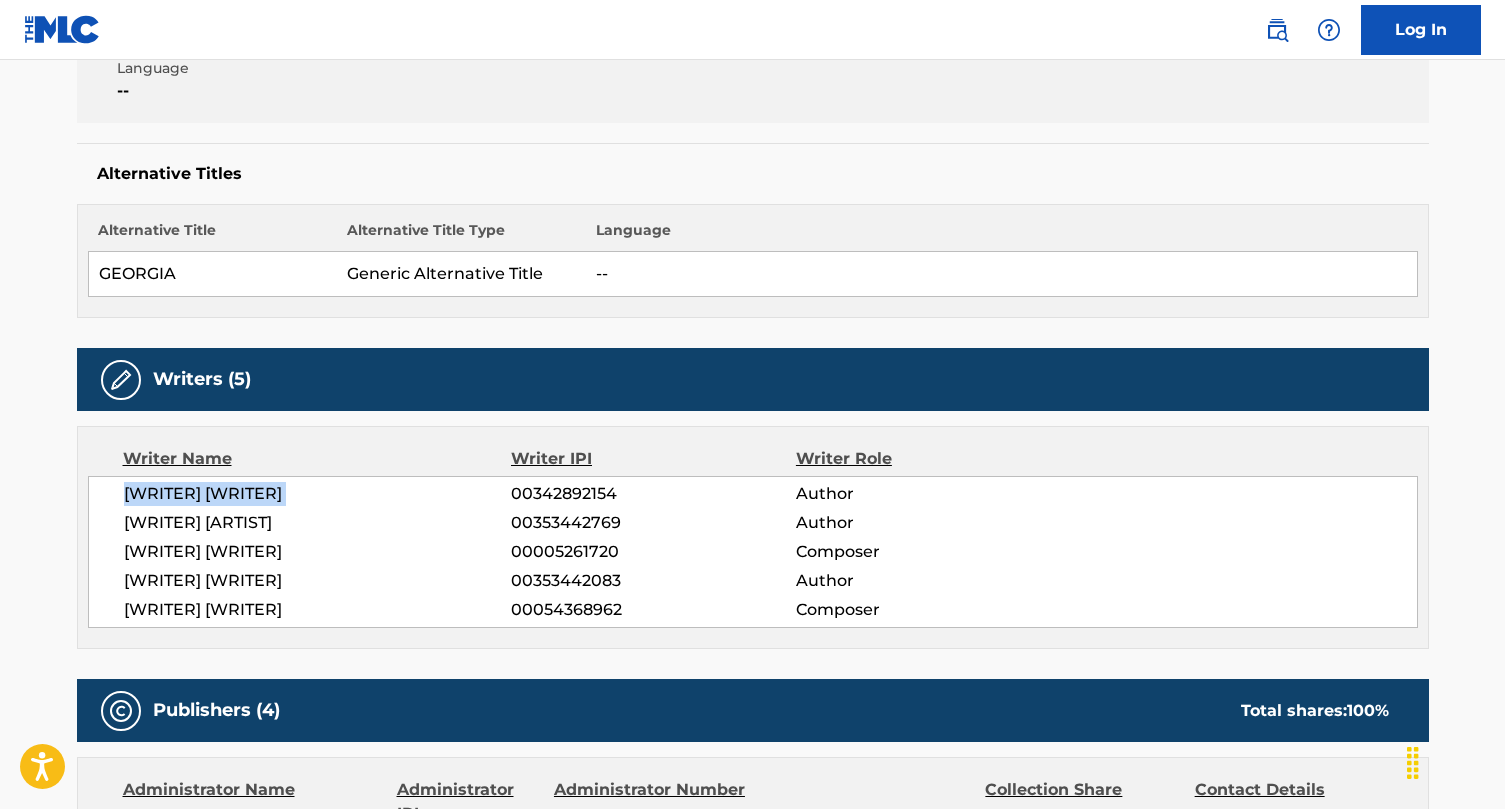 click on "[WRITER] [WRITER]" at bounding box center [318, 494] 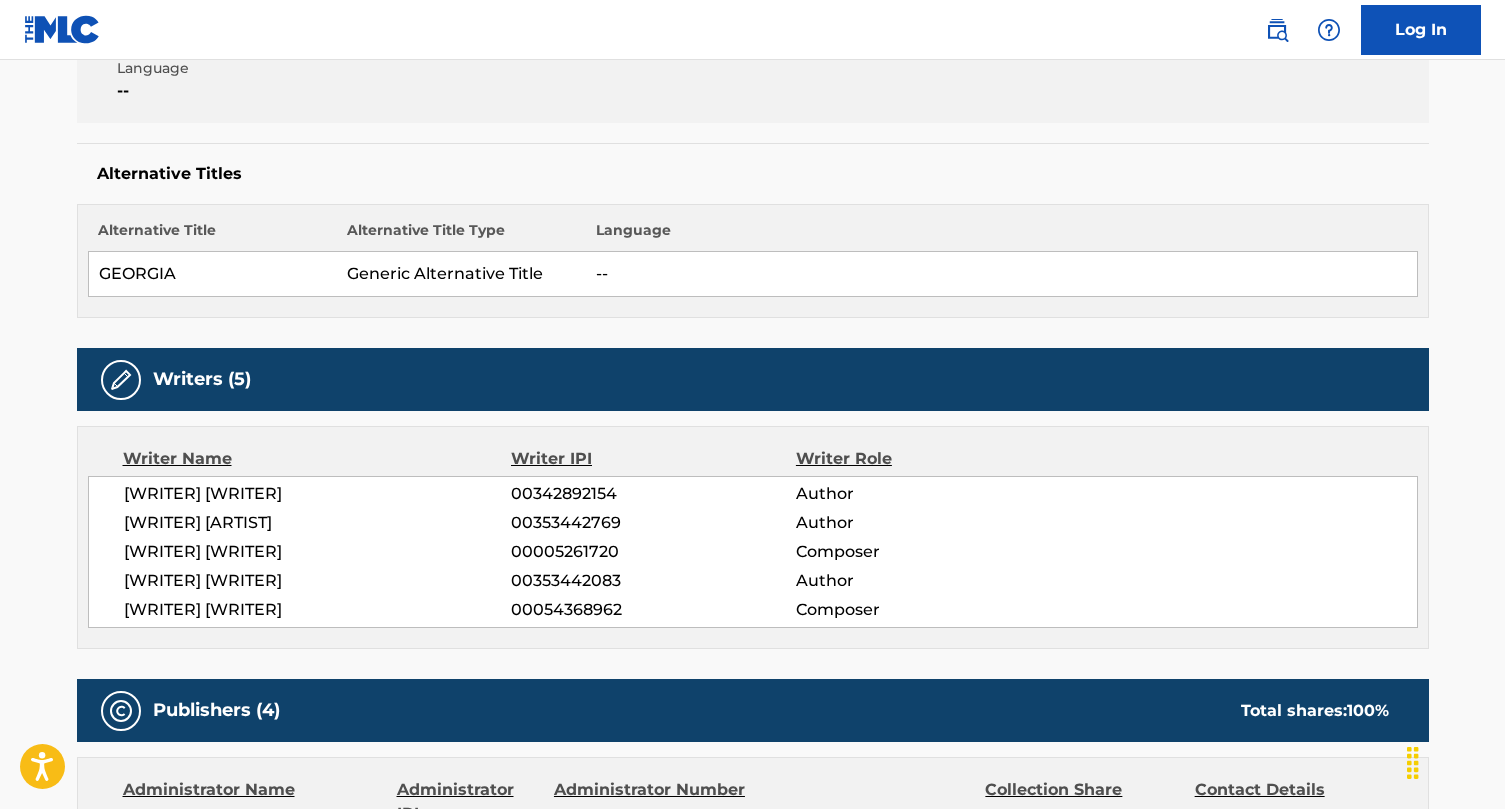 click on "[WRITER] [ARTIST]" at bounding box center (318, 523) 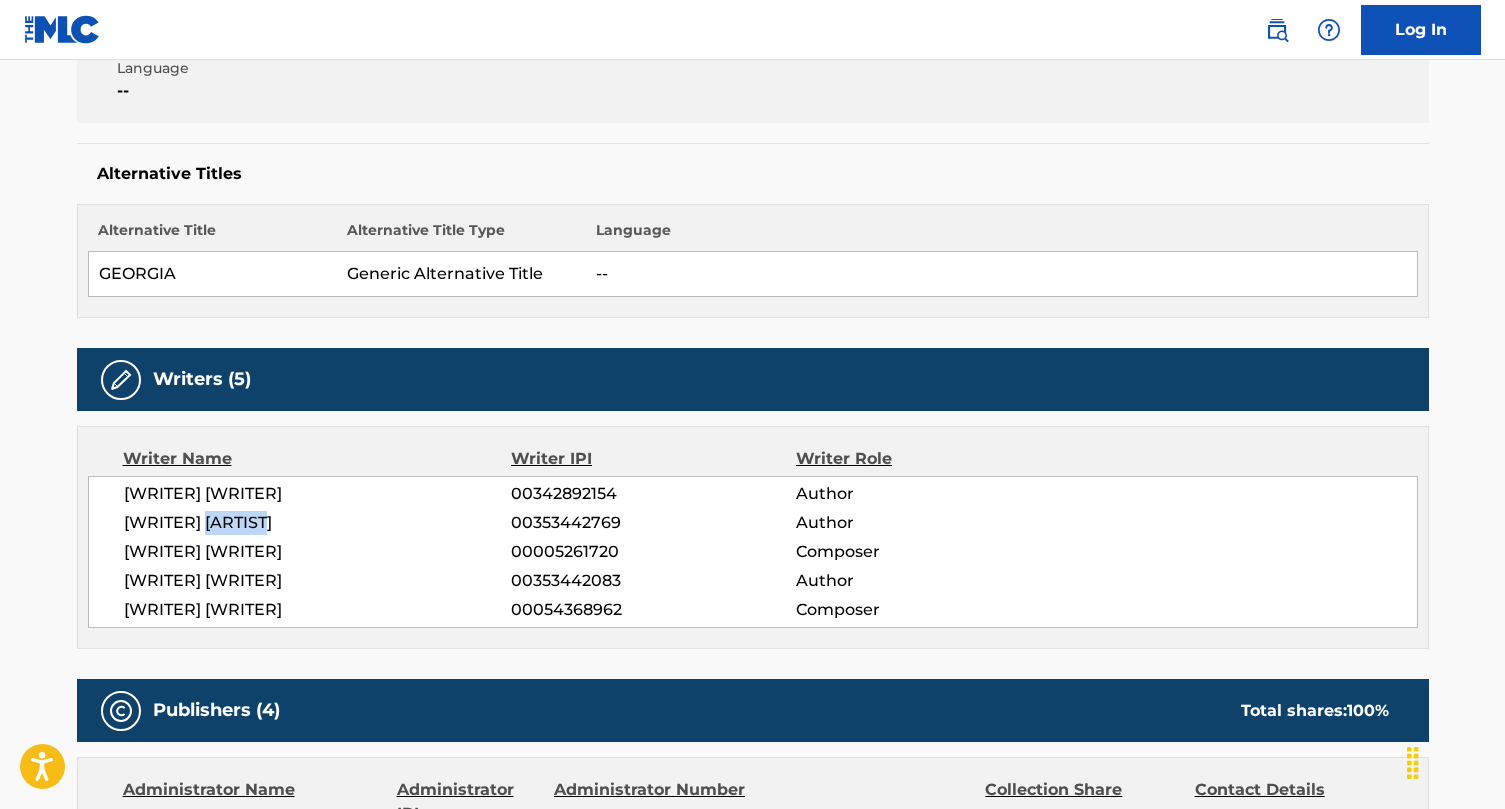 click on "[WRITER] [ARTIST]" at bounding box center [318, 523] 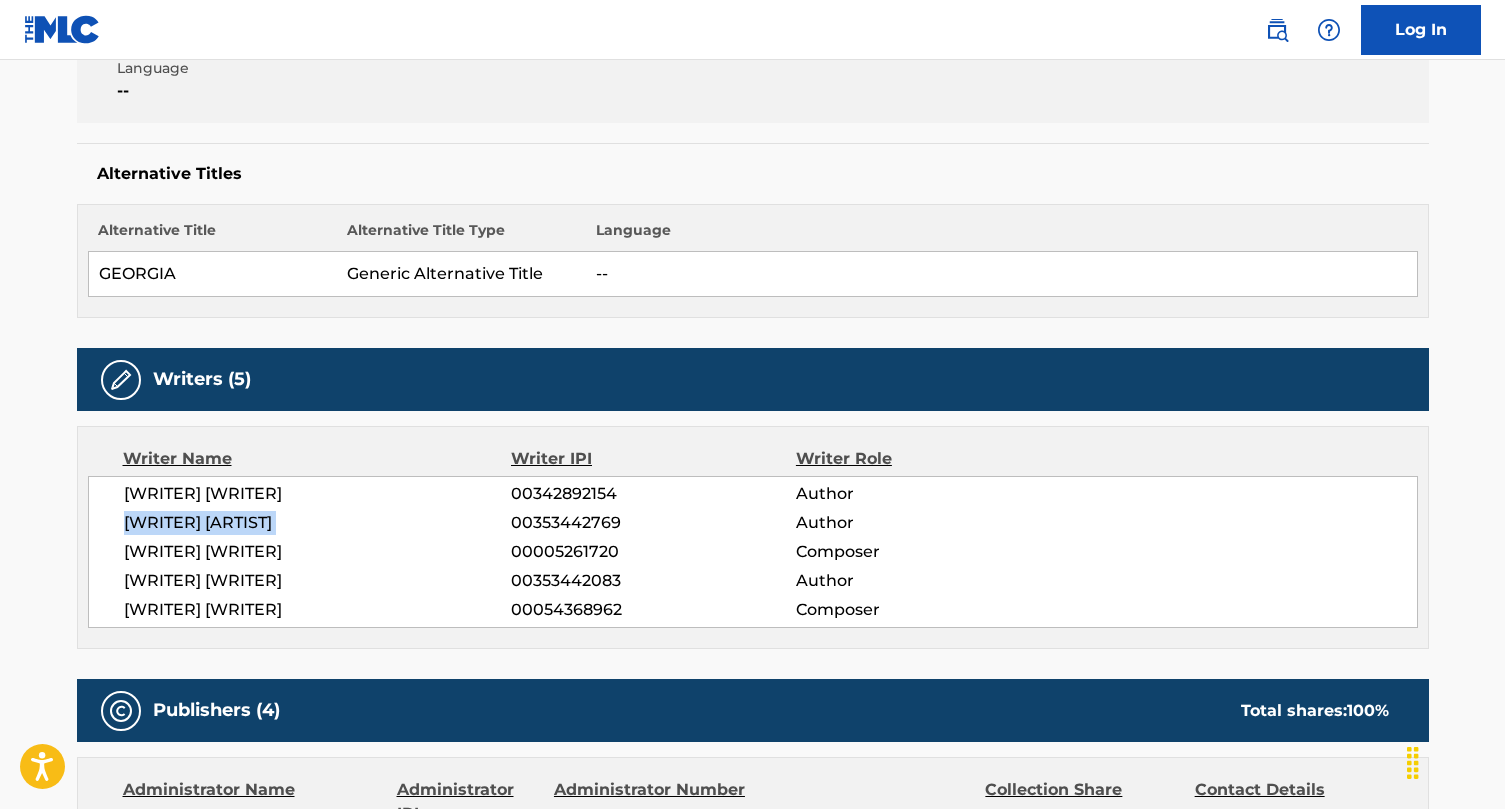click on "[WRITER] [ARTIST]" at bounding box center (318, 523) 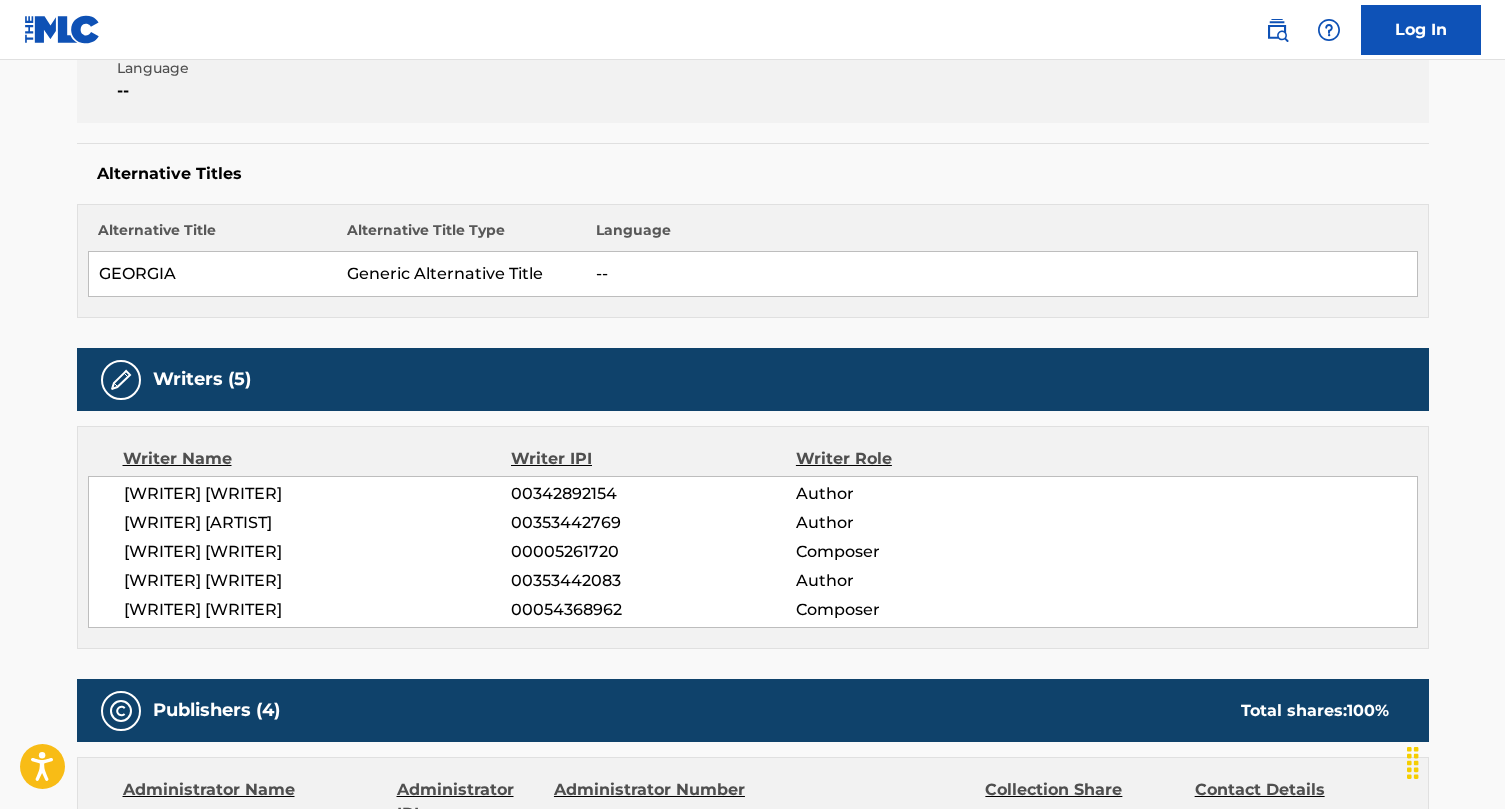 click on "[WRITER] [WRITER]" at bounding box center [318, 552] 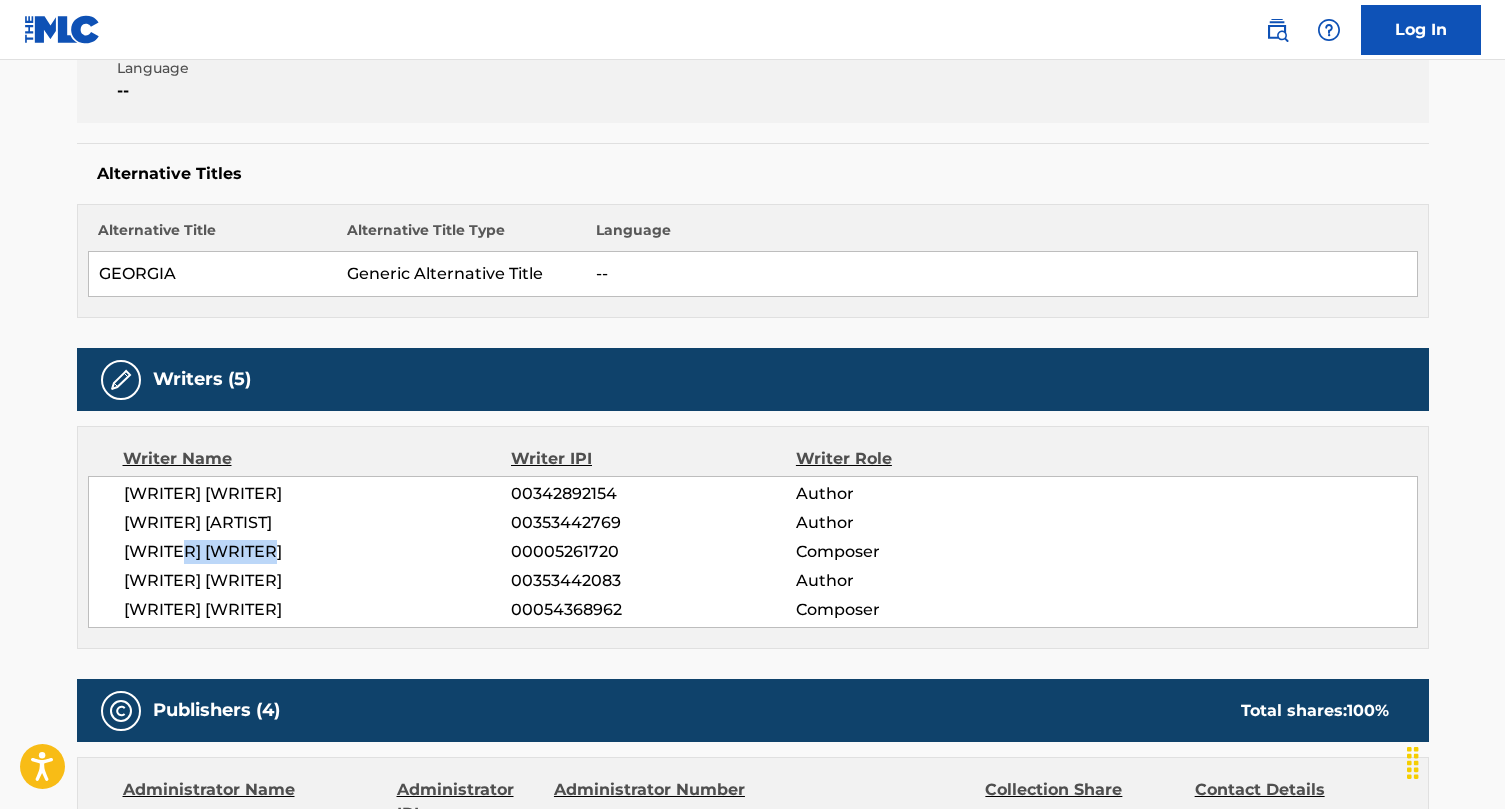 click on "[WRITER] [WRITER]" at bounding box center [318, 552] 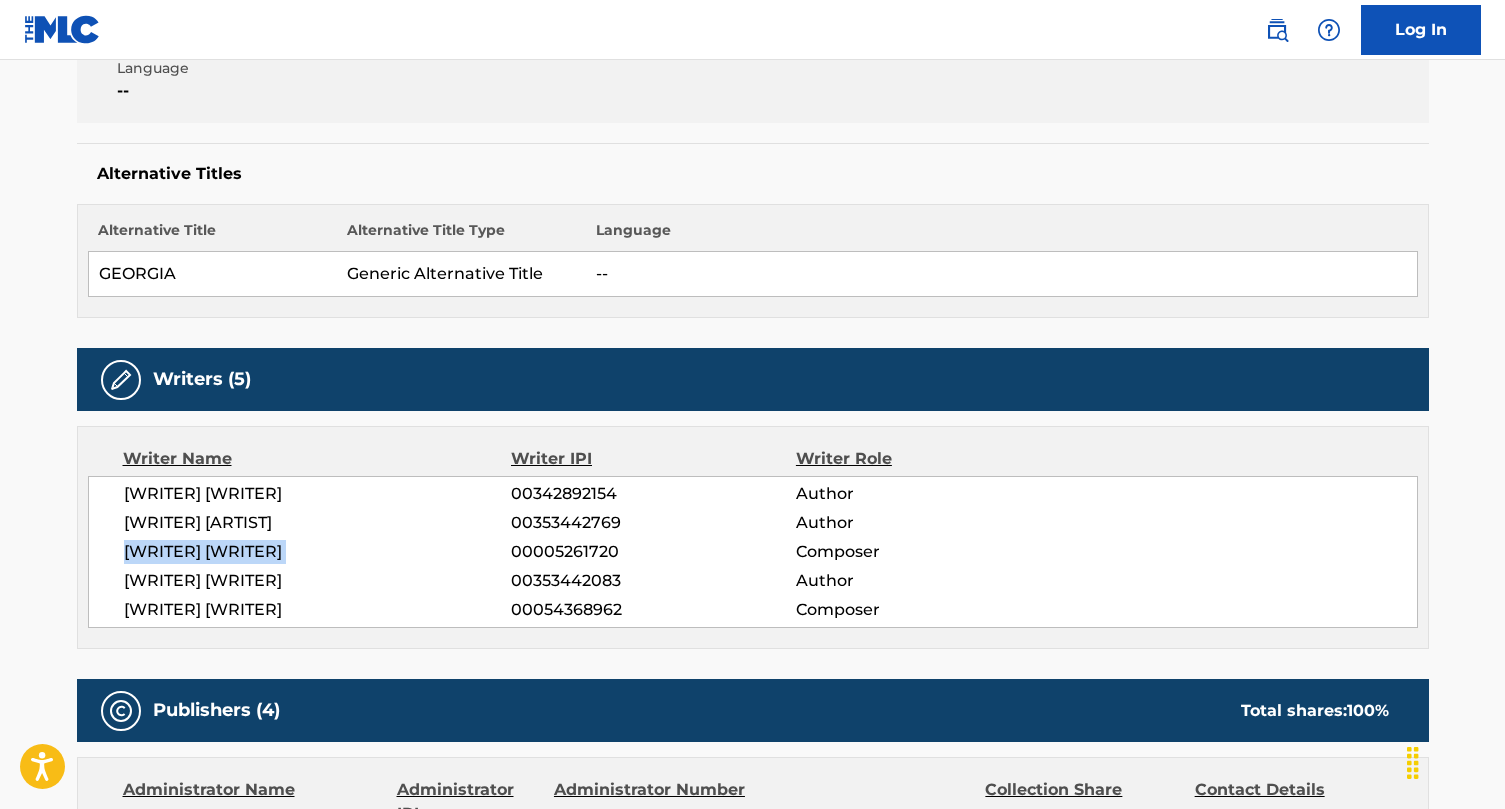 click on "[WRITER] [WRITER]" at bounding box center (318, 552) 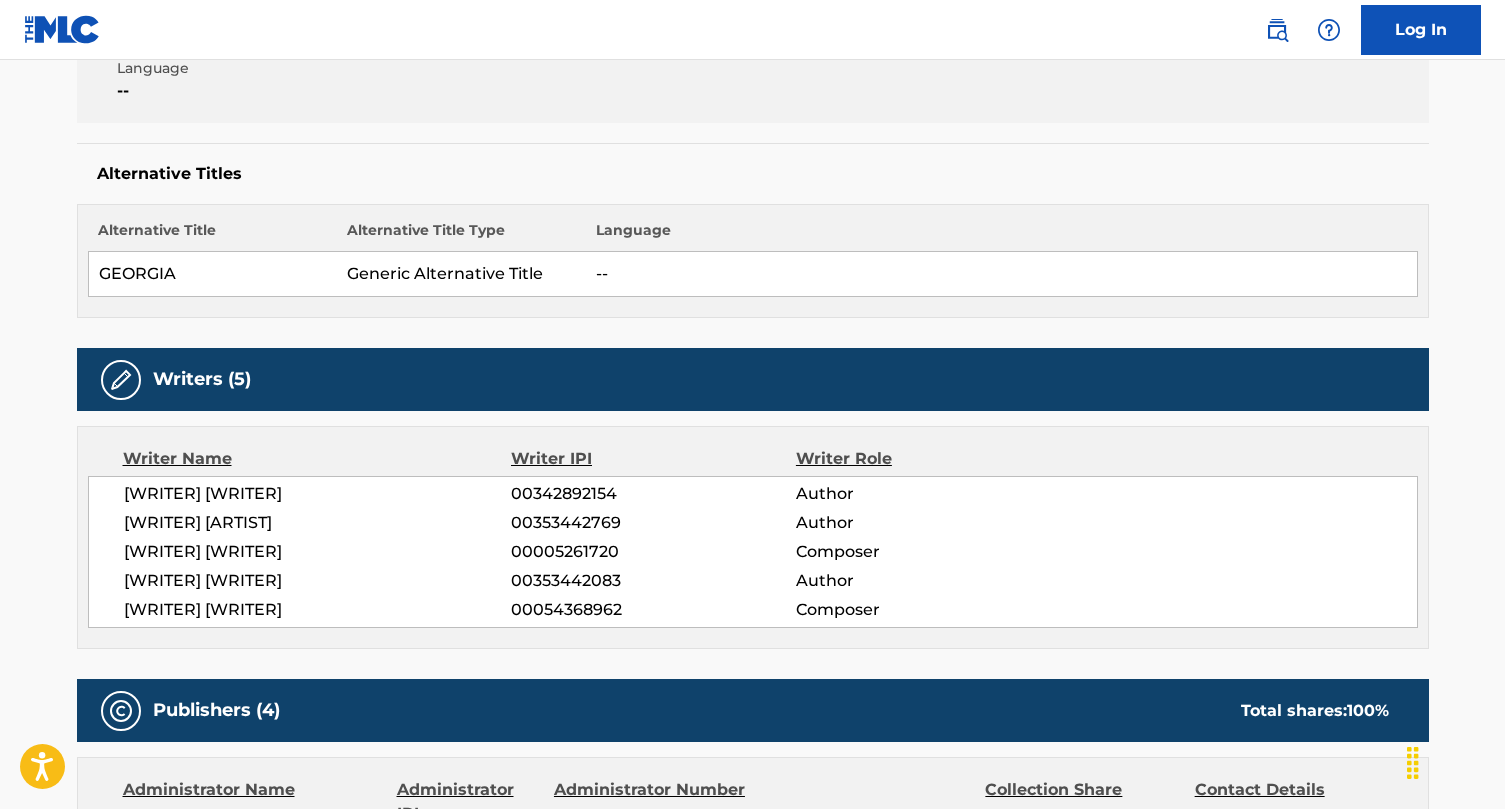 click on "[WRITER] [WRITER]" at bounding box center [318, 581] 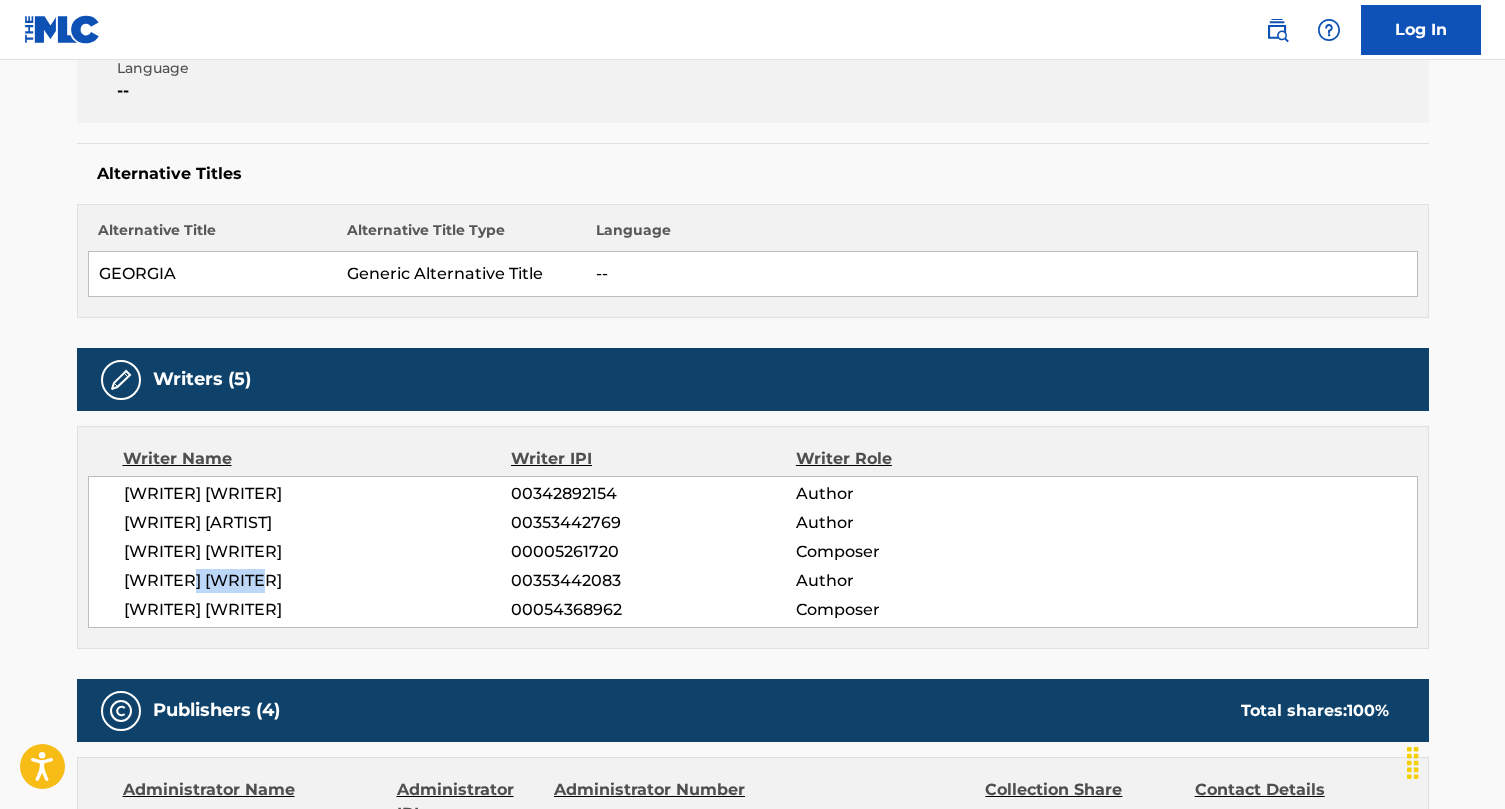 click on "[WRITER] [WRITER]" at bounding box center (318, 581) 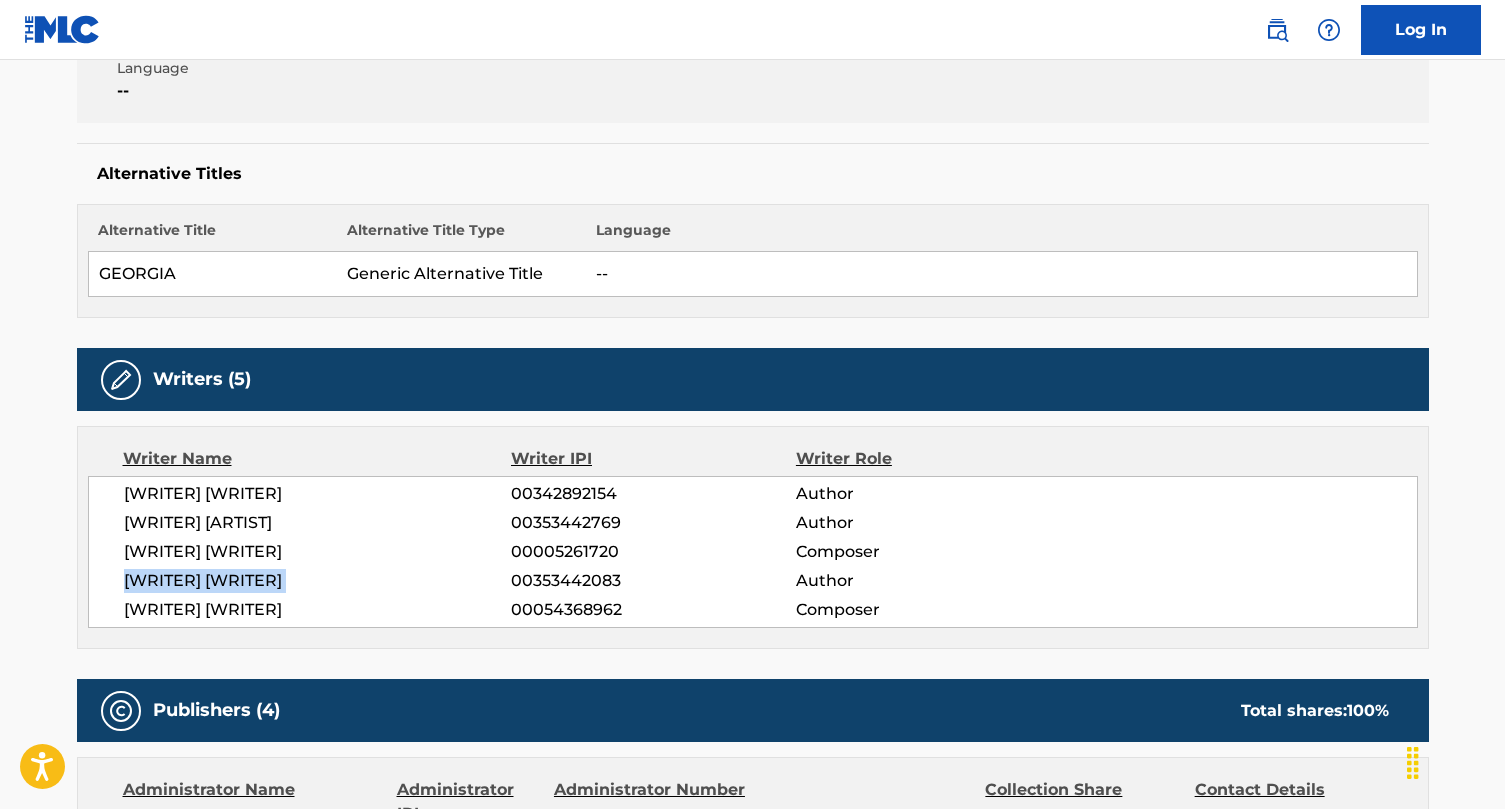 copy on "[WRITER] [WRITER]" 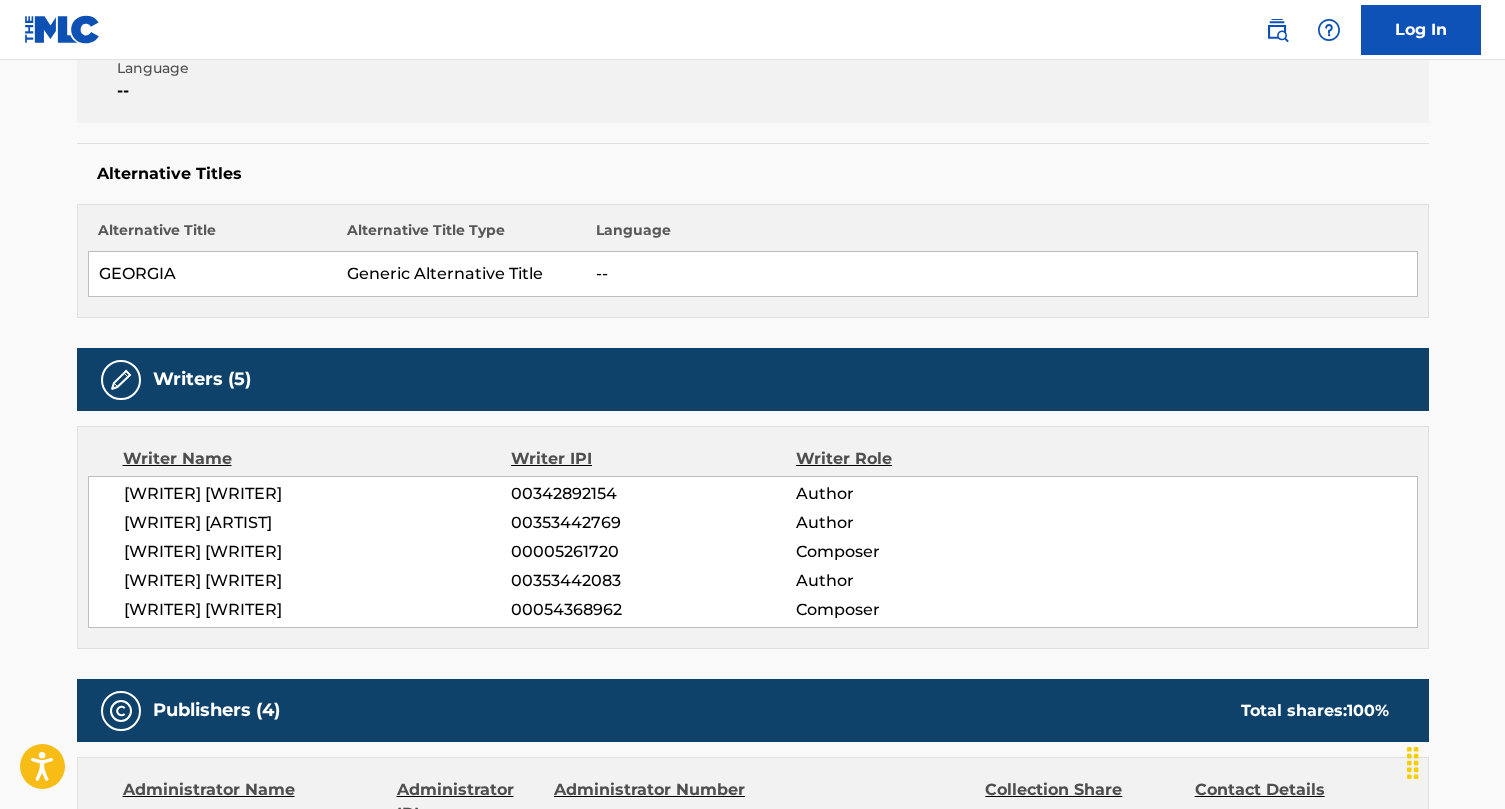 click on "[WRITER] [WRITER]" at bounding box center [318, 610] 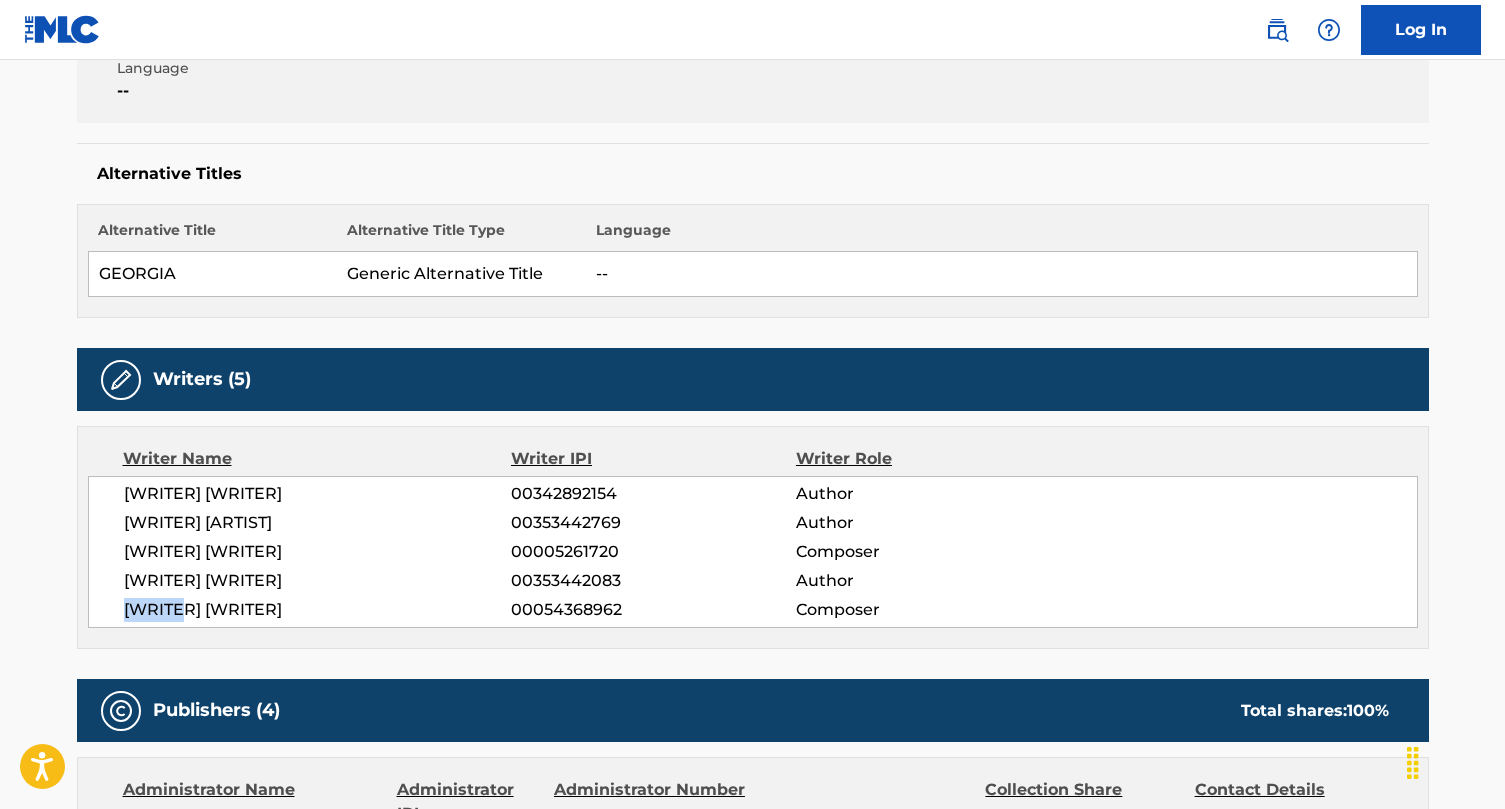 click on "[WRITER] [WRITER]" at bounding box center [318, 610] 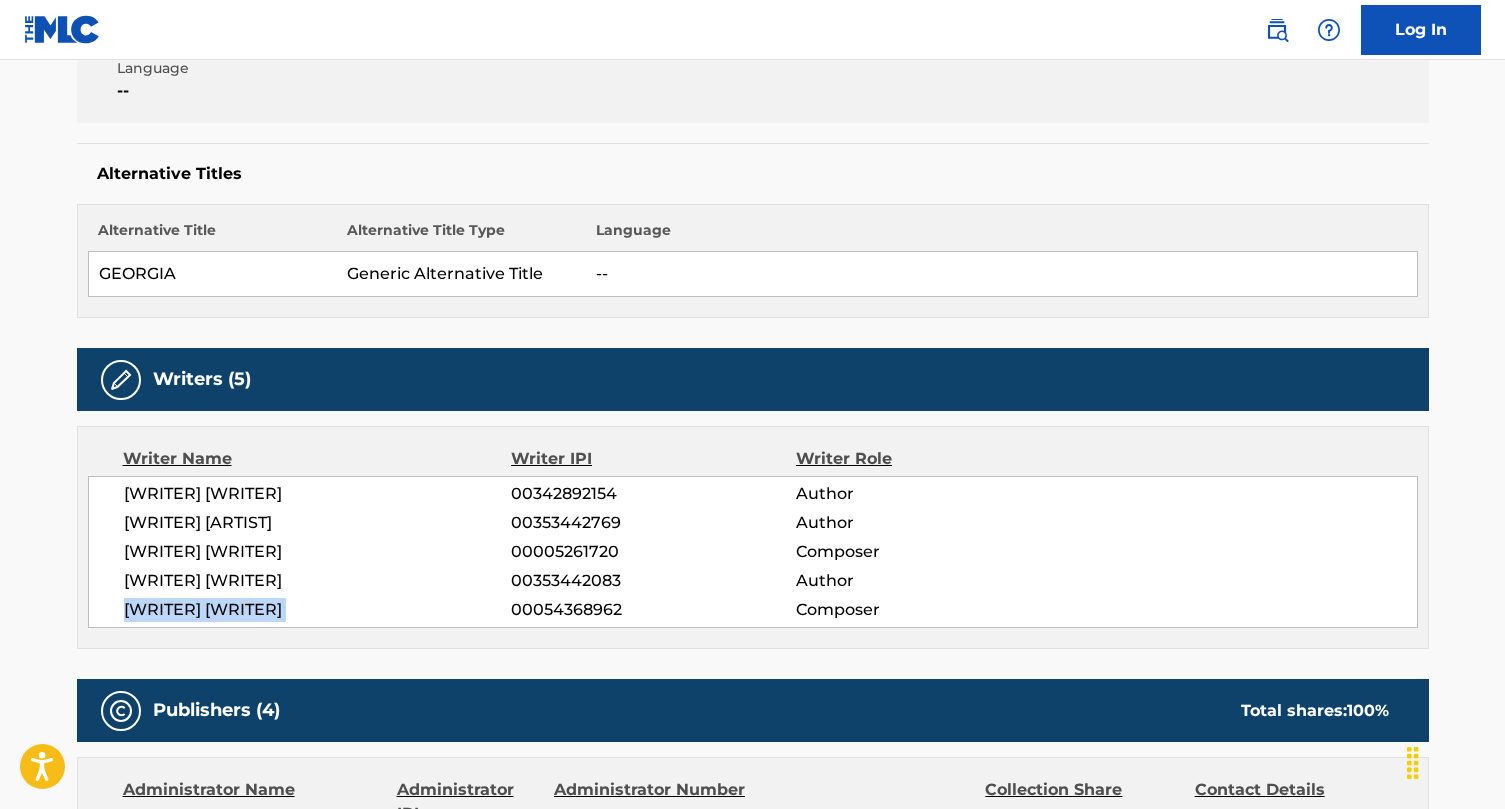 click on "[WRITER] [WRITER]" at bounding box center [318, 610] 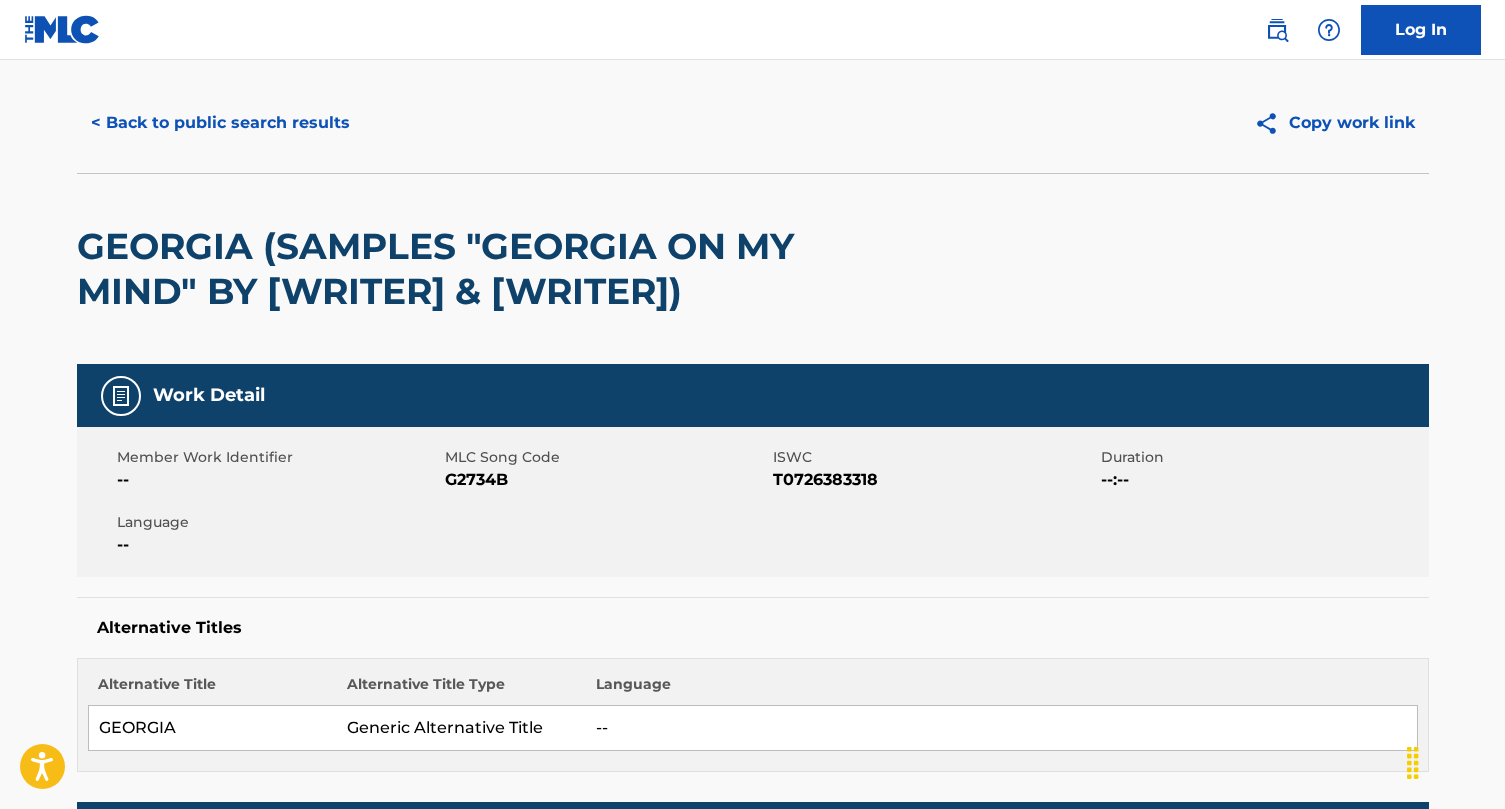 scroll, scrollTop: 0, scrollLeft: 0, axis: both 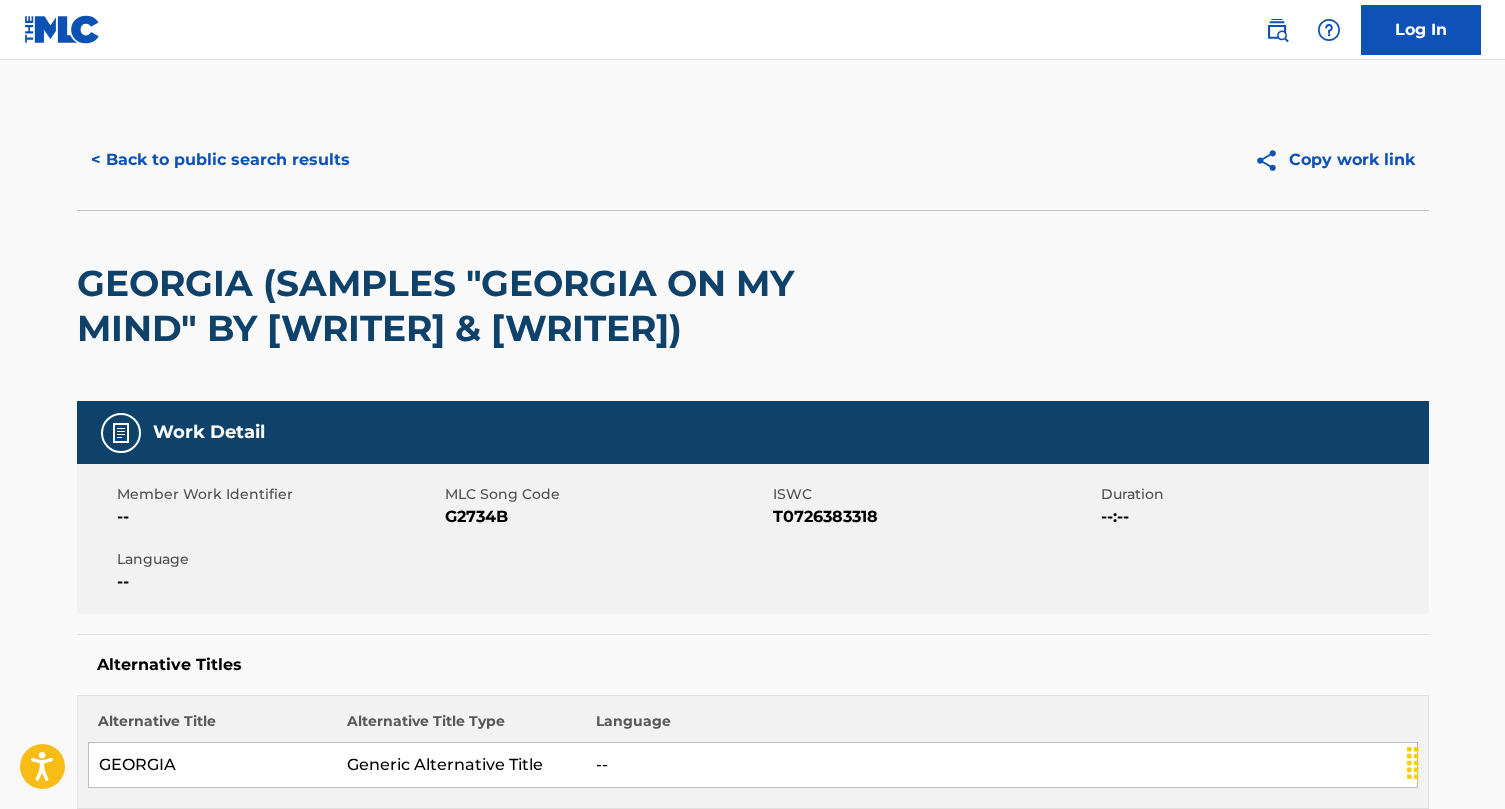 click on "GEORGIA (SAMPLES "GEORGIA ON MY MIND" BY [WRITER] & [WRITER])" at bounding box center [482, 306] 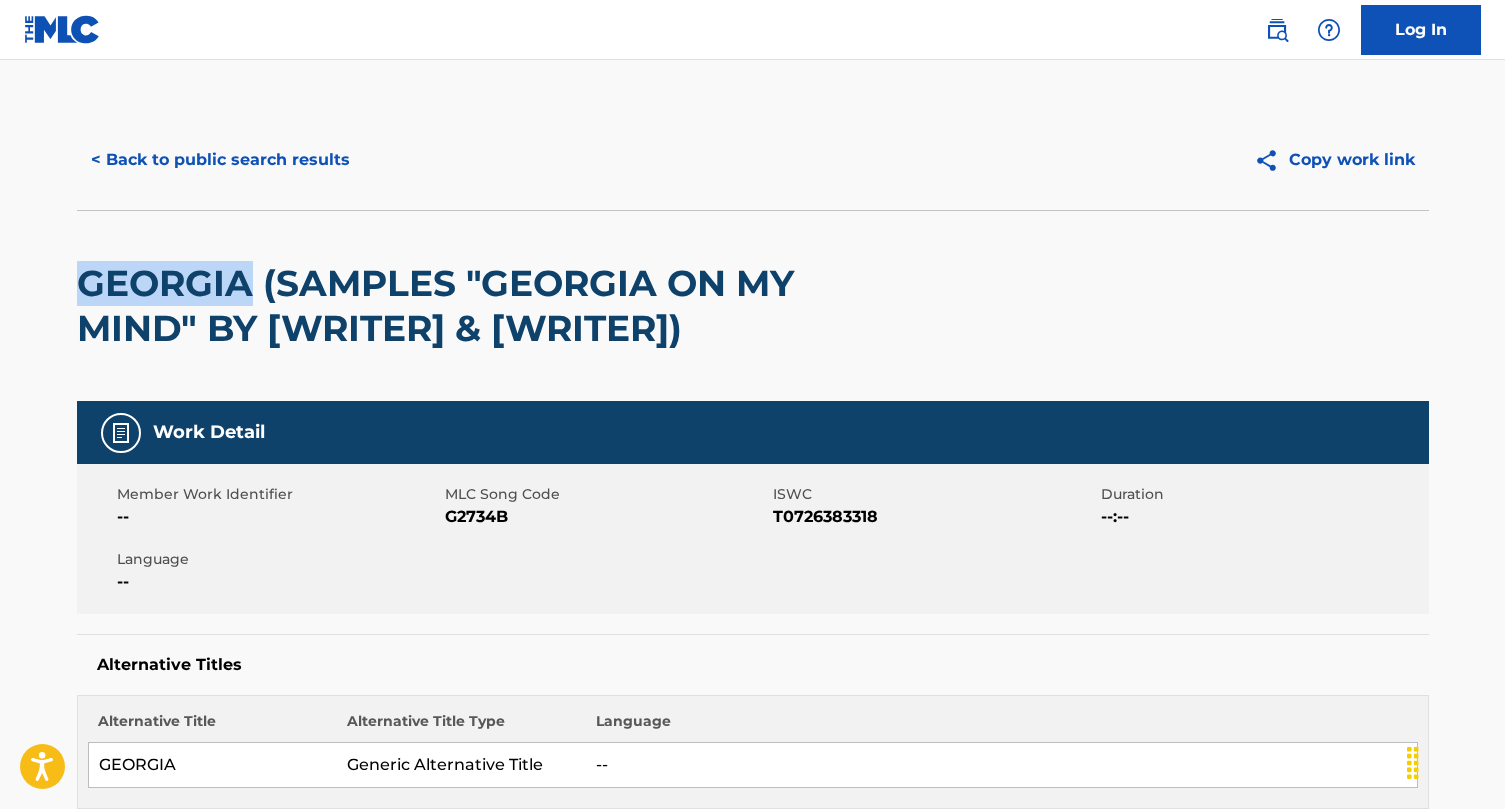 click on "GEORGIA (SAMPLES "GEORGIA ON MY MIND" BY [WRITER] & [WRITER])" at bounding box center [482, 306] 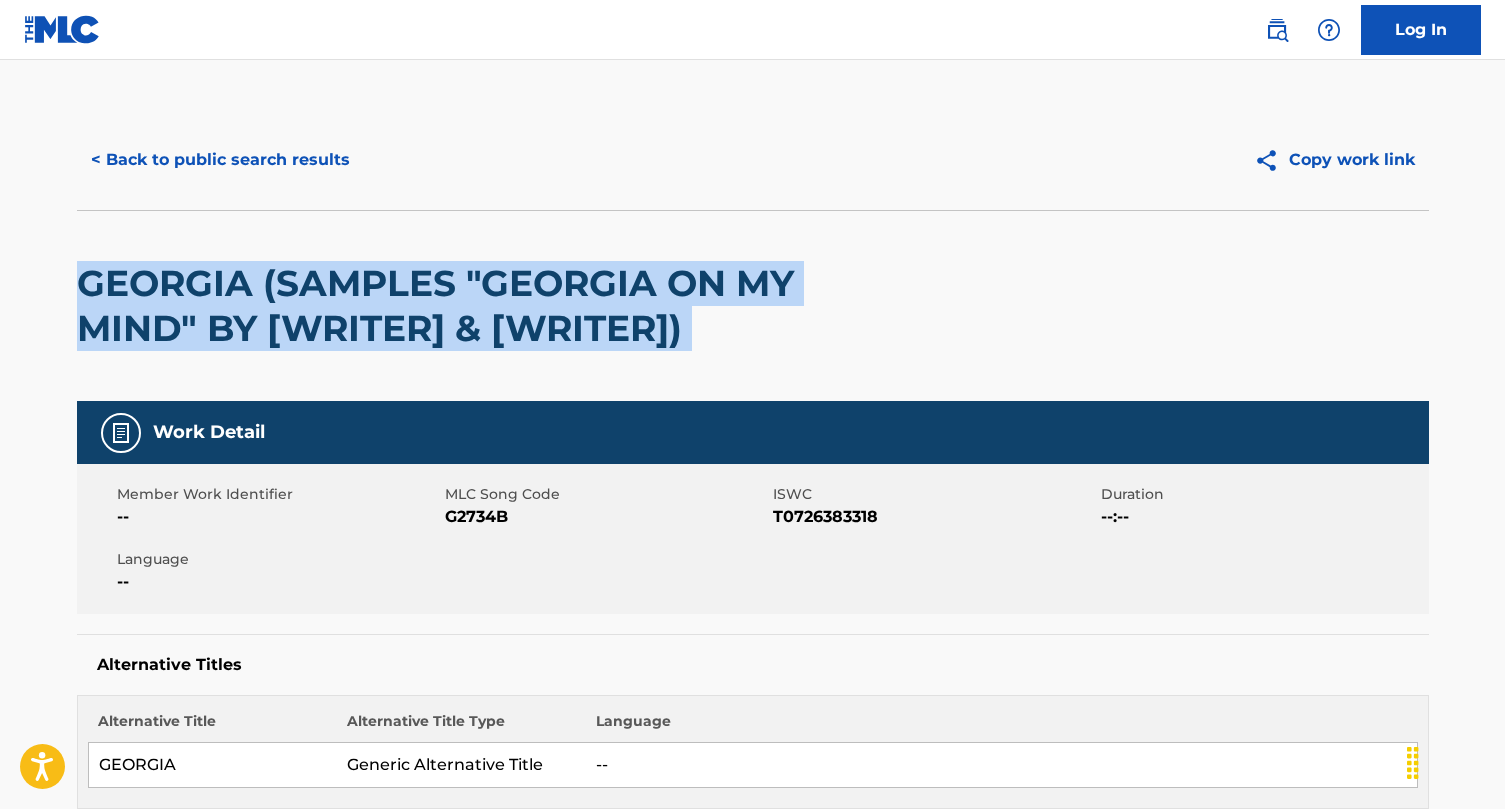 click on "GEORGIA (SAMPLES "GEORGIA ON MY MIND" BY [WRITER] & [WRITER])" at bounding box center (482, 306) 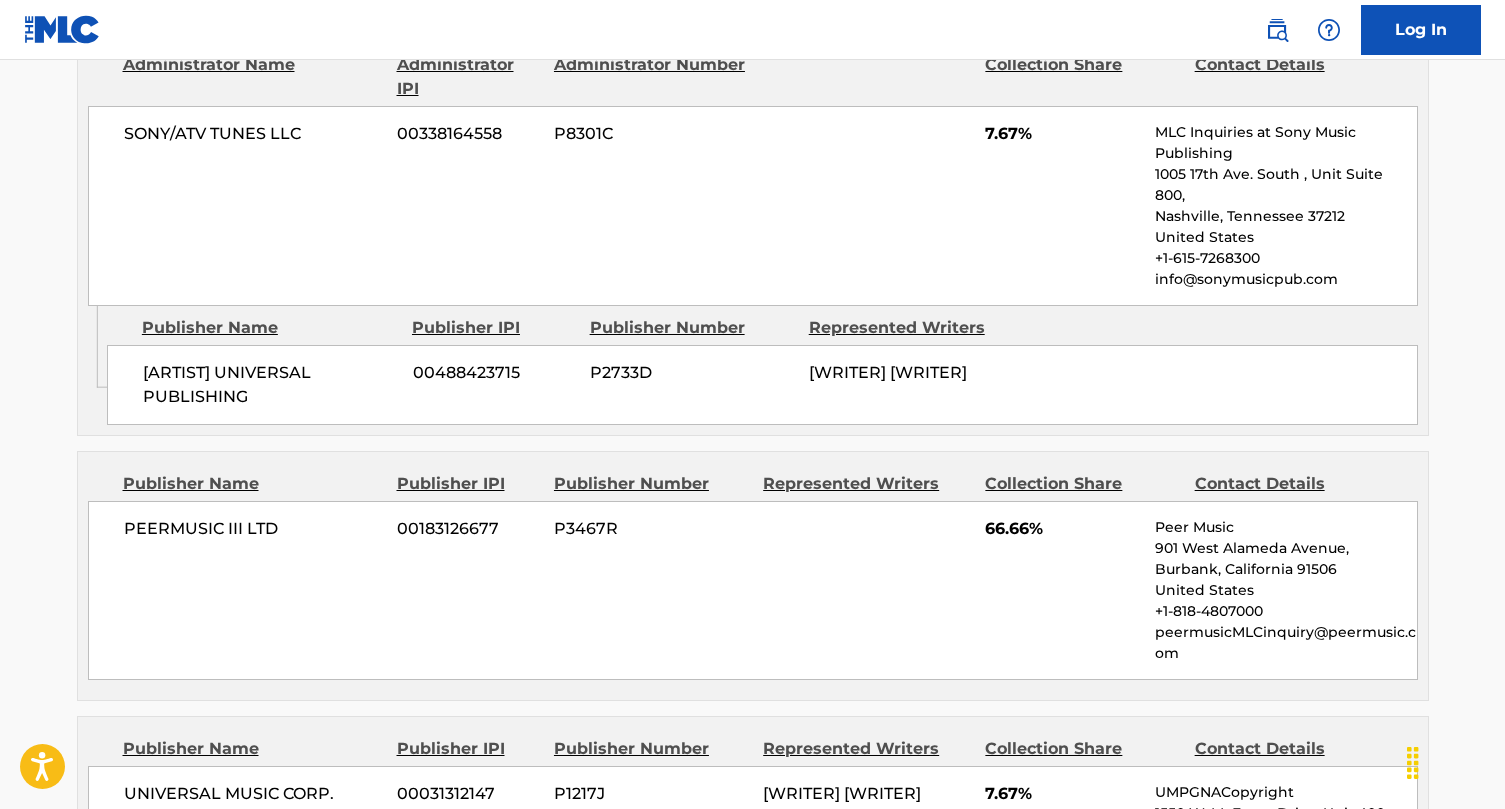 scroll, scrollTop: 1106, scrollLeft: 0, axis: vertical 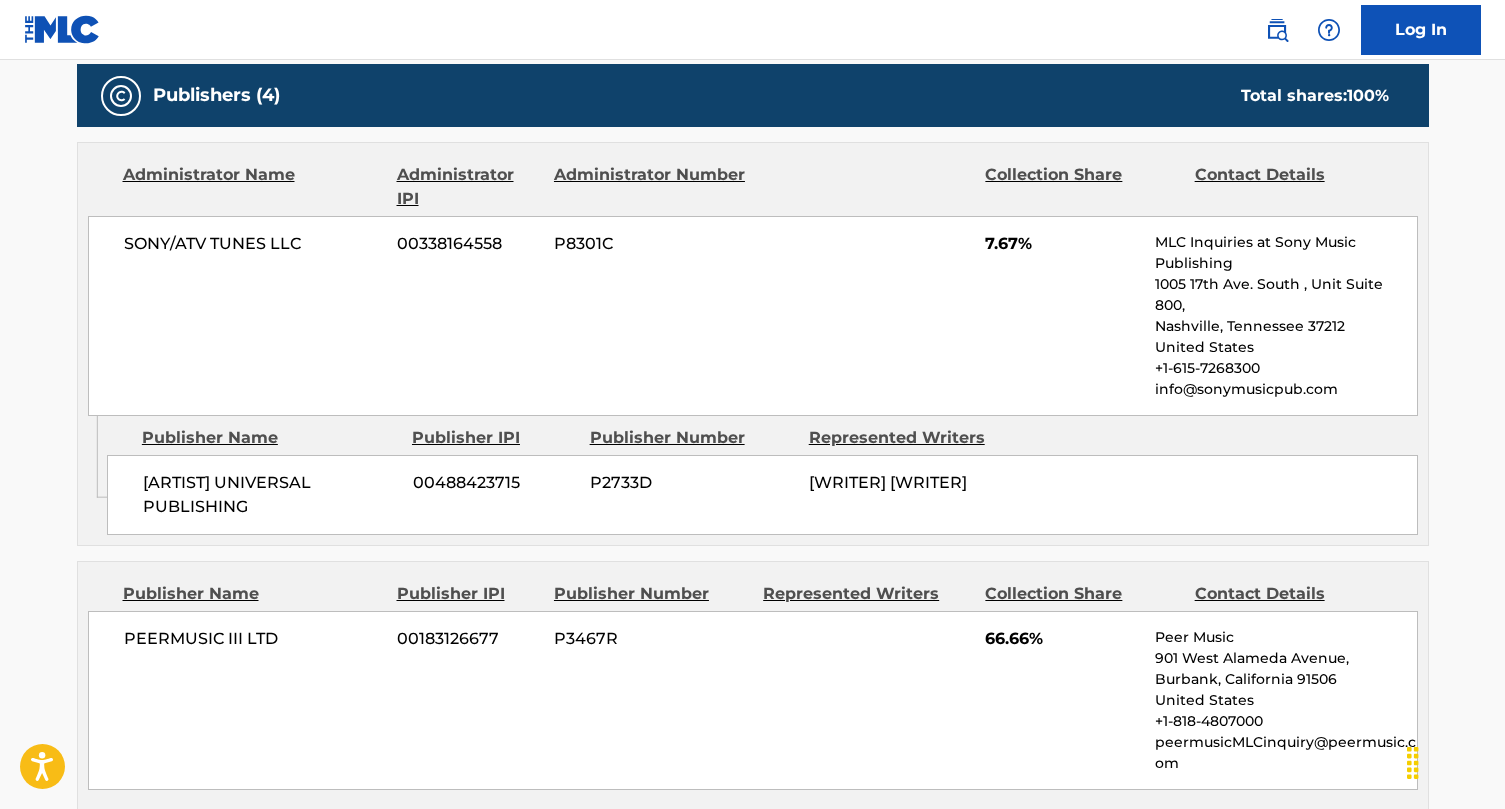 click on "SONY/ATV TUNES LLC" at bounding box center [253, 244] 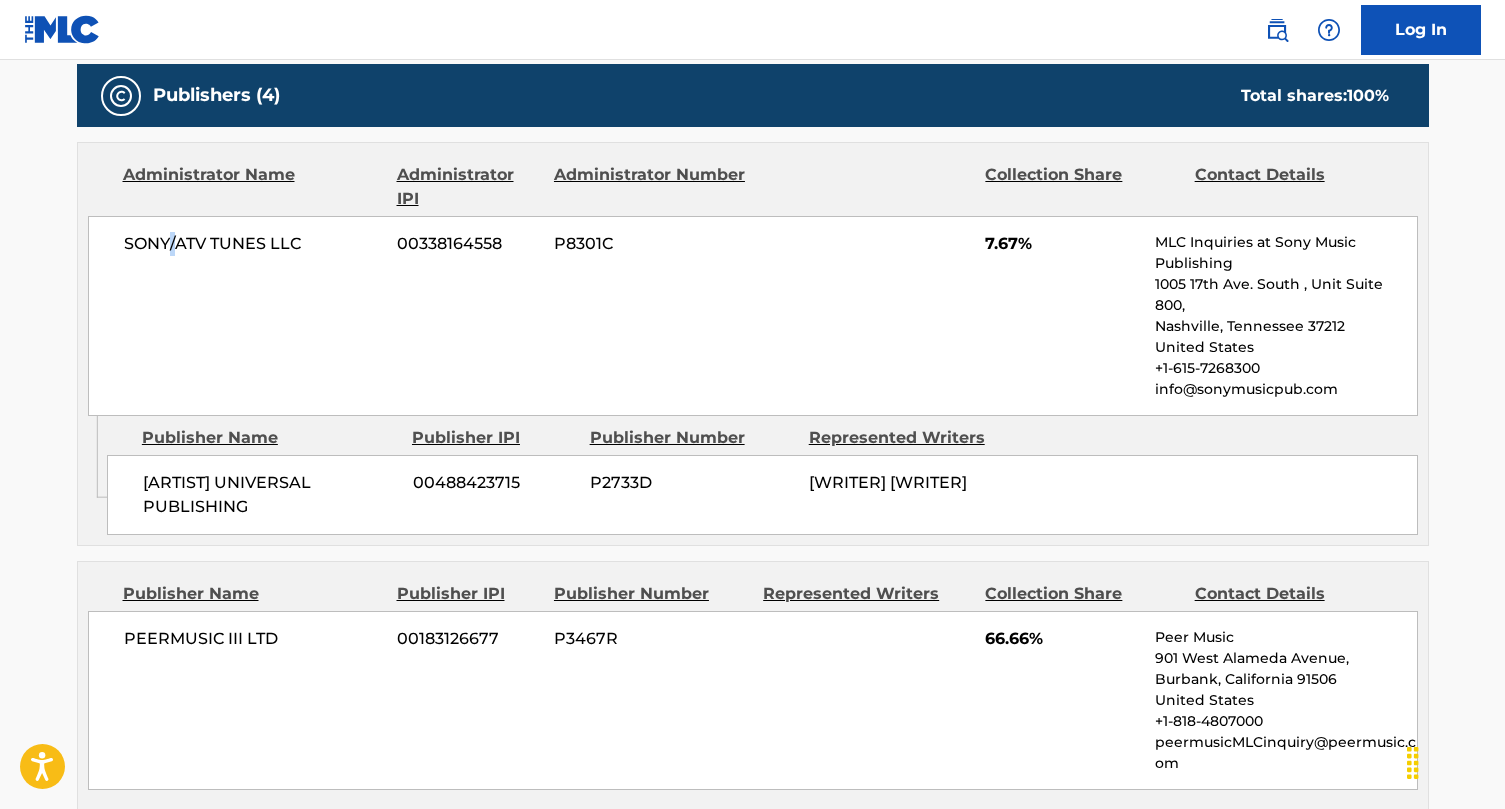 click on "SONY/ATV TUNES LLC" at bounding box center [253, 244] 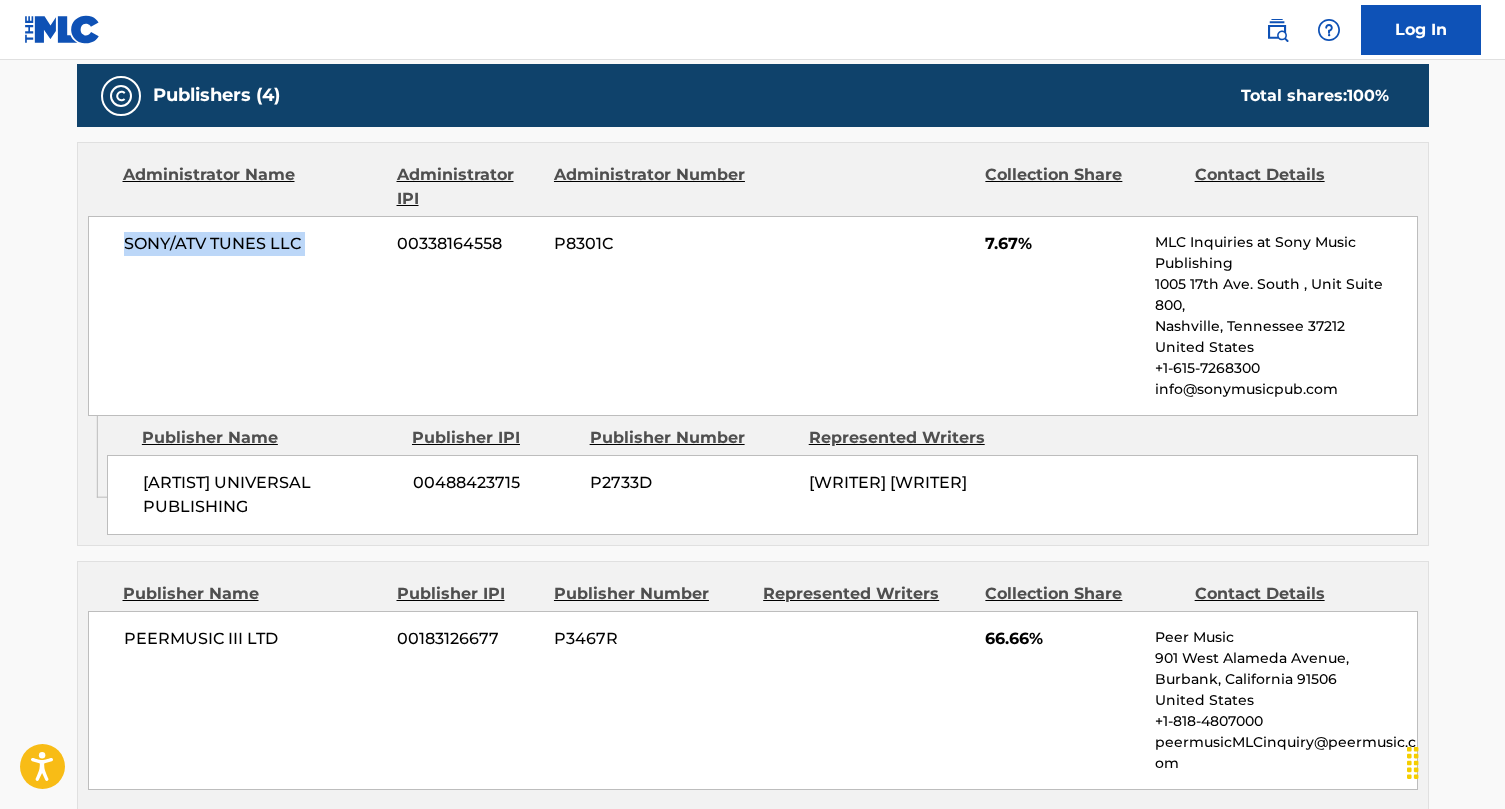 click on "SONY/ATV TUNES LLC" at bounding box center [253, 244] 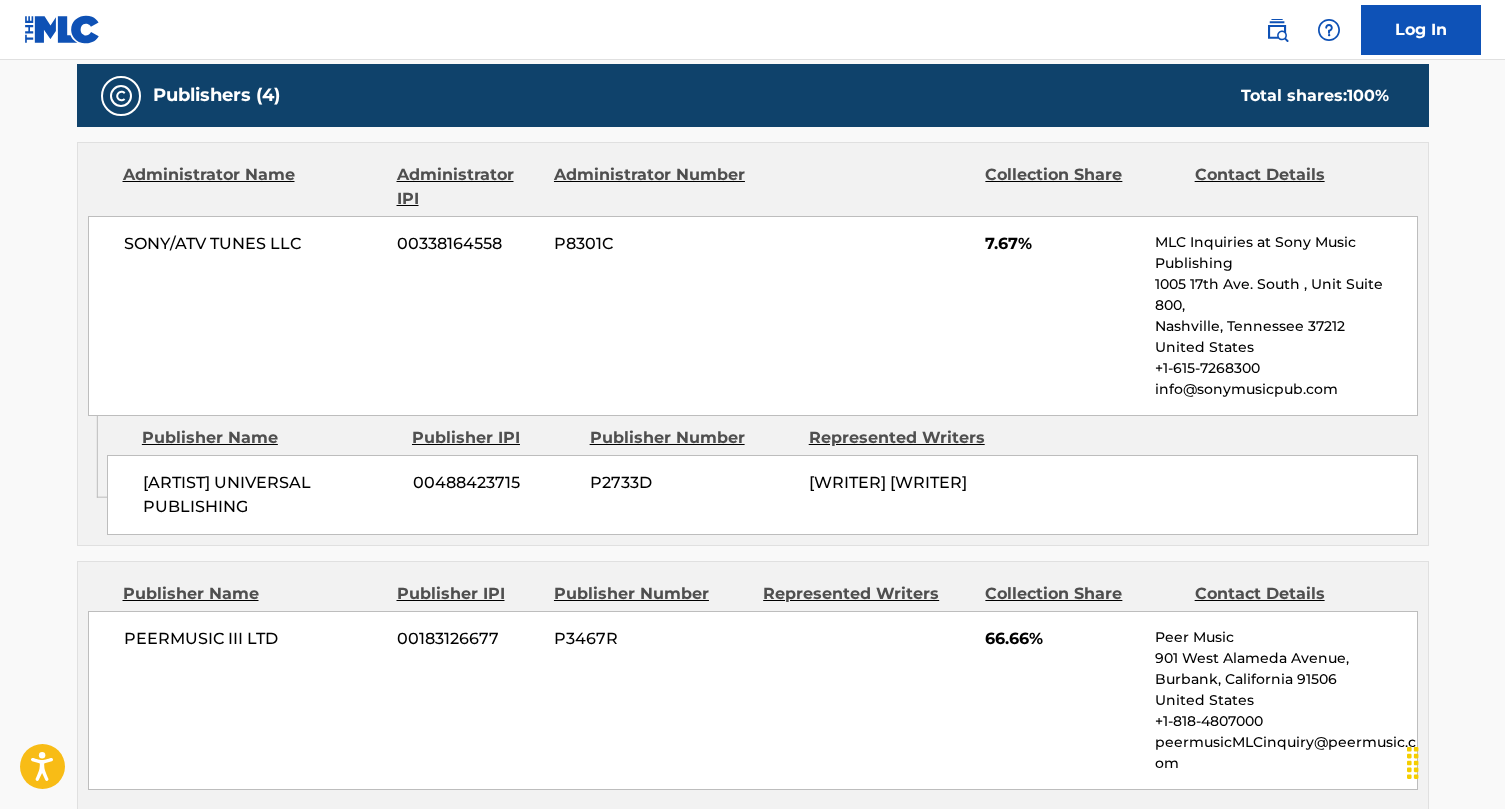 click on "[ARTIST] UNIVERSAL PUBLISHING" at bounding box center [270, 495] 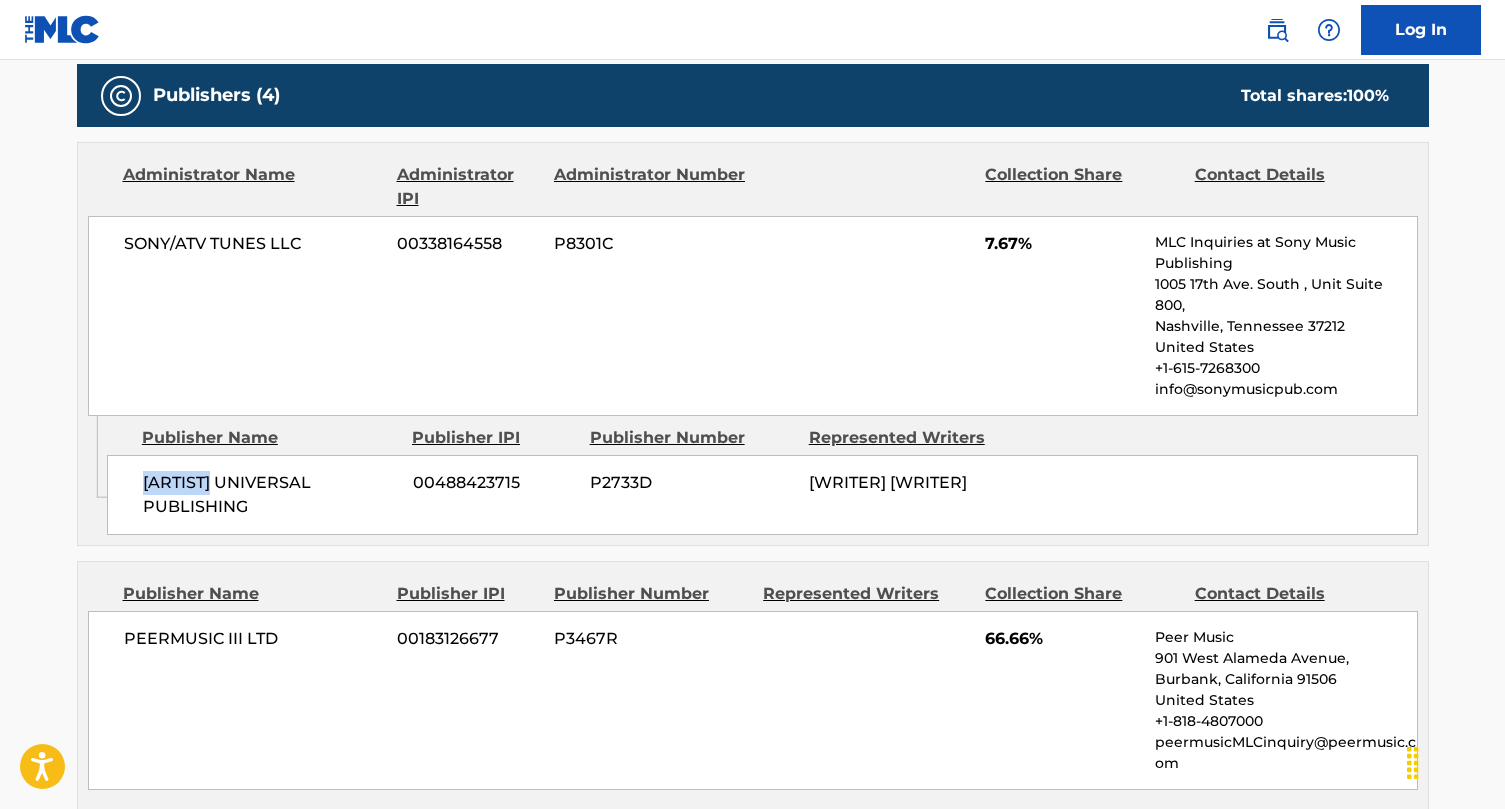 click on "[ARTIST] UNIVERSAL PUBLISHING" at bounding box center [270, 495] 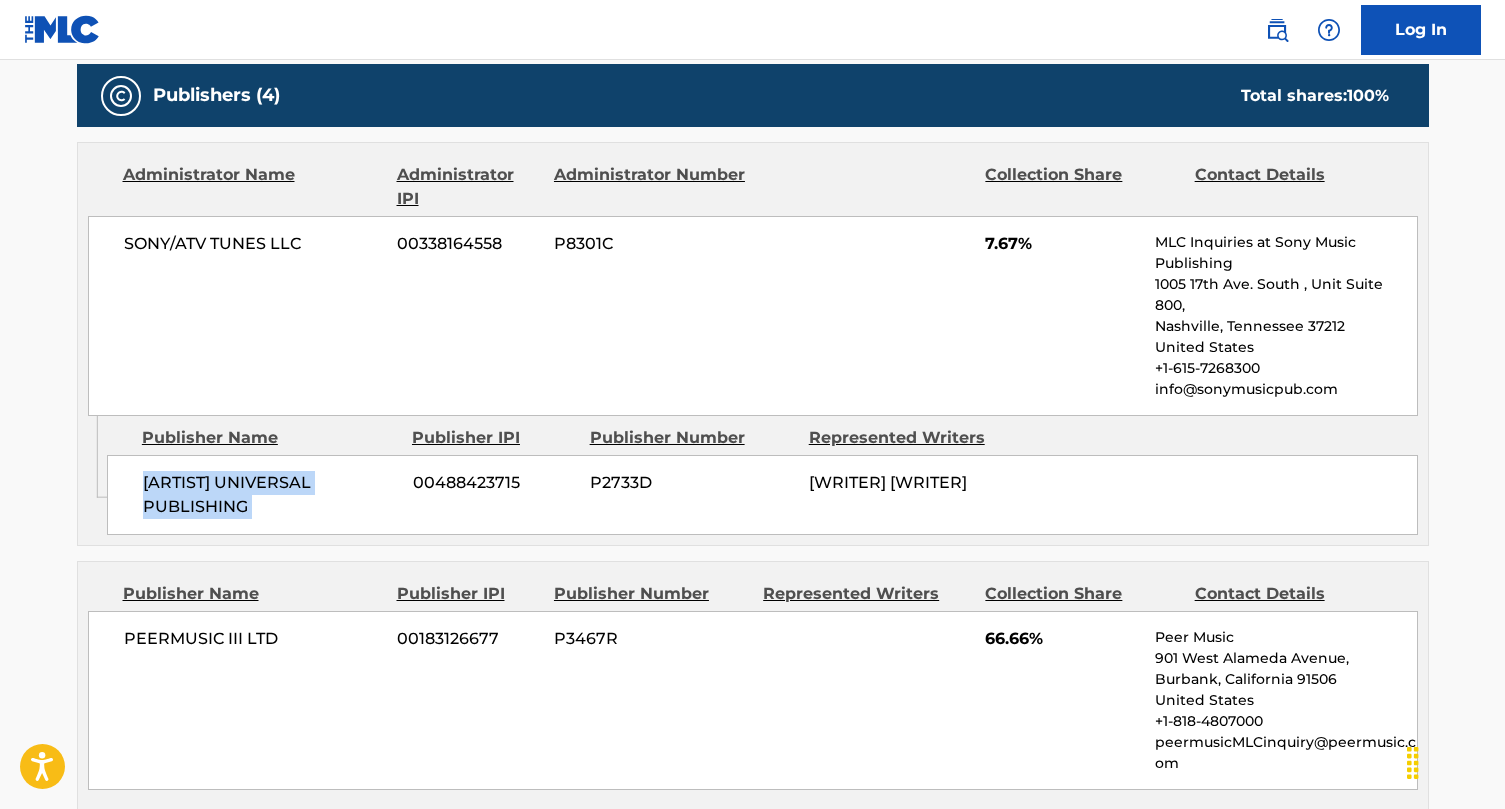 click on "[ARTIST] UNIVERSAL PUBLISHING" at bounding box center (270, 495) 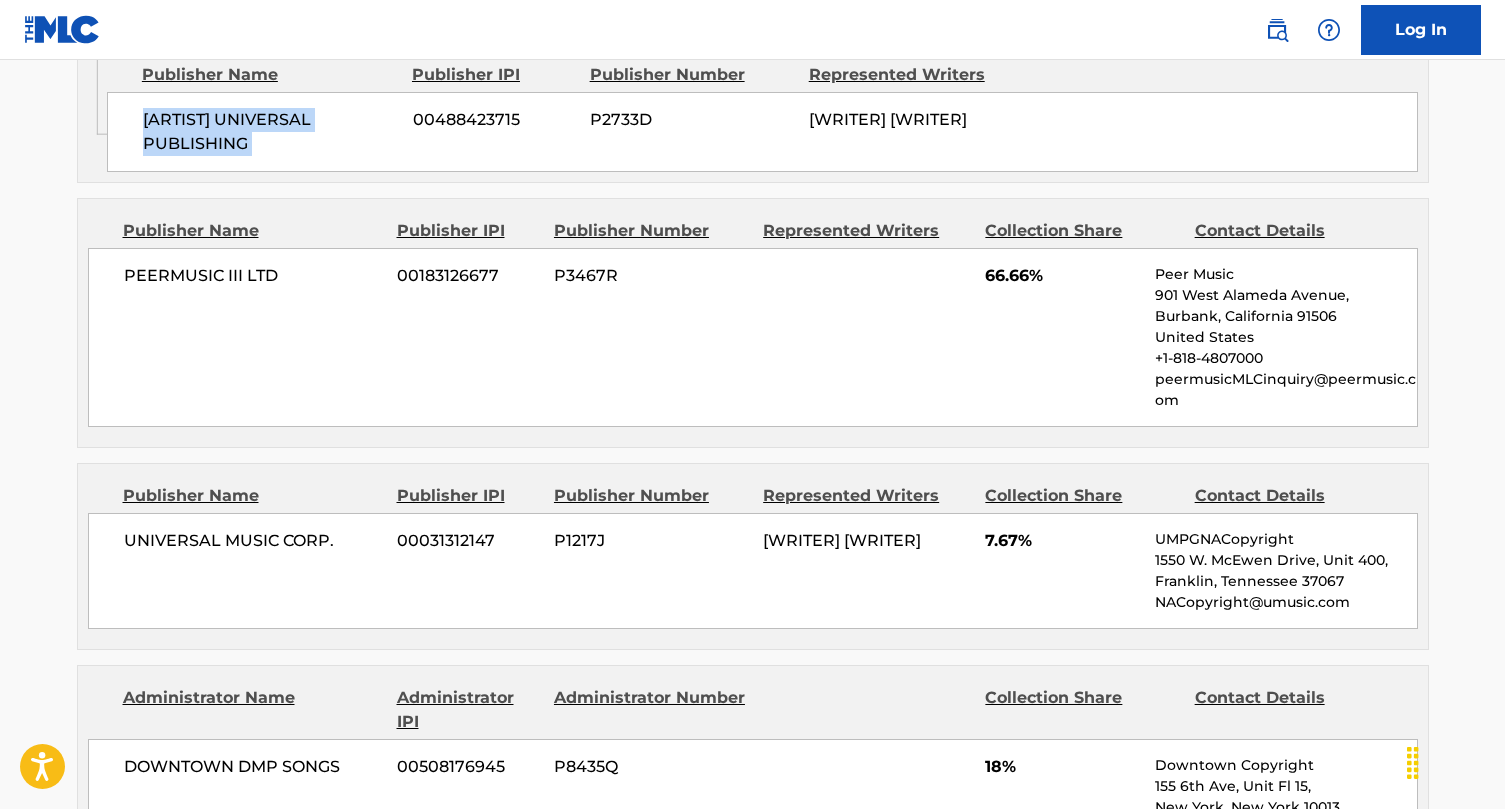 scroll, scrollTop: 1473, scrollLeft: 0, axis: vertical 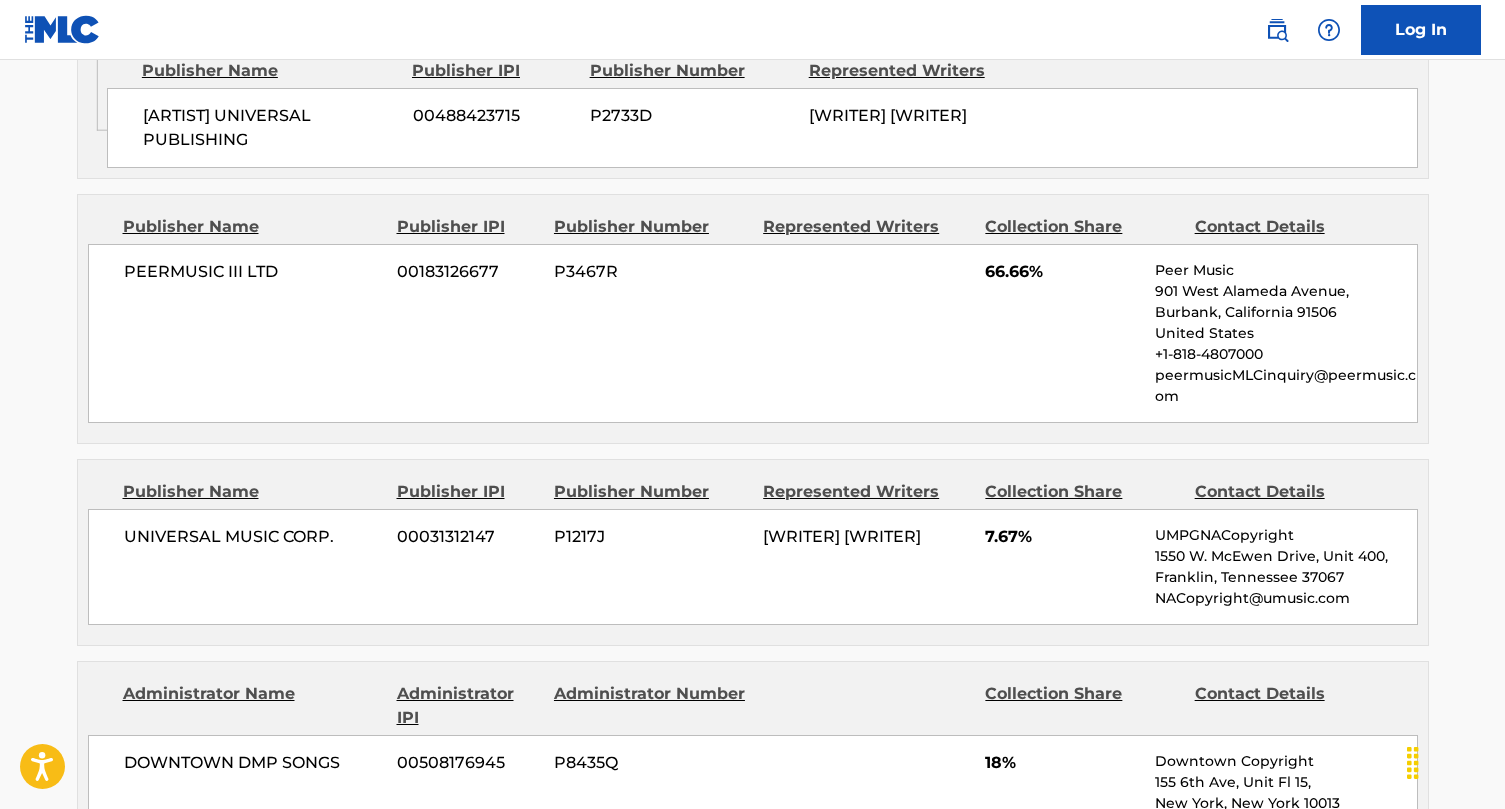 click on "PEERMUSIC III LTD [NUMBER] P3467R 66.66% Peer Music [NUMBER] [STREET], [CITY], [STATE] [ZIP] United States +1-[PHONE] example.com" at bounding box center [753, 333] 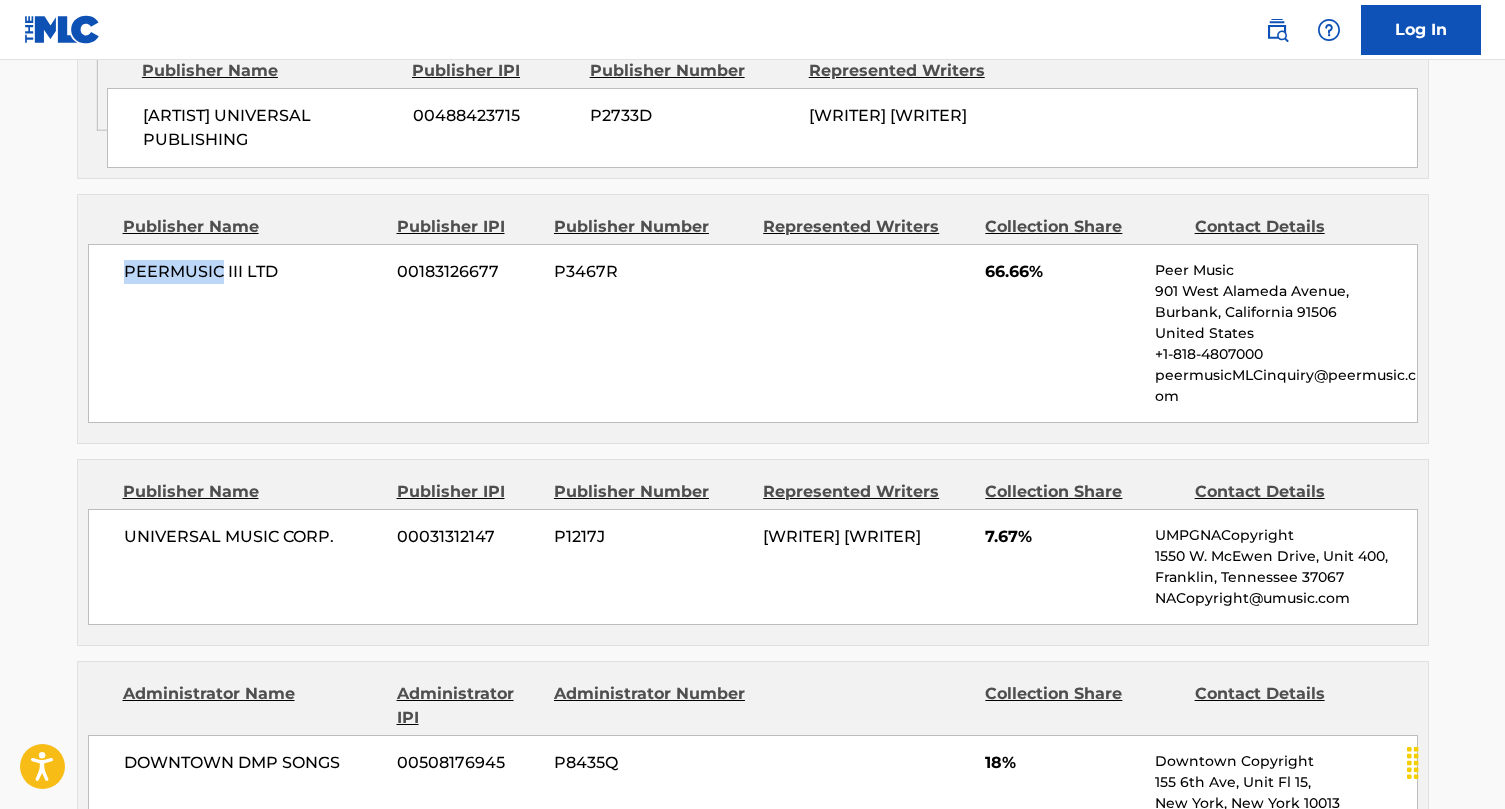 click on "PEERMUSIC III LTD [NUMBER] P3467R 66.66% Peer Music [NUMBER] [STREET], [CITY], [STATE] [ZIP] United States +1-[PHONE] example.com" at bounding box center (753, 333) 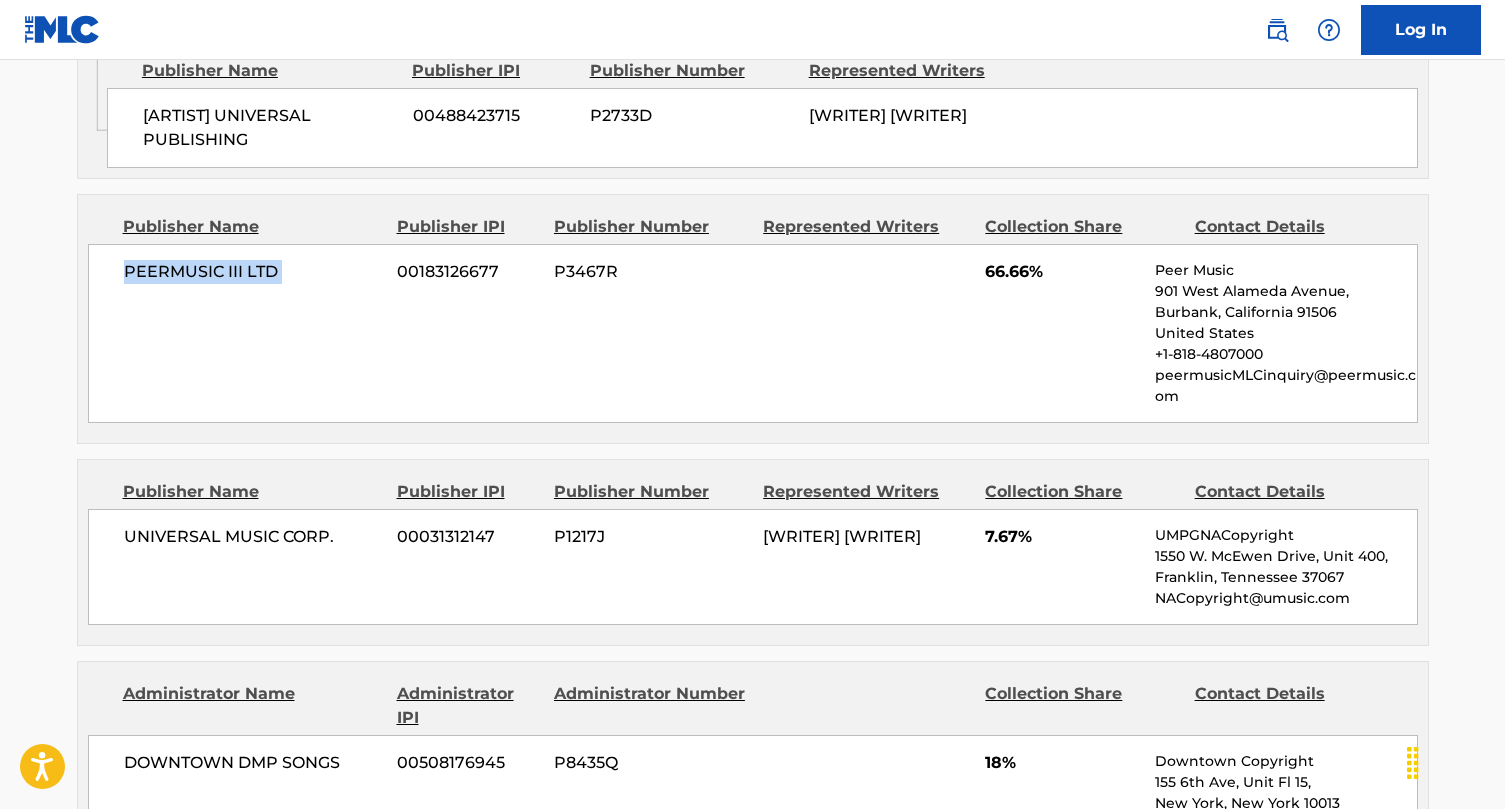 click on "PEERMUSIC III LTD [NUMBER] P3467R 66.66% Peer Music [NUMBER] [STREET], [CITY], [STATE] [ZIP] United States +1-[PHONE] example.com" at bounding box center (753, 333) 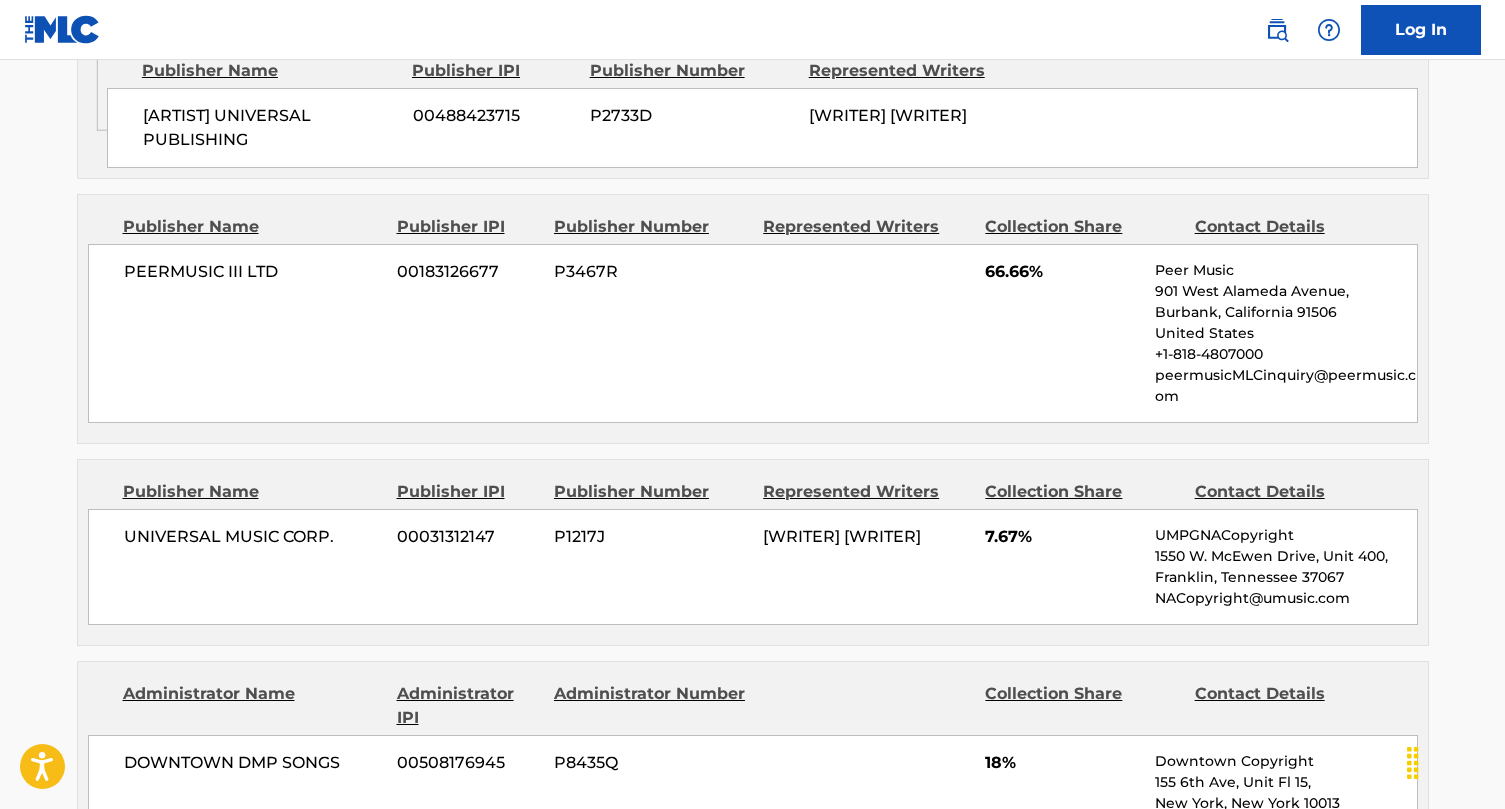 click on "UNIVERSAL MUSIC CORP." at bounding box center [253, 537] 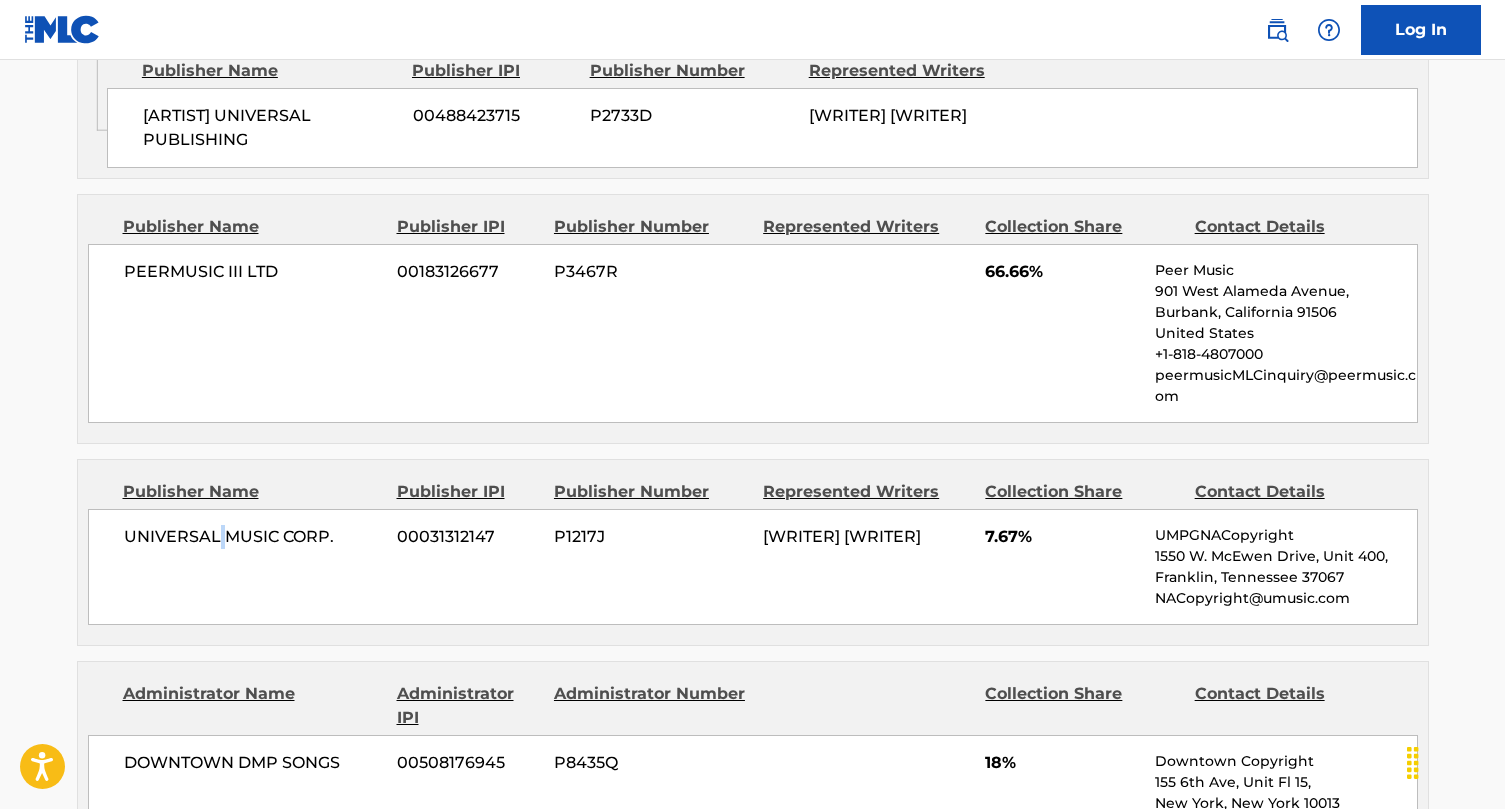 click on "UNIVERSAL MUSIC CORP." at bounding box center [253, 537] 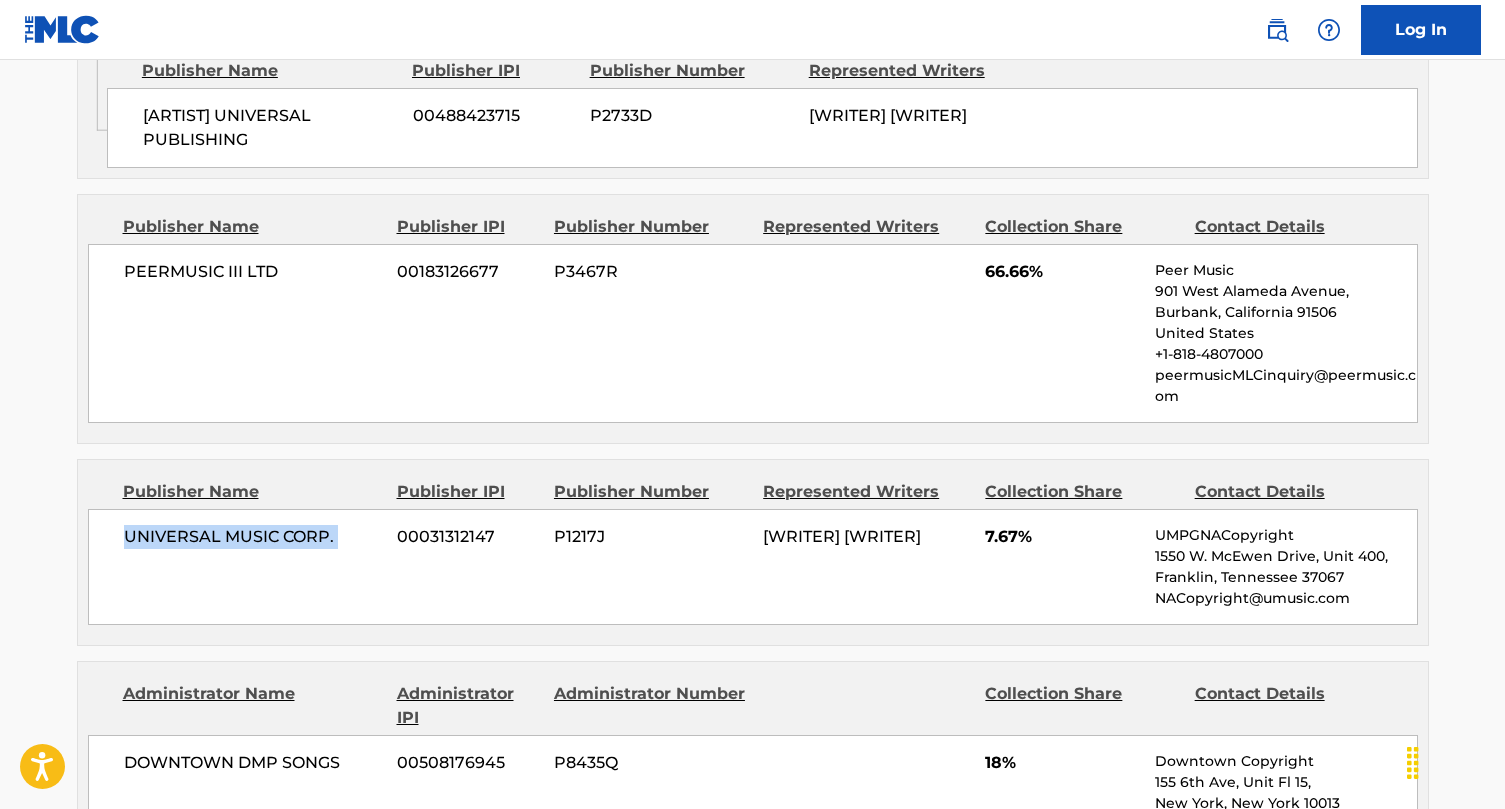 click on "UNIVERSAL MUSIC CORP." at bounding box center [253, 537] 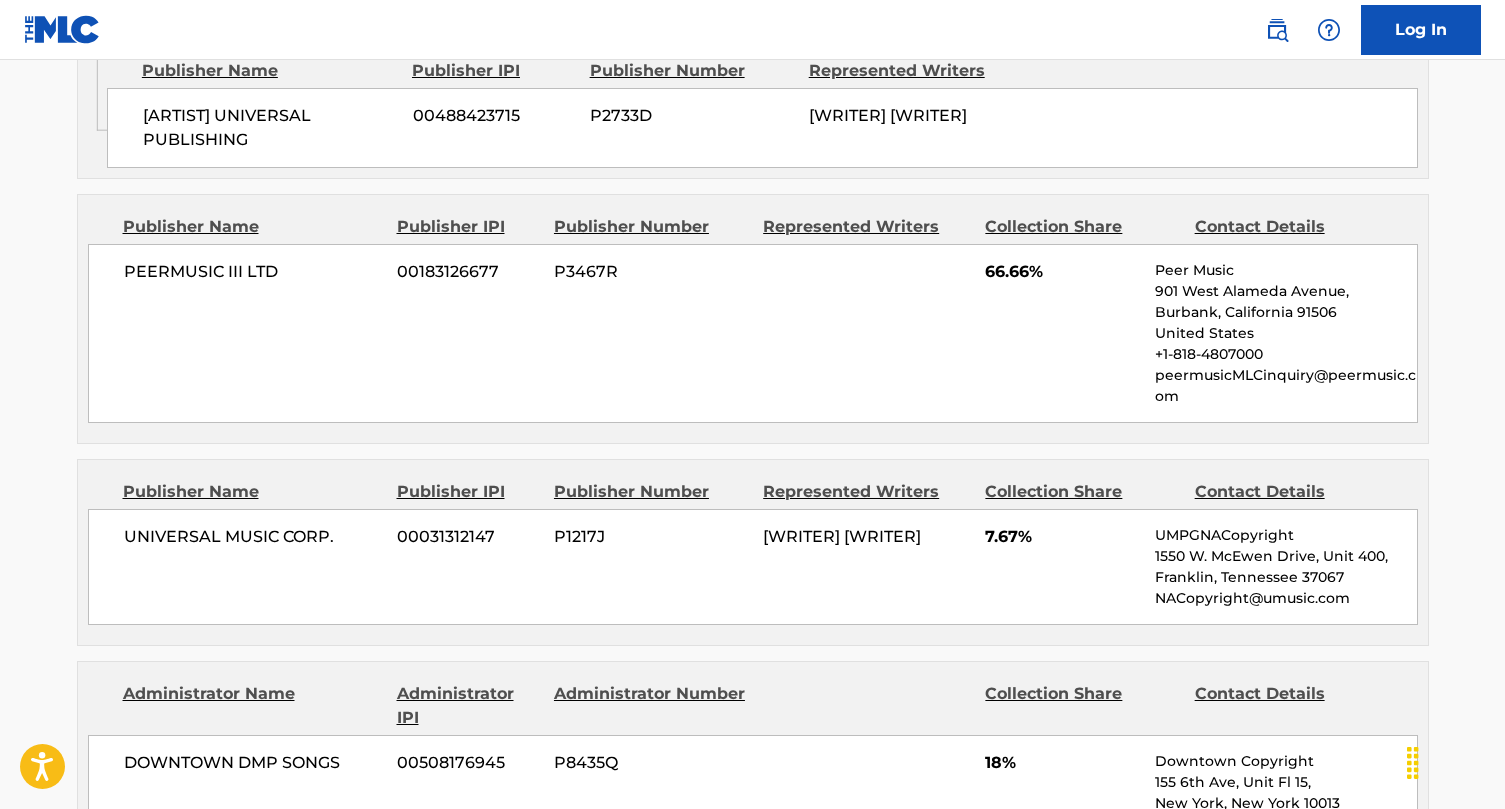 click on "7.67%" at bounding box center (1062, 537) 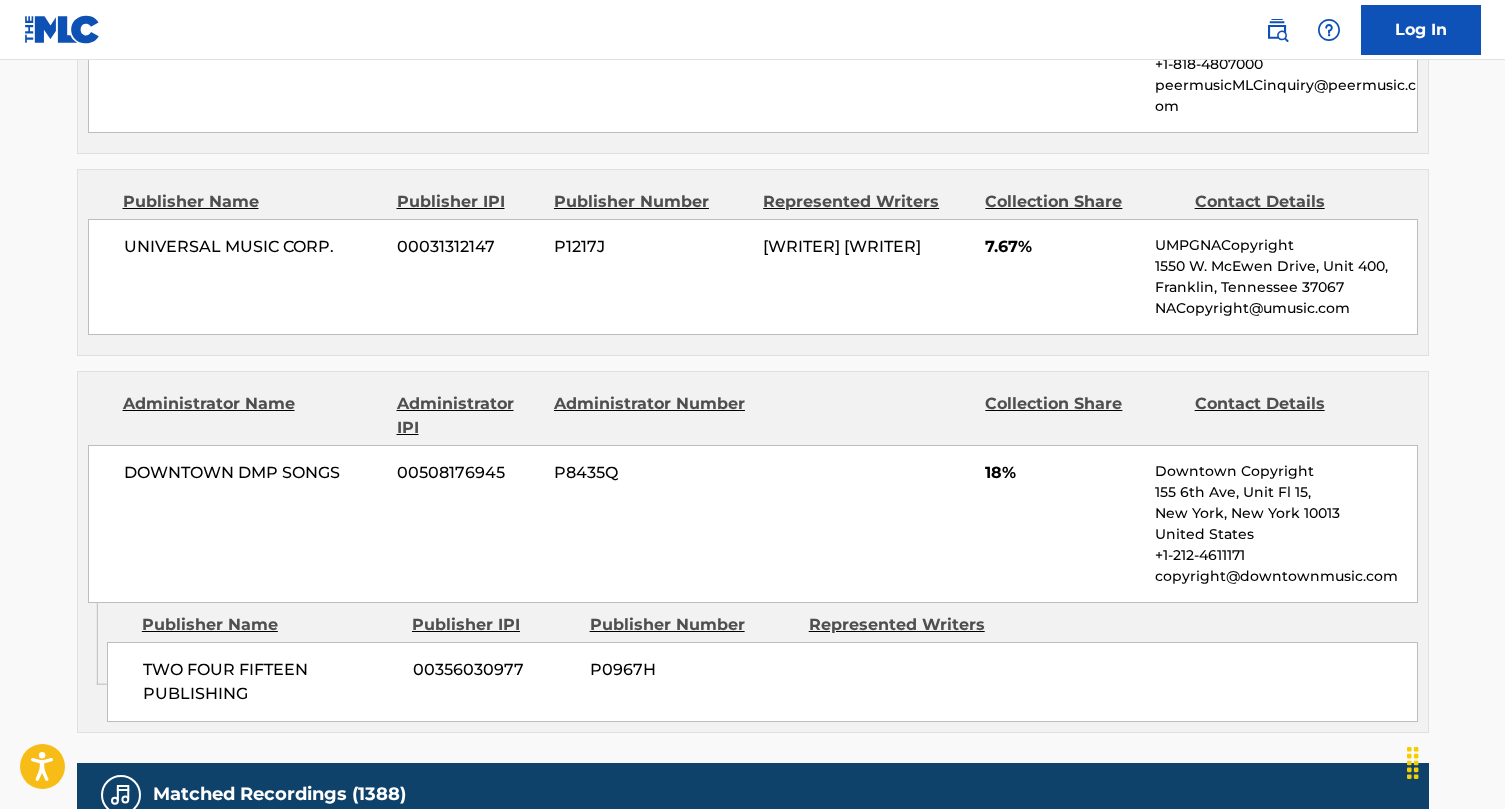 scroll, scrollTop: 1783, scrollLeft: 0, axis: vertical 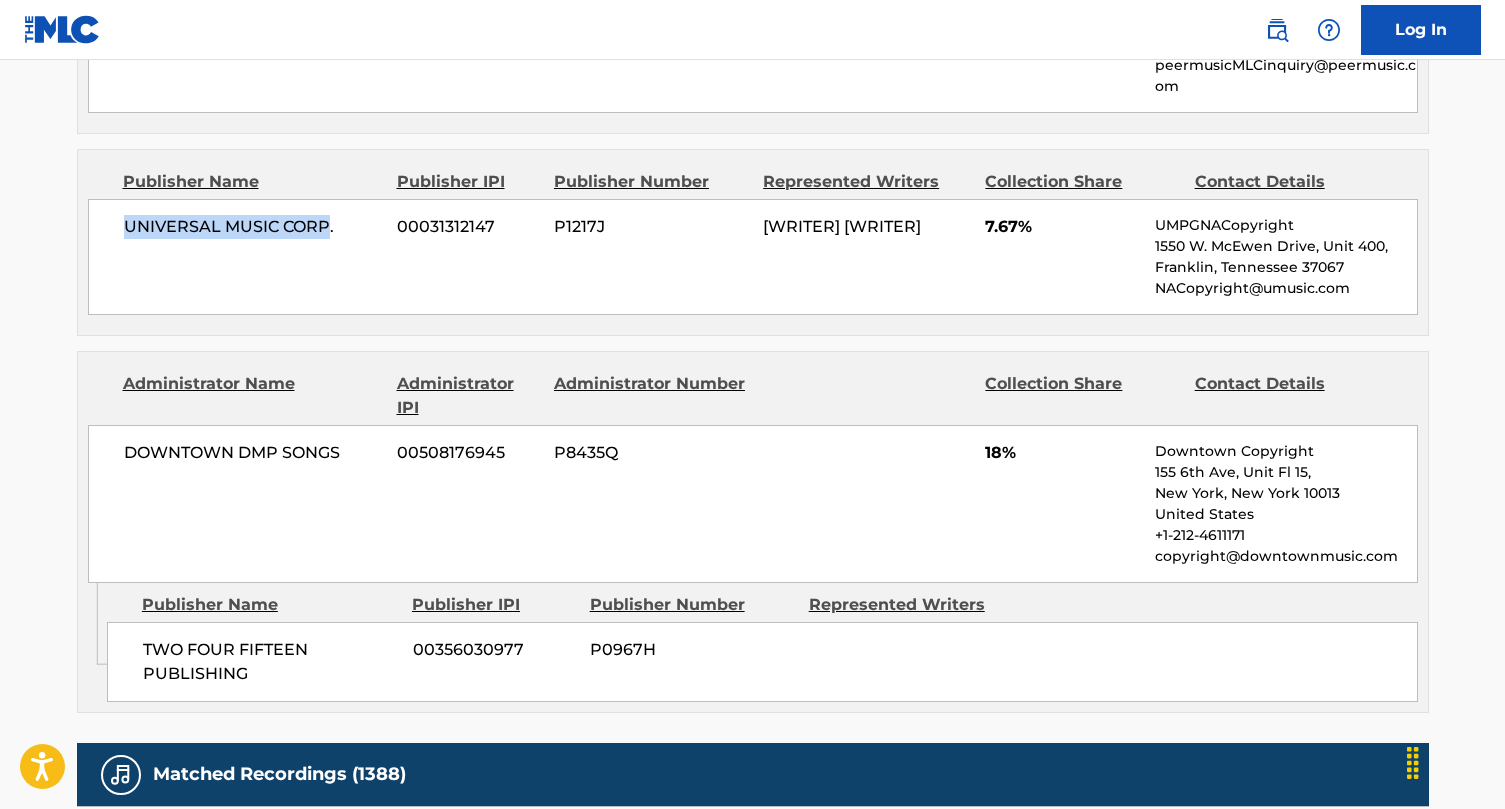 drag, startPoint x: 123, startPoint y: 246, endPoint x: 325, endPoint y: 245, distance: 202.00247 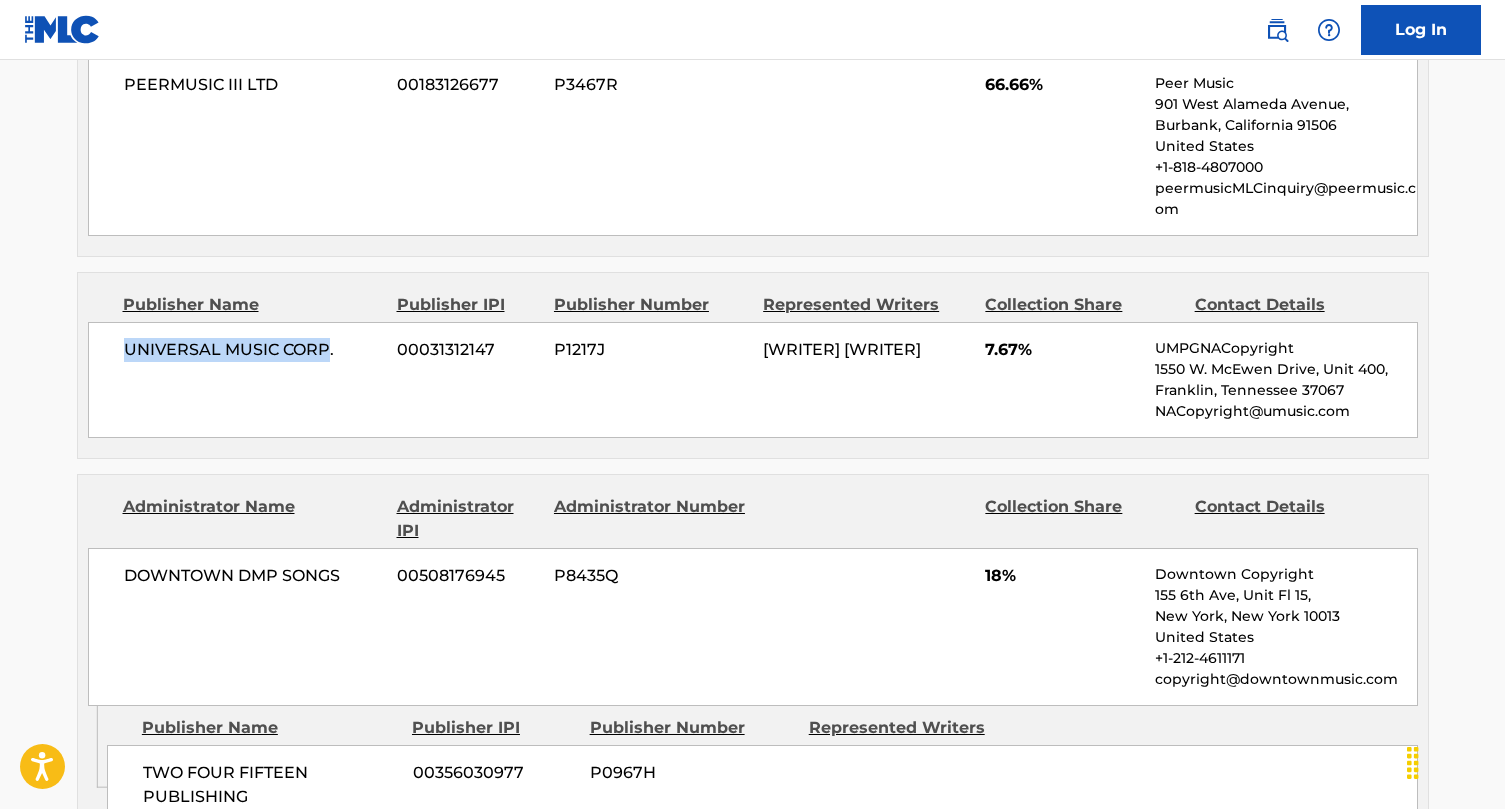 scroll, scrollTop: 1684, scrollLeft: 0, axis: vertical 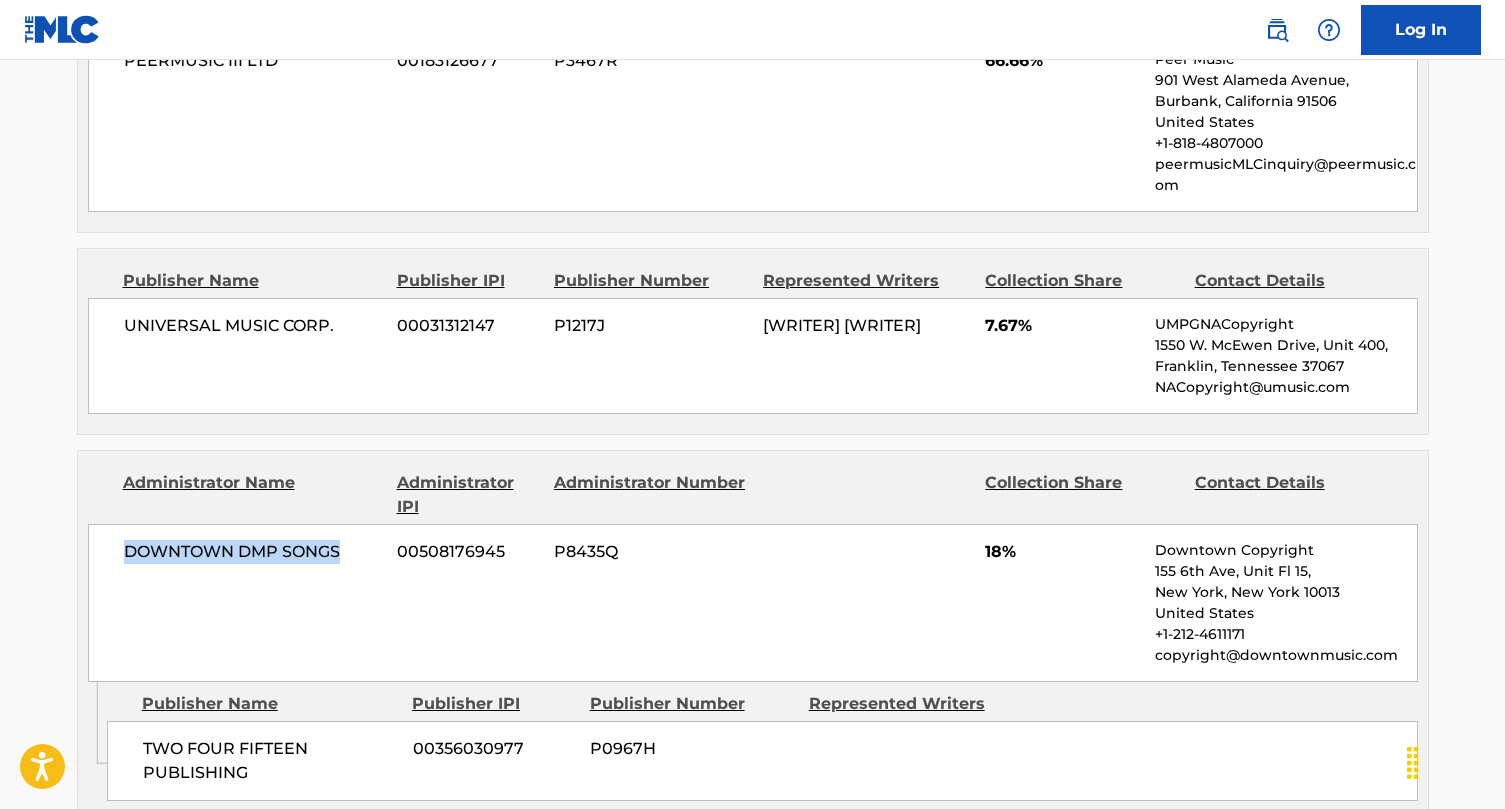 drag, startPoint x: 117, startPoint y: 567, endPoint x: 377, endPoint y: 569, distance: 260.0077 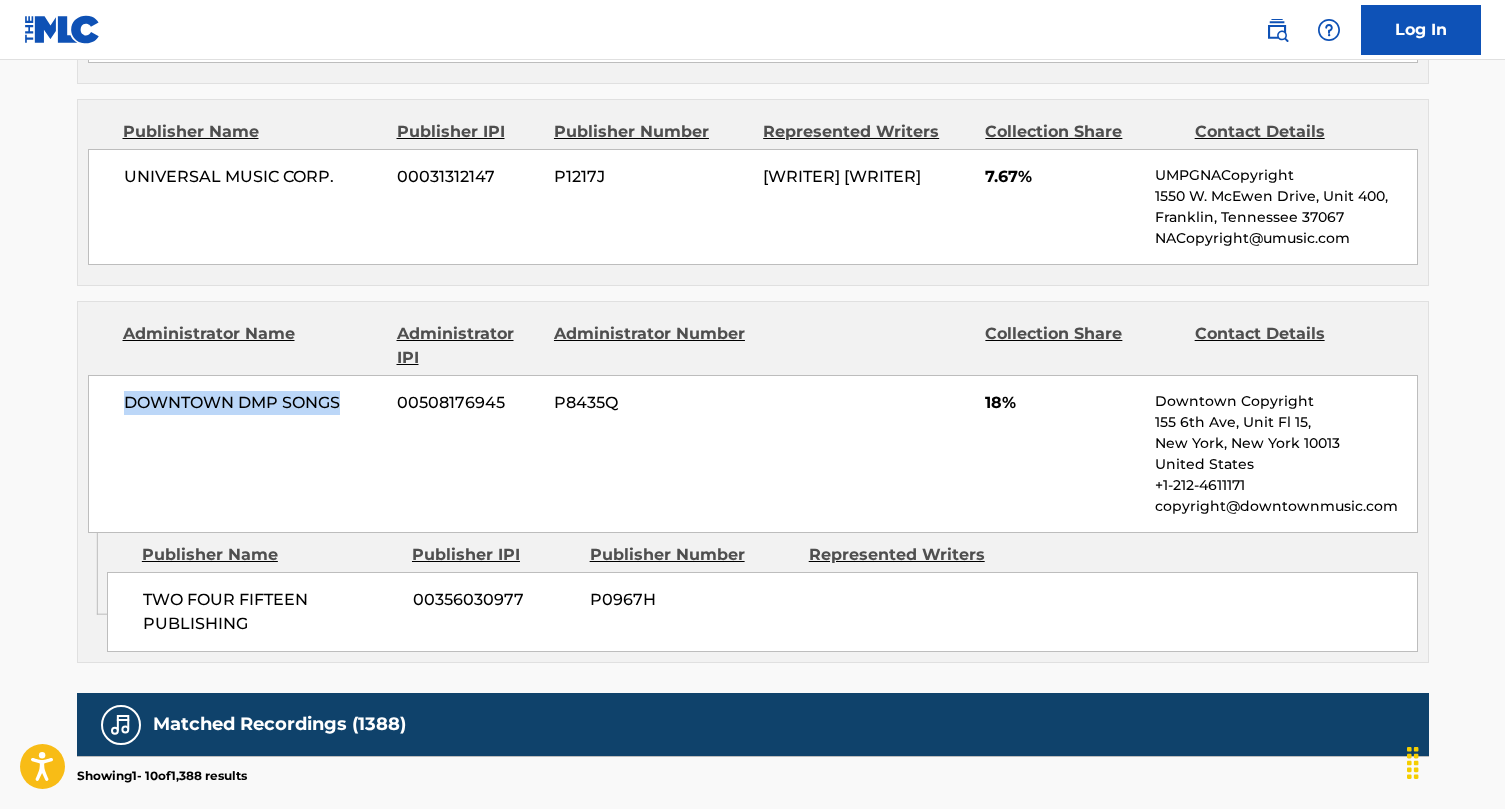 scroll, scrollTop: 1864, scrollLeft: 0, axis: vertical 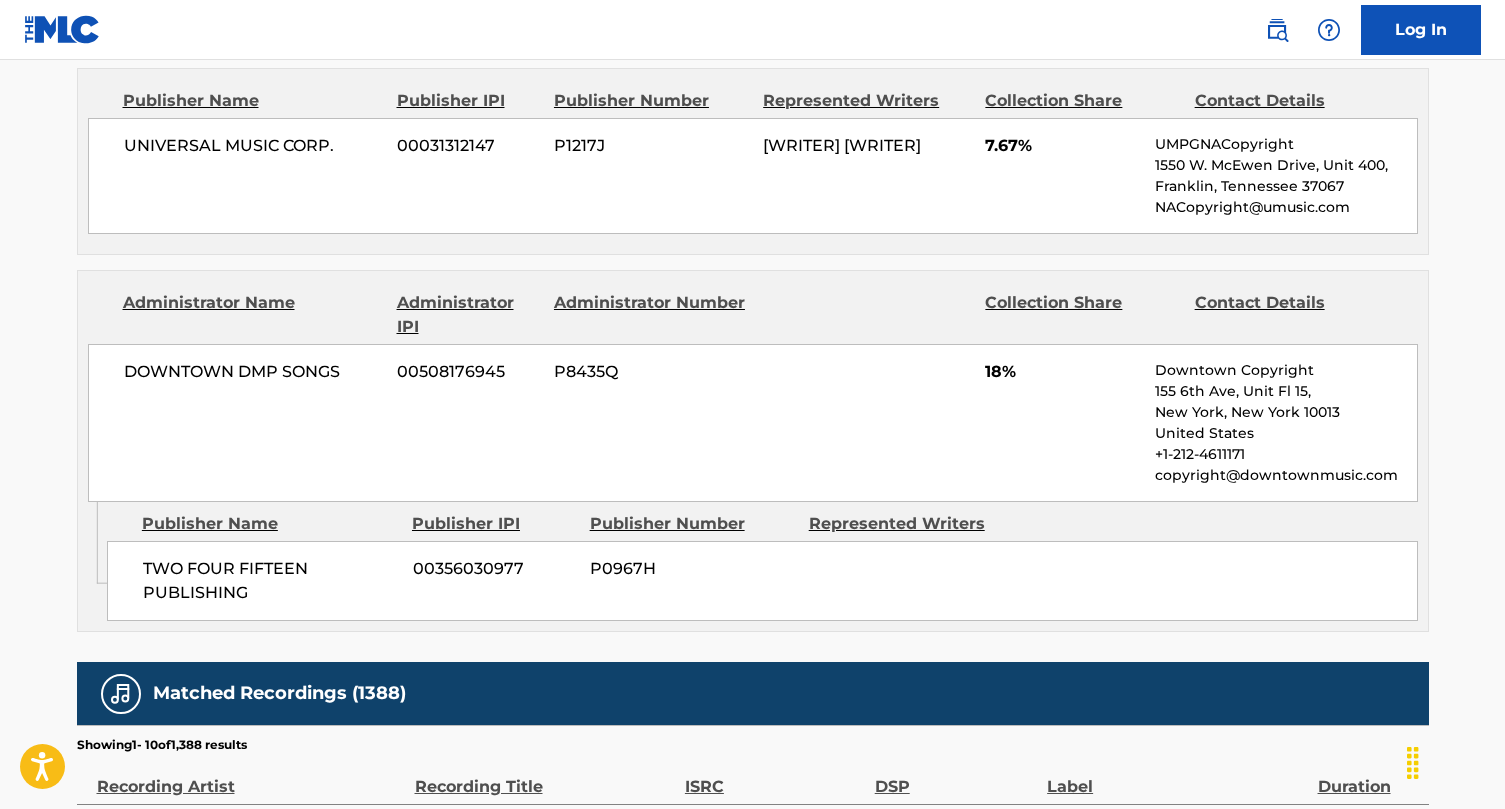 click on "TWO FOUR FIFTEEN PUBLISHING" at bounding box center [270, 581] 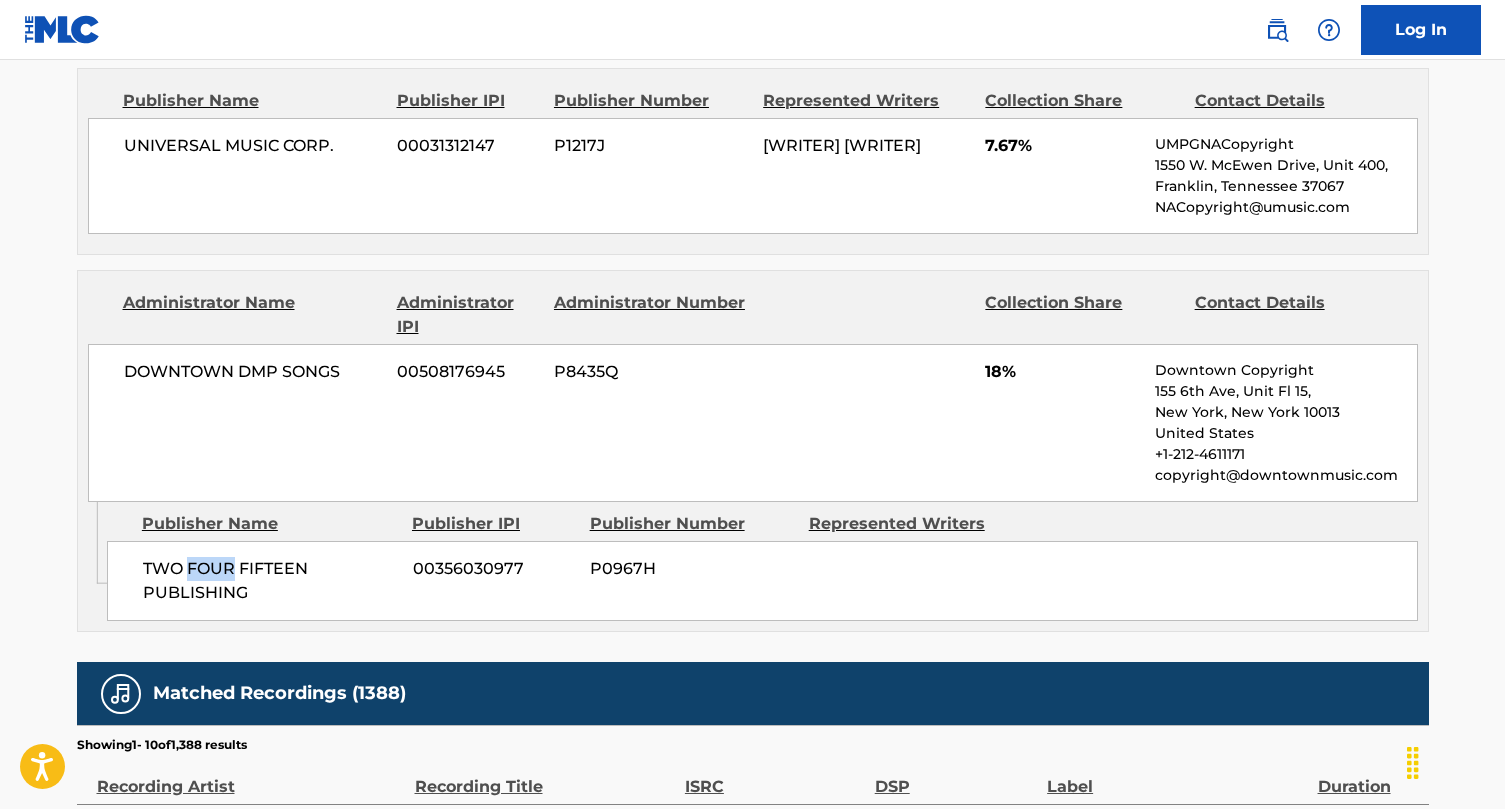 click on "TWO FOUR FIFTEEN PUBLISHING" at bounding box center (270, 581) 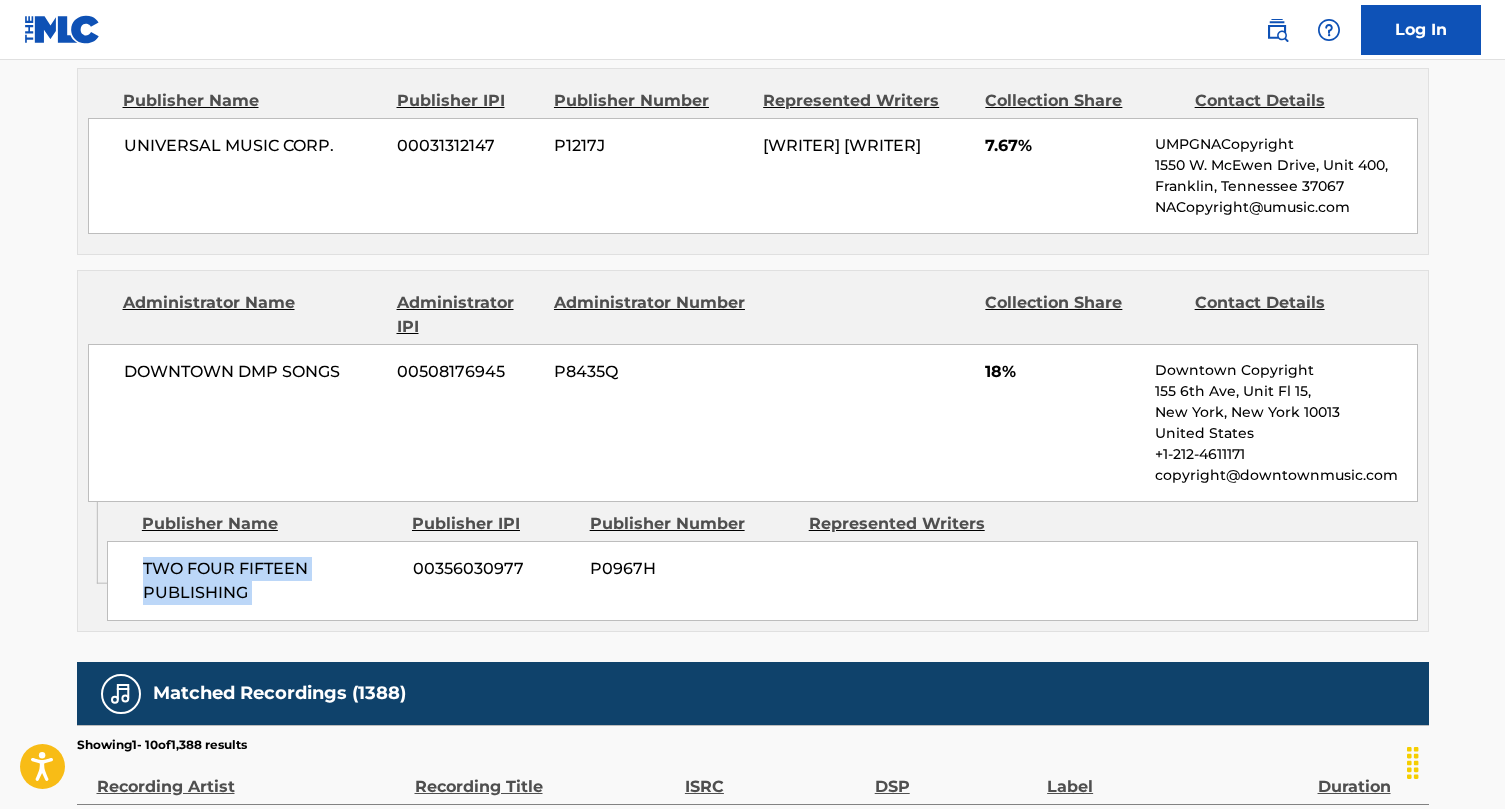 click on "TWO FOUR FIFTEEN PUBLISHING" at bounding box center [270, 581] 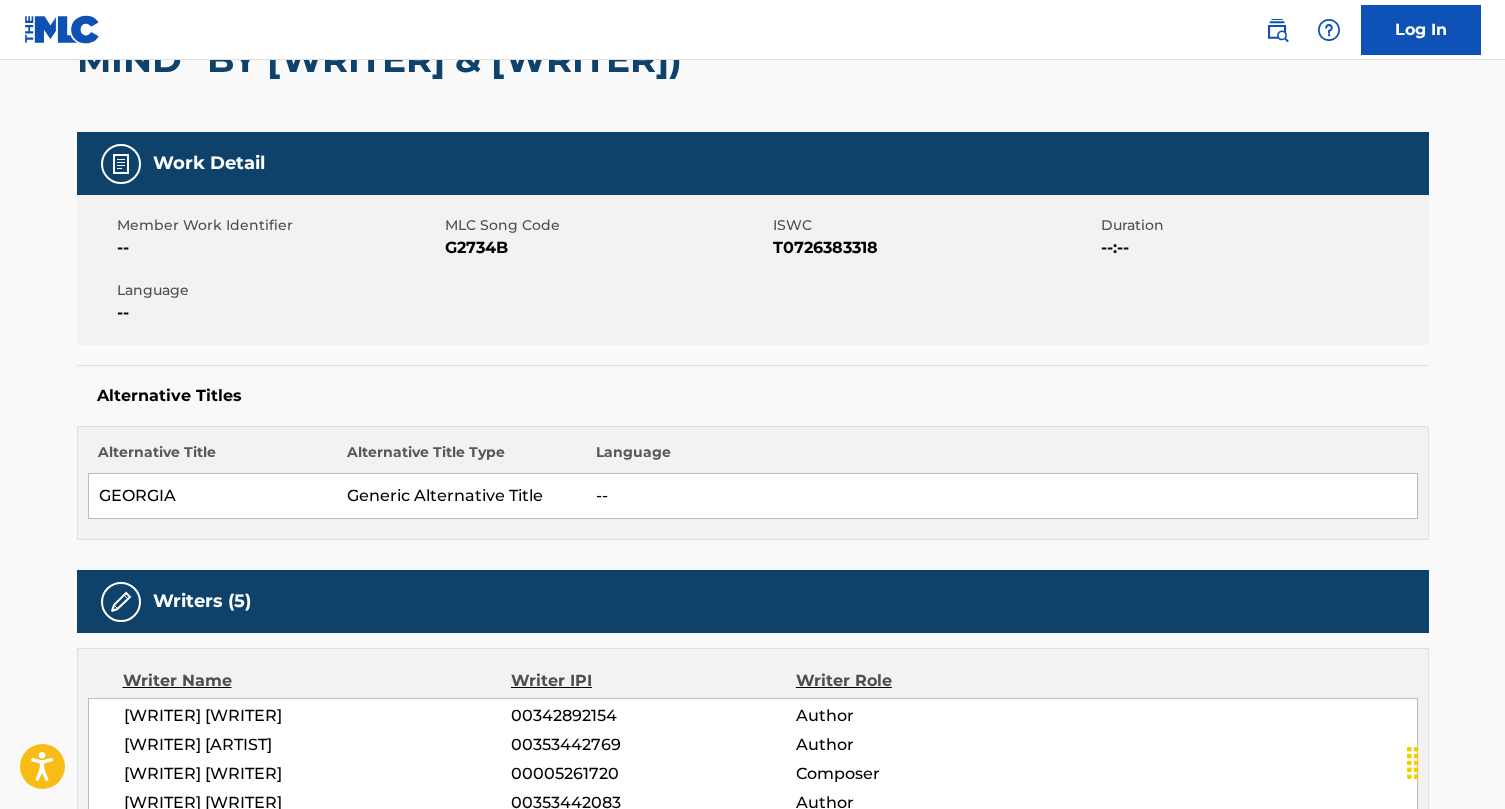 scroll, scrollTop: 0, scrollLeft: 0, axis: both 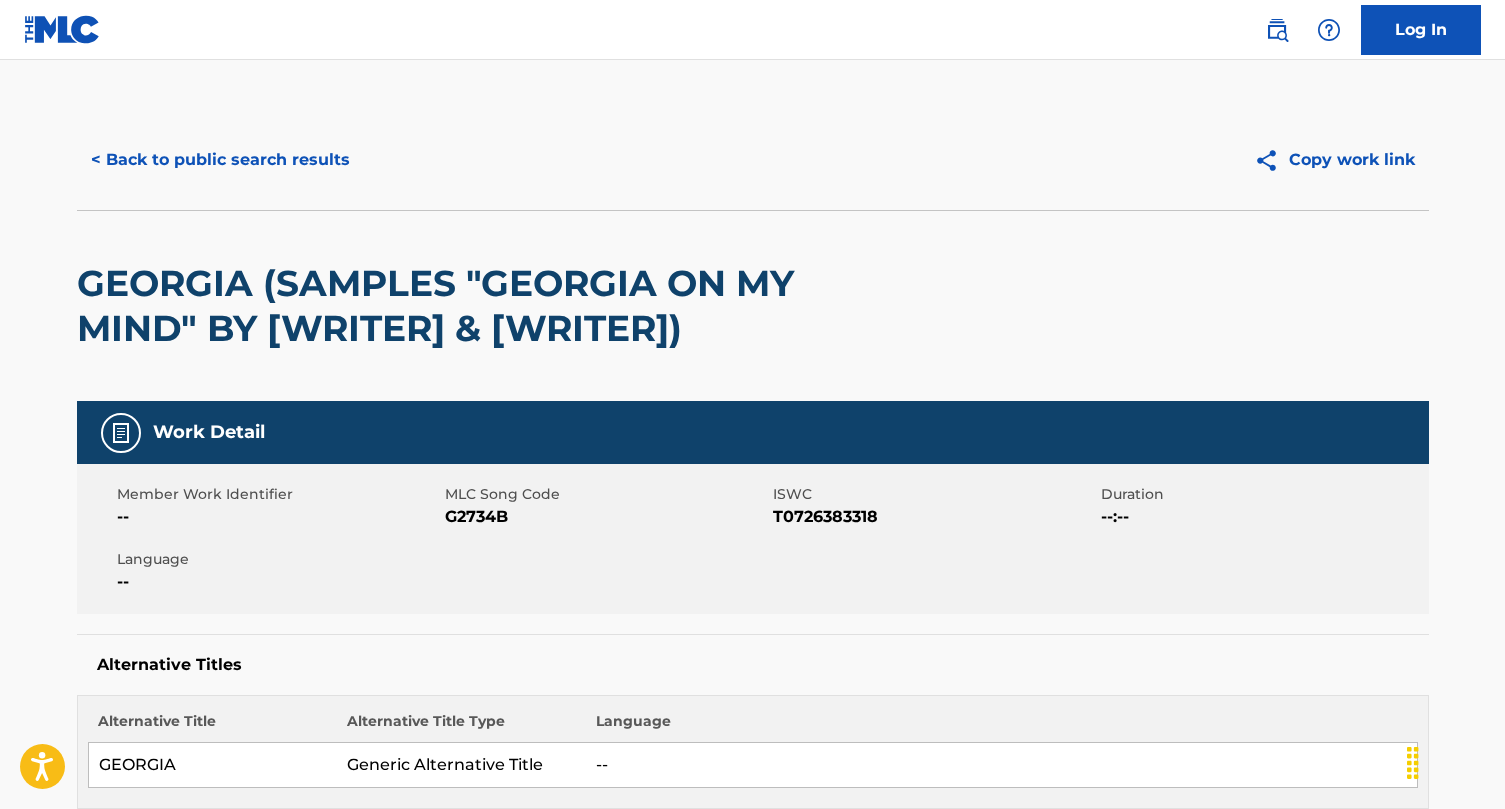 click on "GEORGIA (SAMPLES "GEORGIA ON MY MIND" BY [WRITER] & [WRITER])" at bounding box center (482, 306) 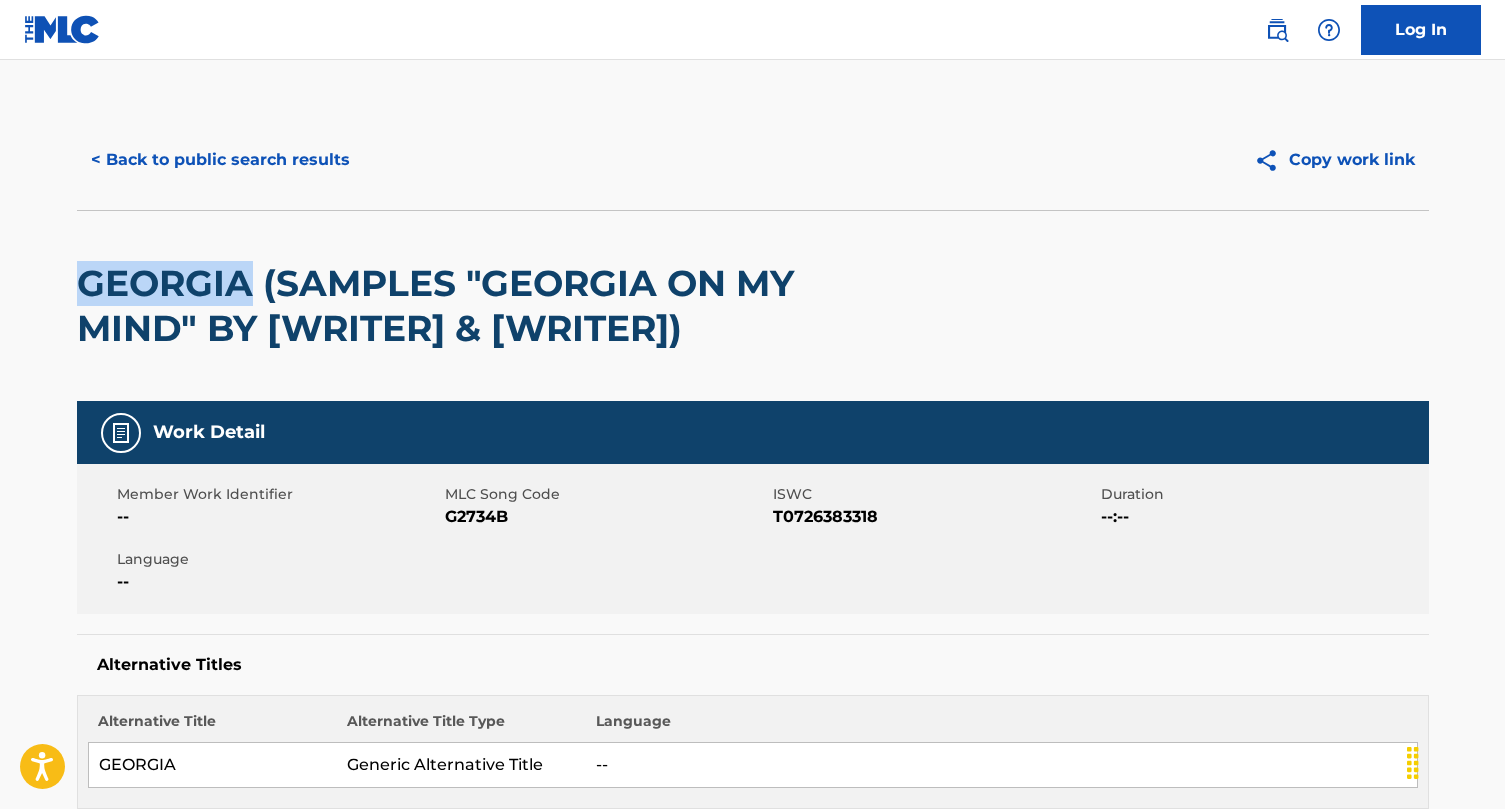 click on "GEORGIA (SAMPLES "GEORGIA ON MY MIND" BY [WRITER] & [WRITER])" at bounding box center [482, 306] 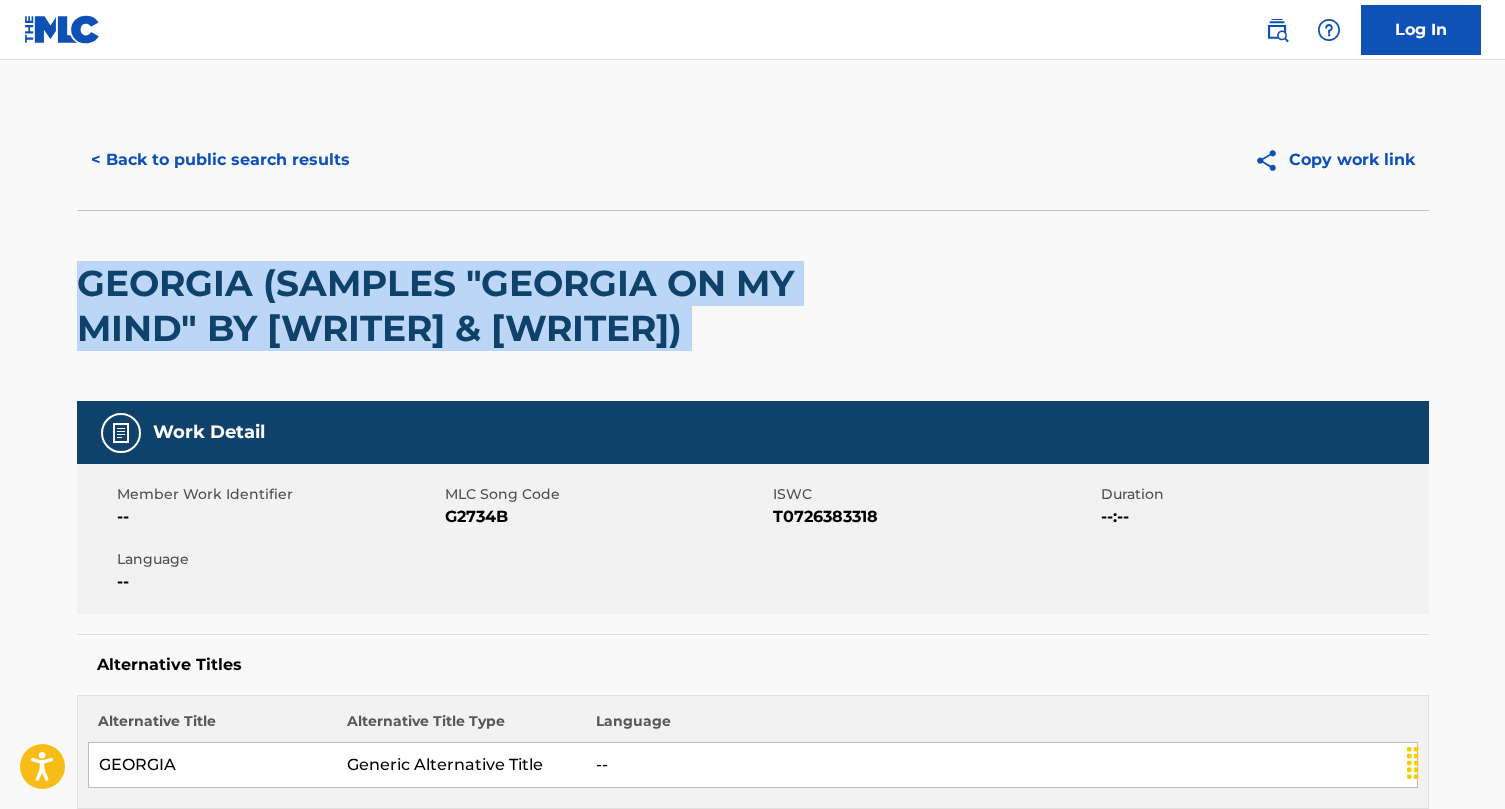click on "GEORGIA (SAMPLES "GEORGIA ON MY MIND" BY [WRITER] & [WRITER])" at bounding box center [482, 306] 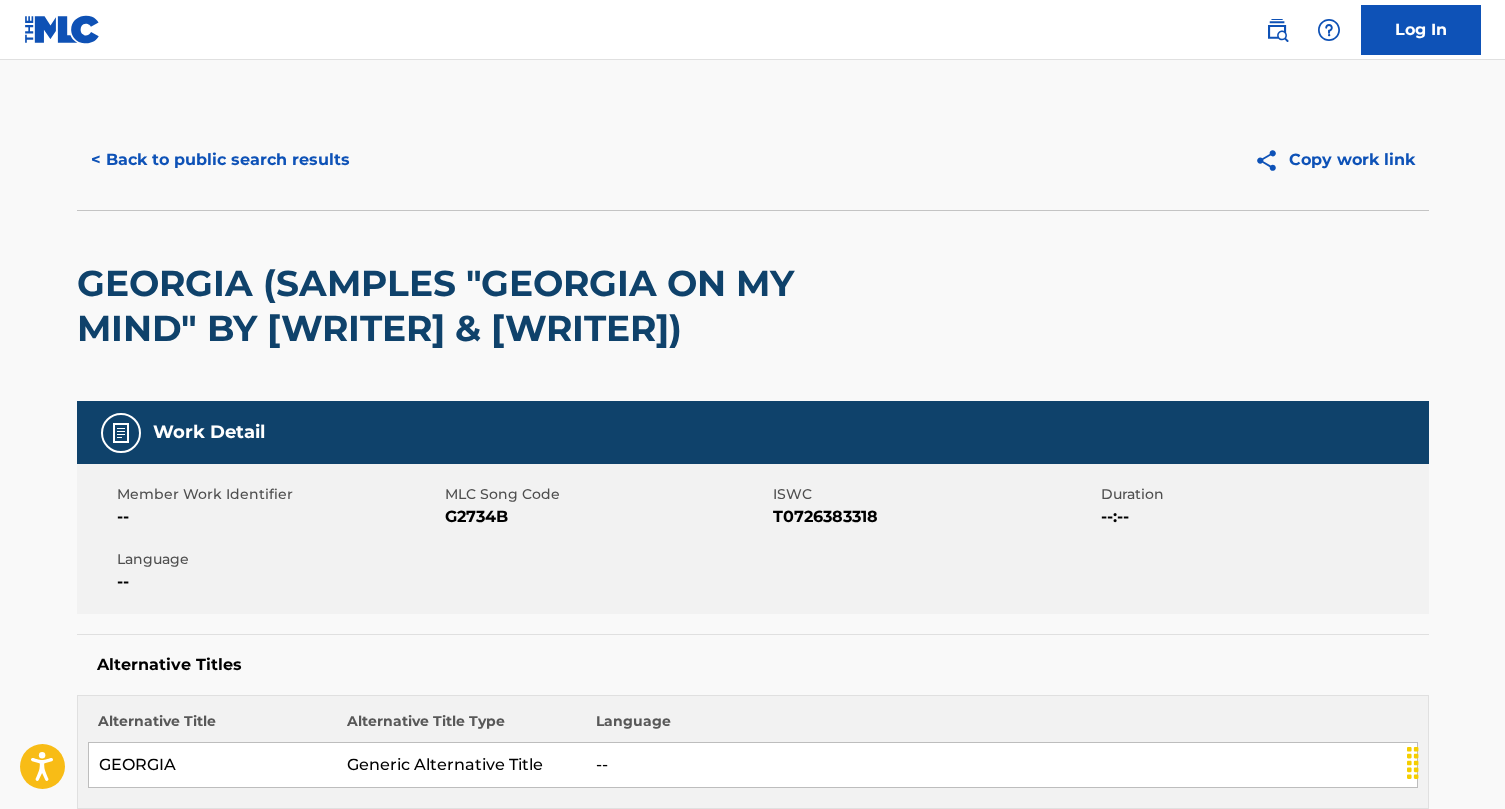 scroll, scrollTop: 165, scrollLeft: 0, axis: vertical 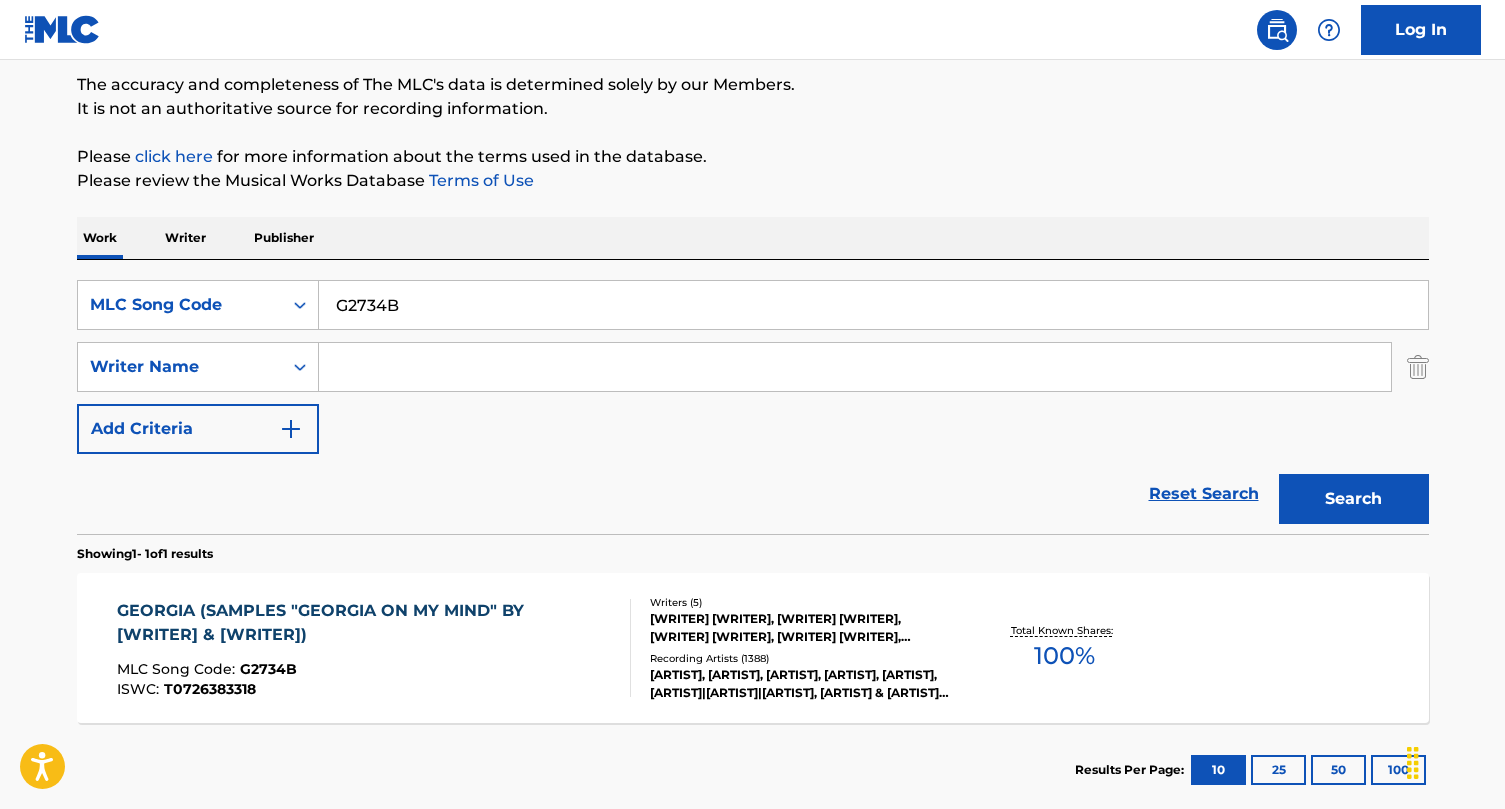 click on "G2734B" at bounding box center (873, 305) 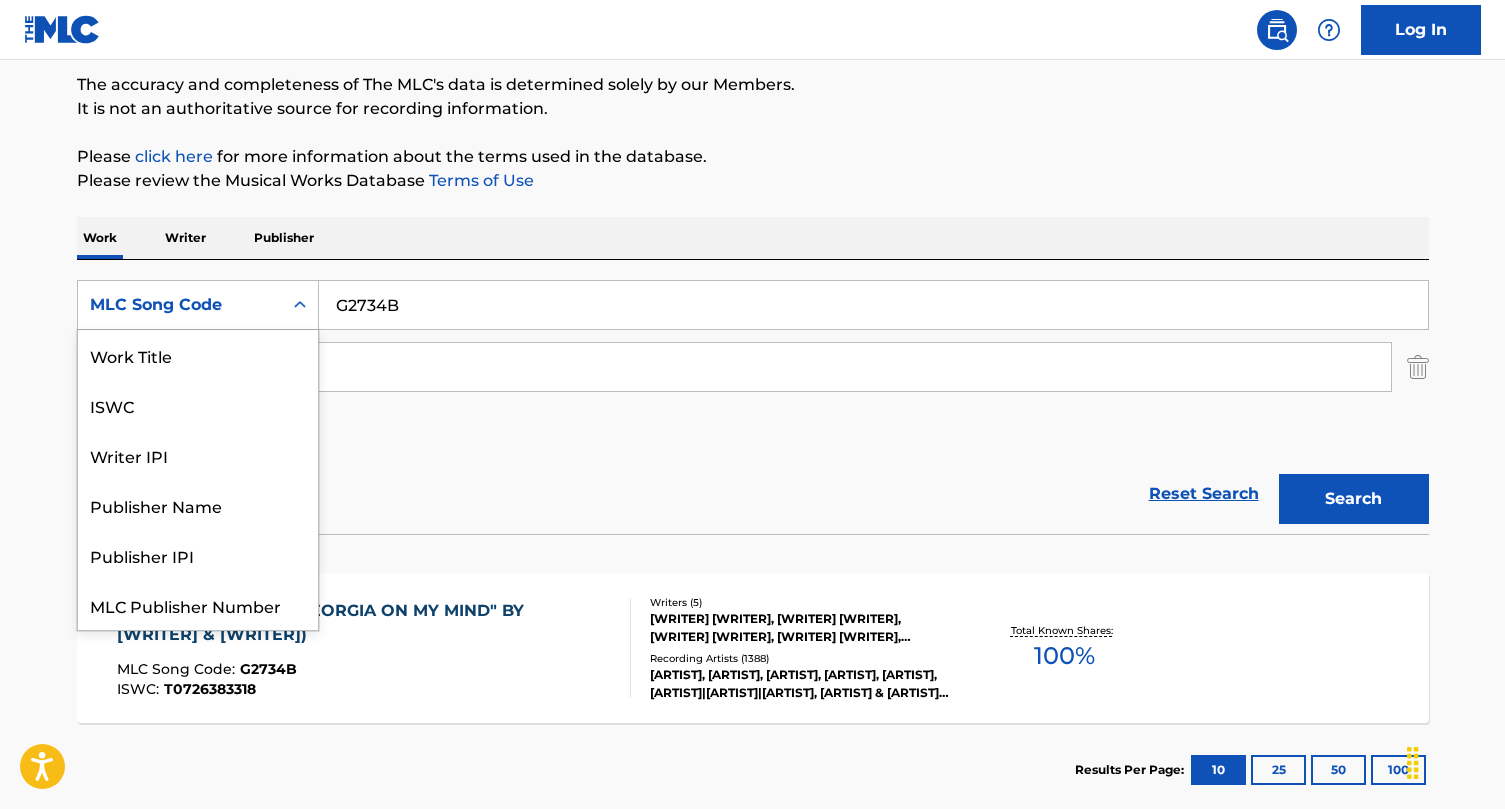 click on "MLC Song Code" at bounding box center (180, 305) 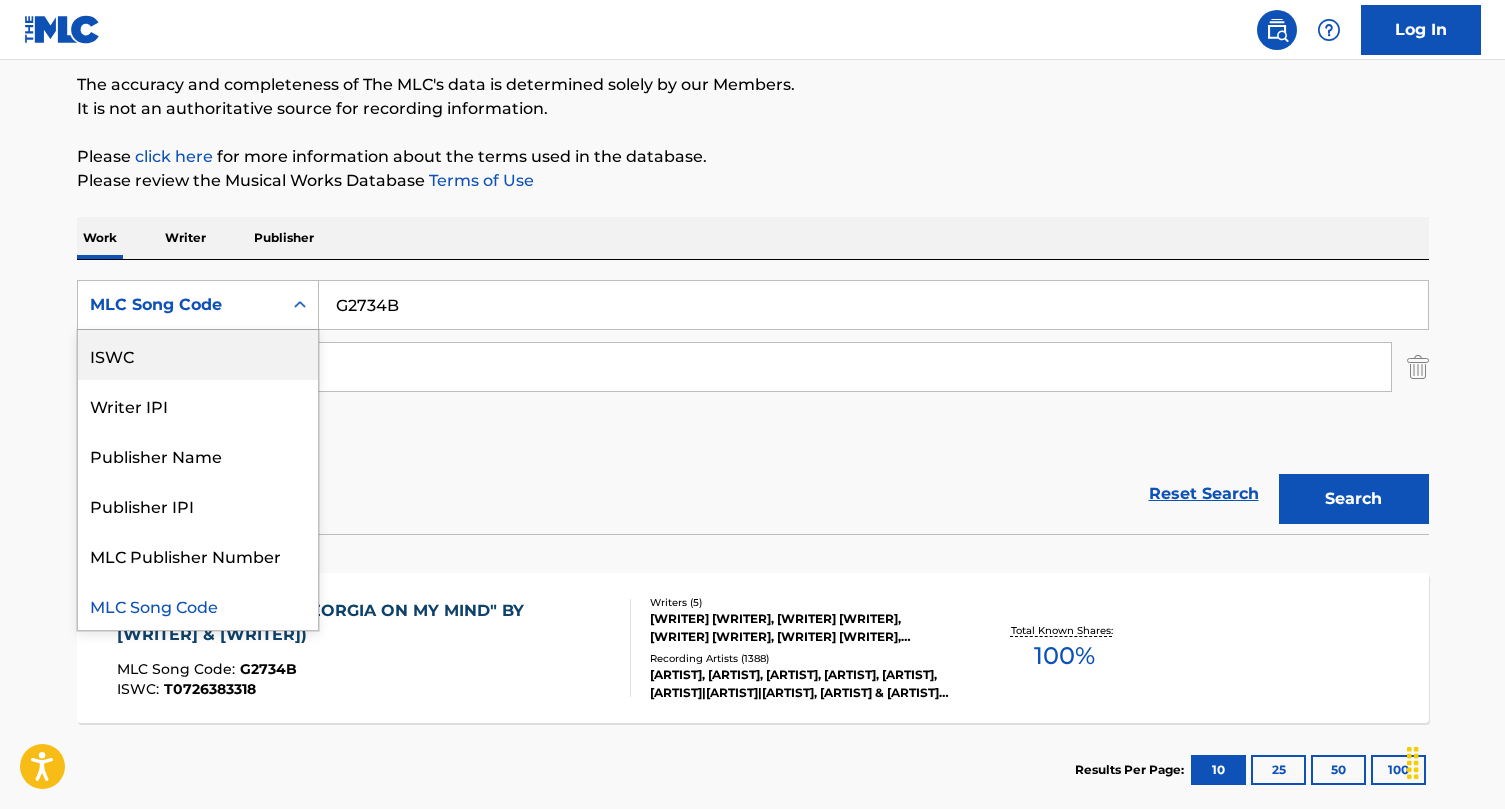 scroll, scrollTop: 0, scrollLeft: 0, axis: both 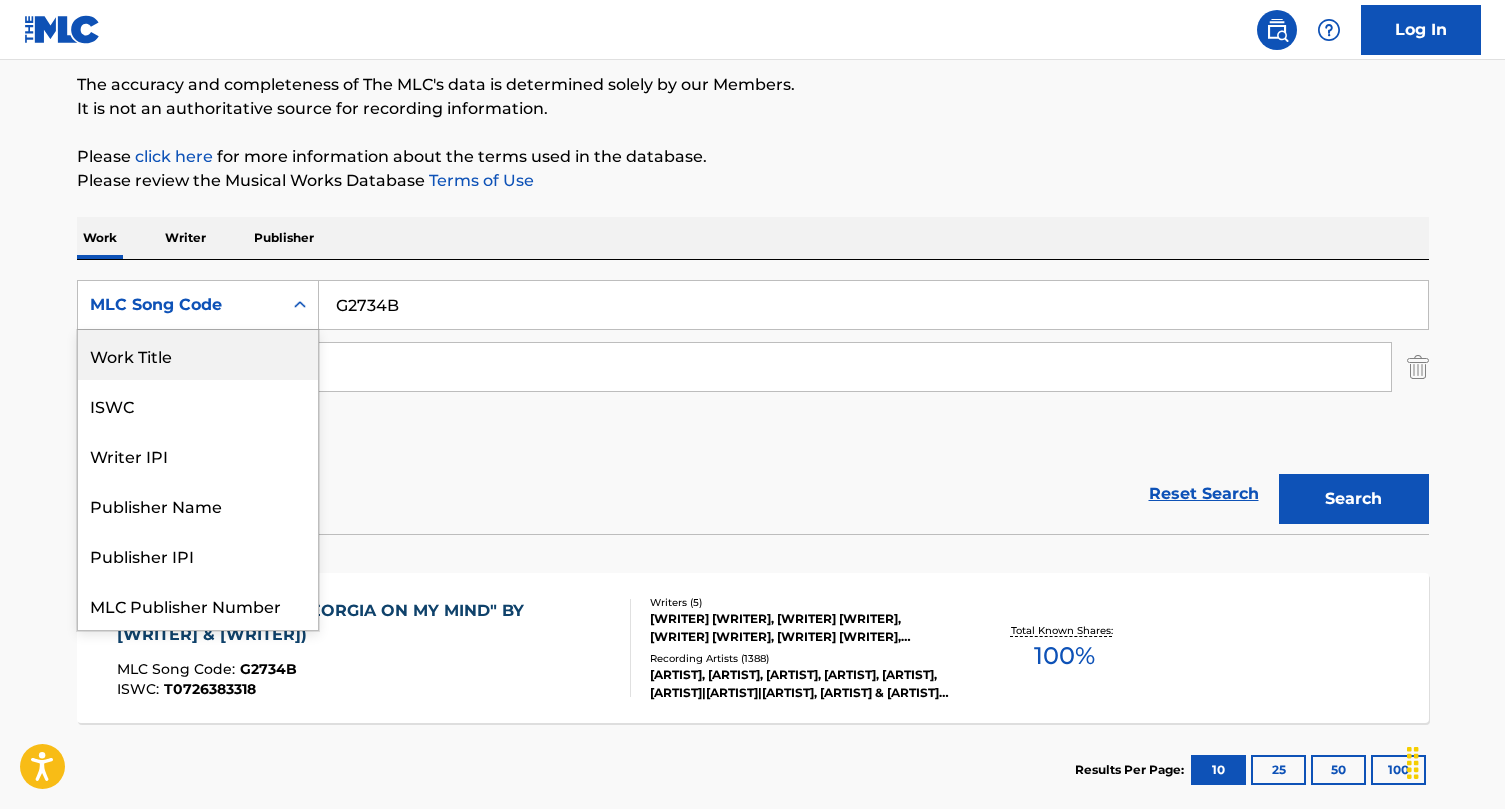 click on "Work Title" at bounding box center [198, 355] 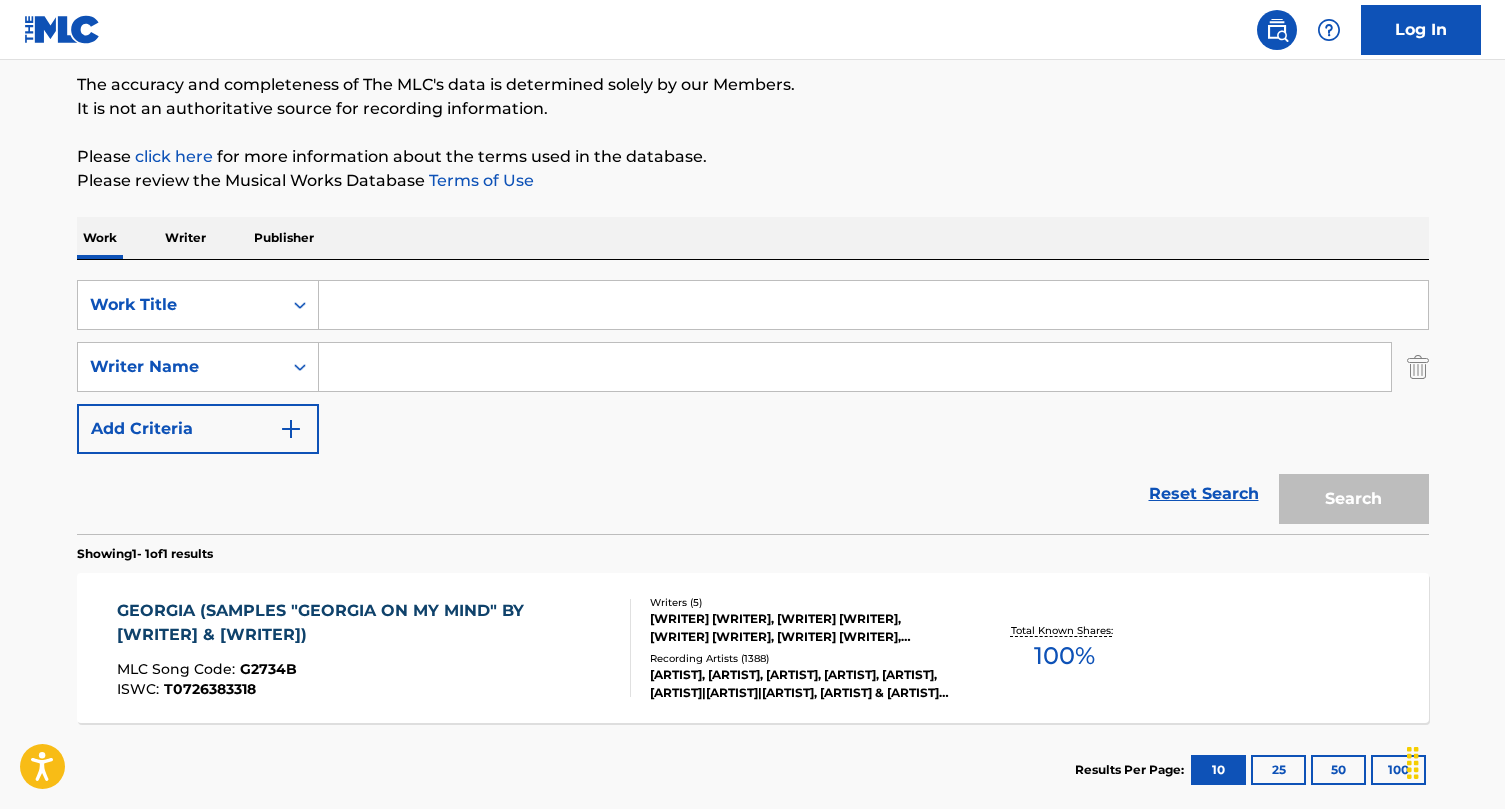 click at bounding box center [873, 305] 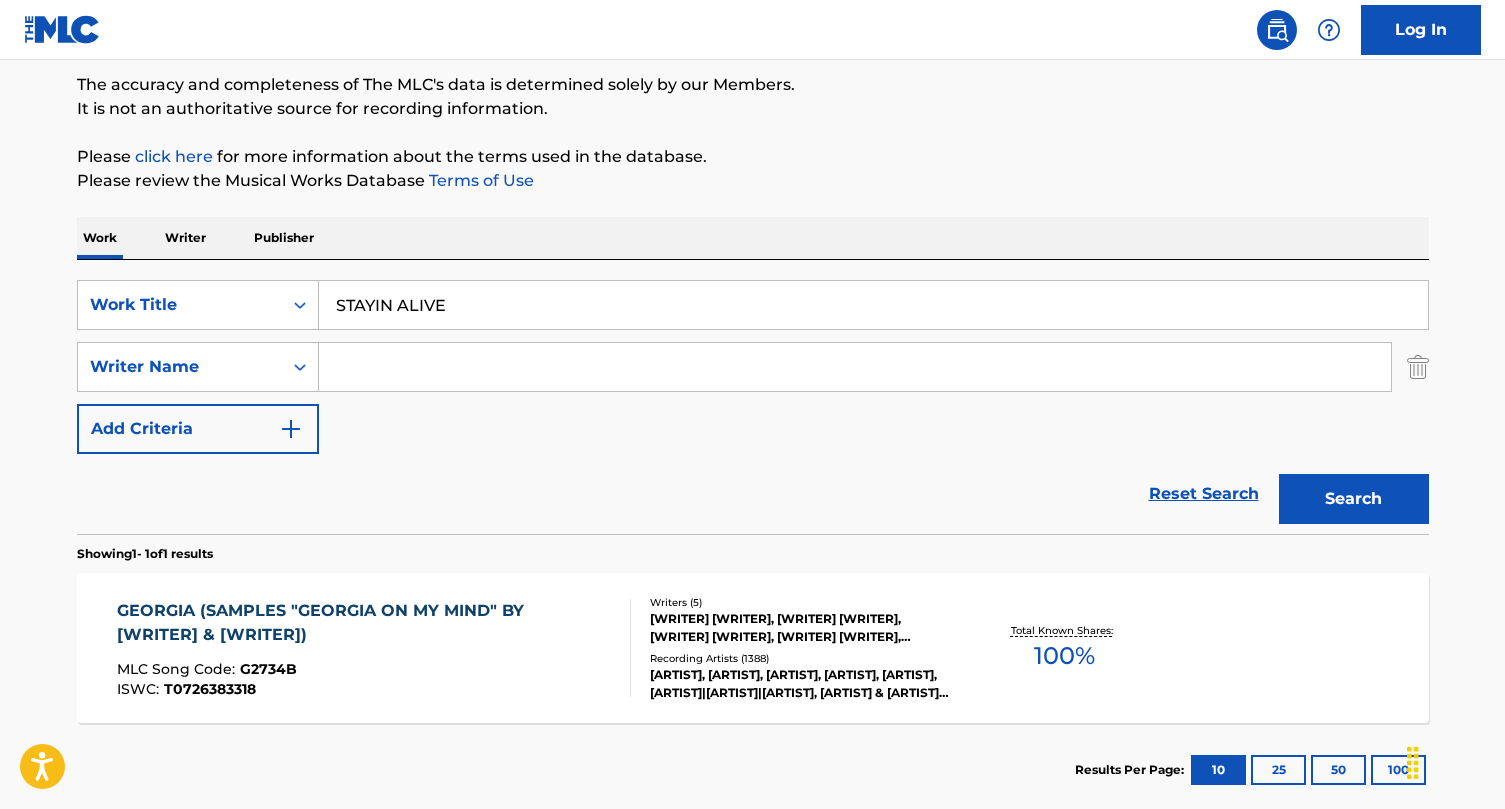 type on "stayin' alive" 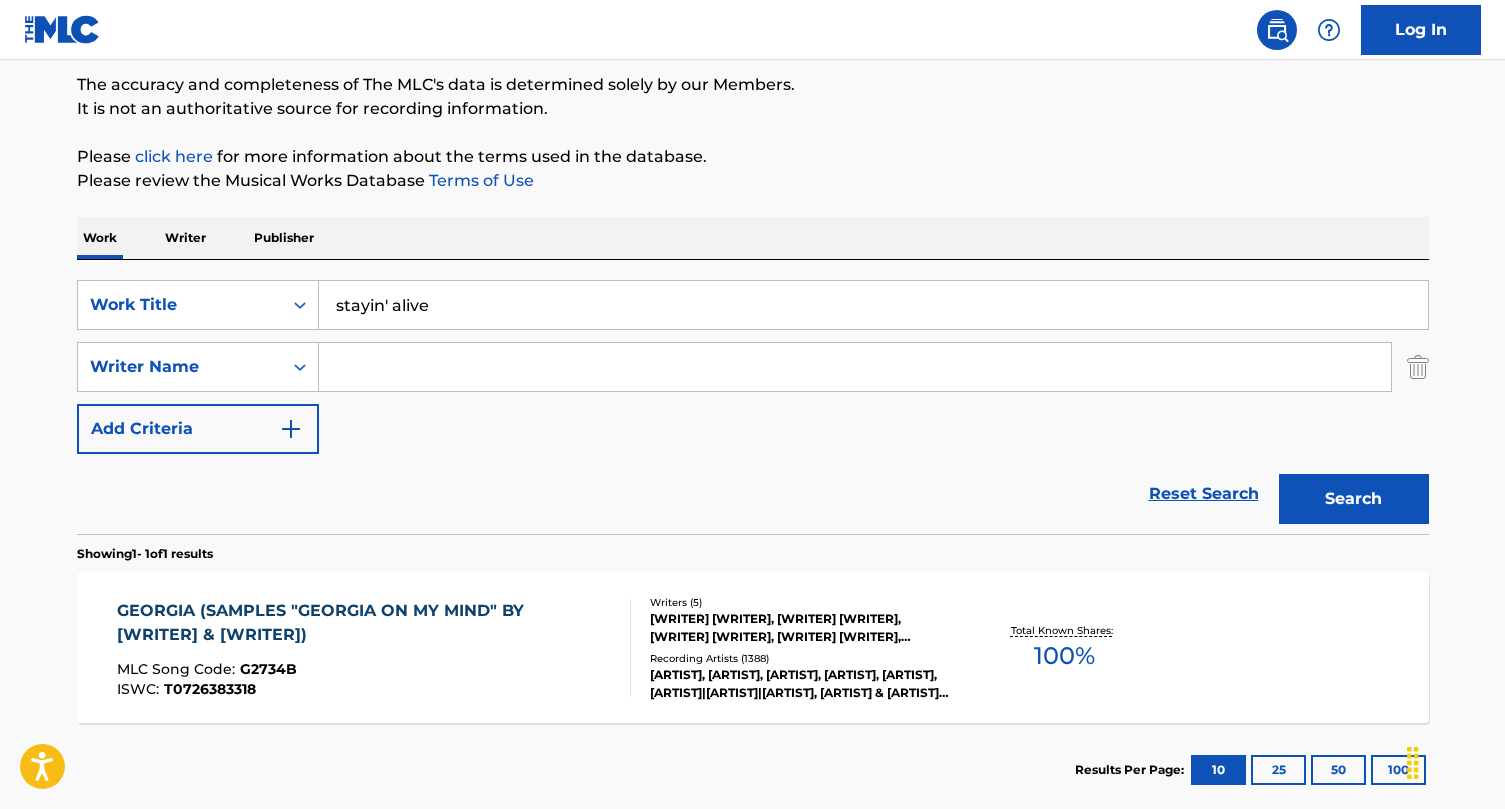 click at bounding box center (855, 367) 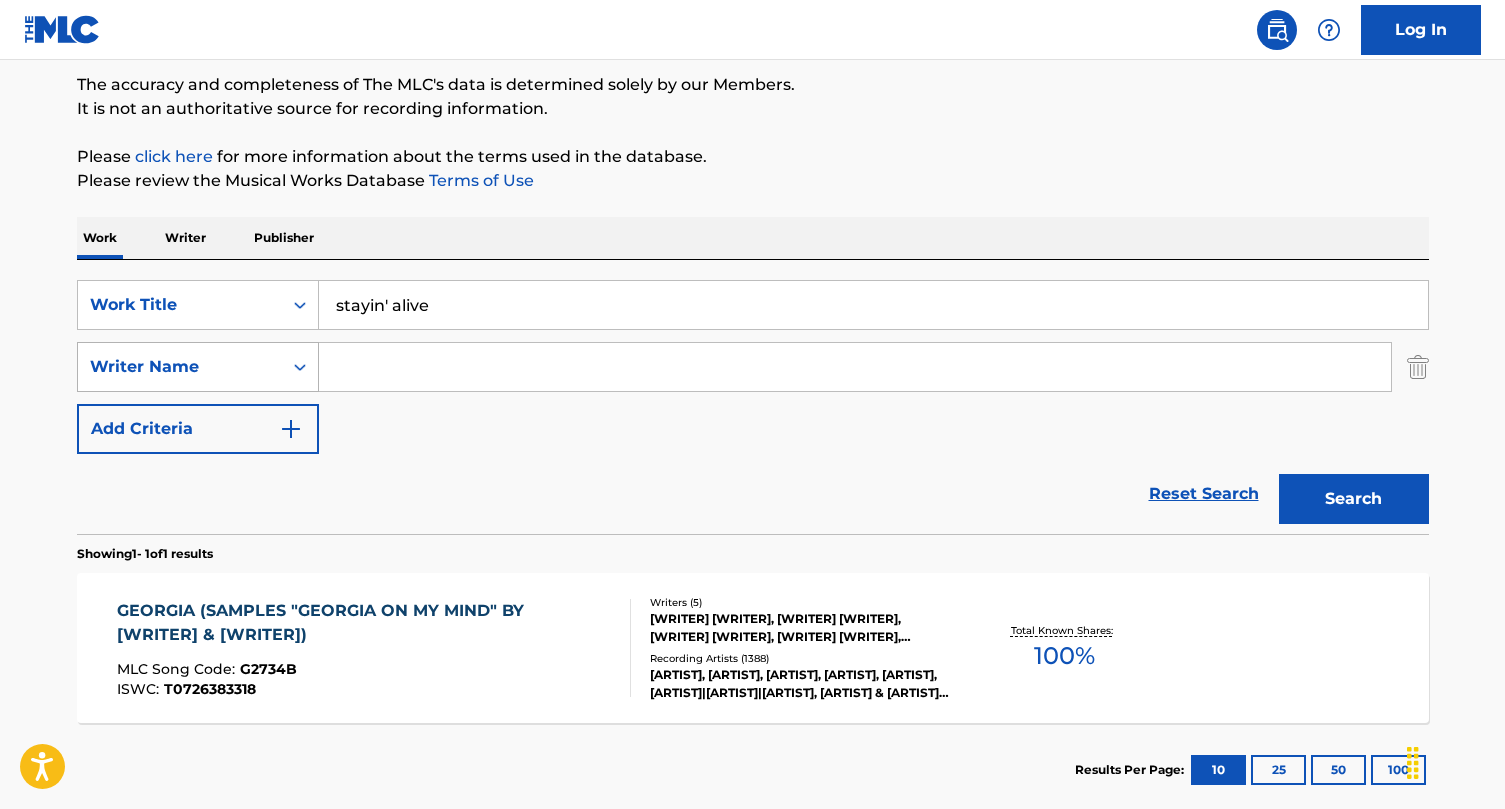 click on "Writer Name" at bounding box center (198, 367) 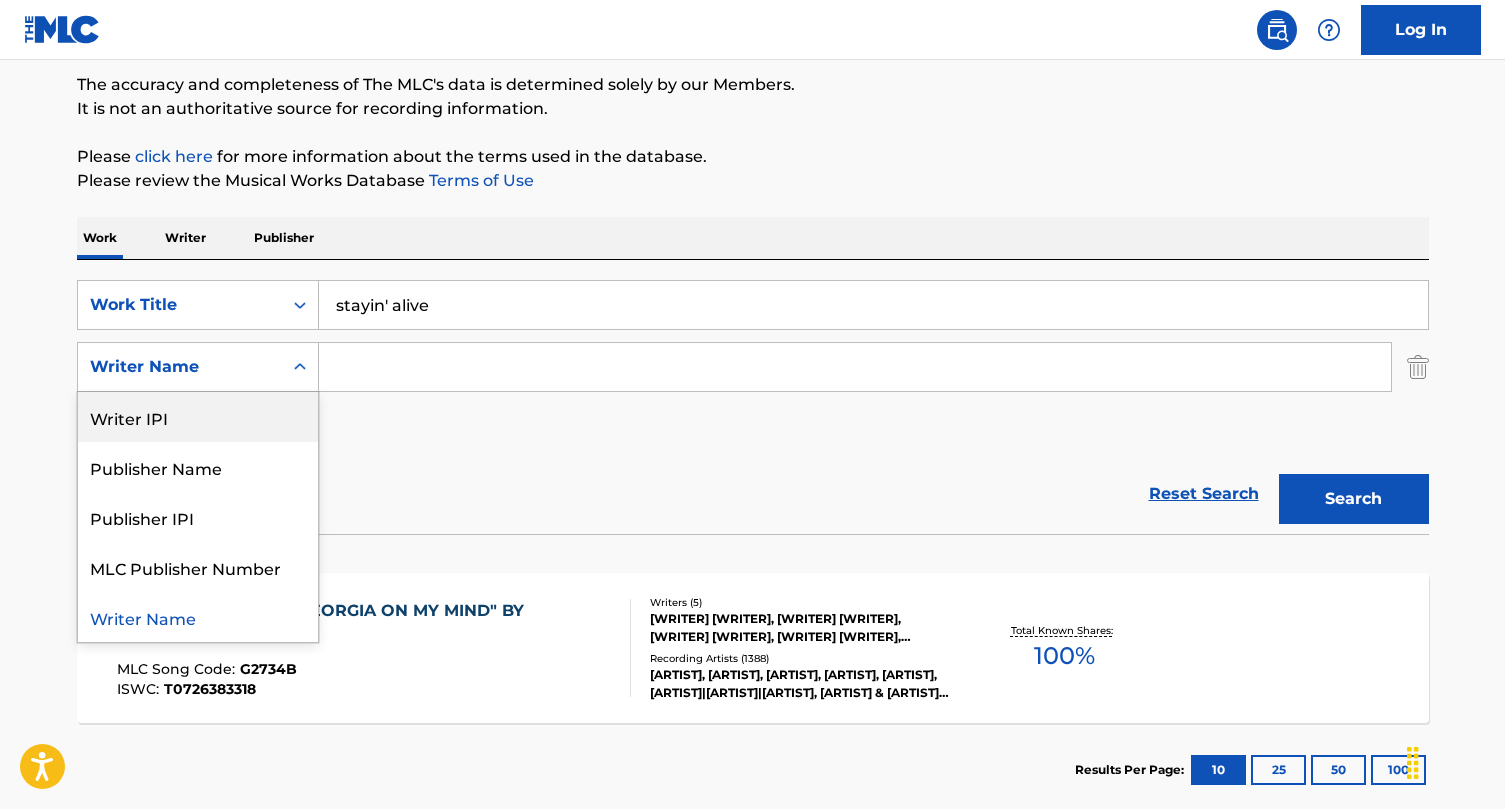 click at bounding box center (855, 367) 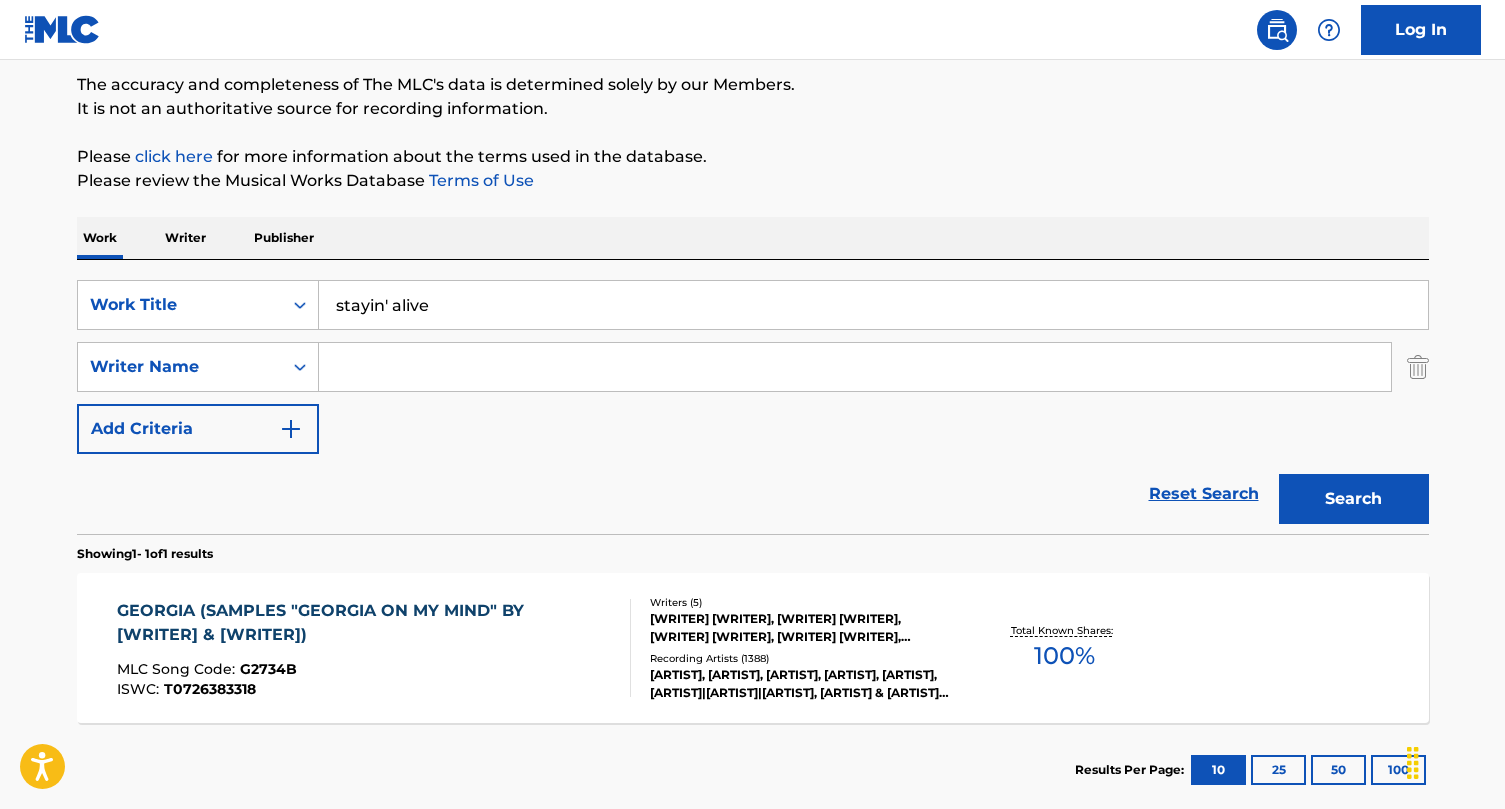 type on "h" 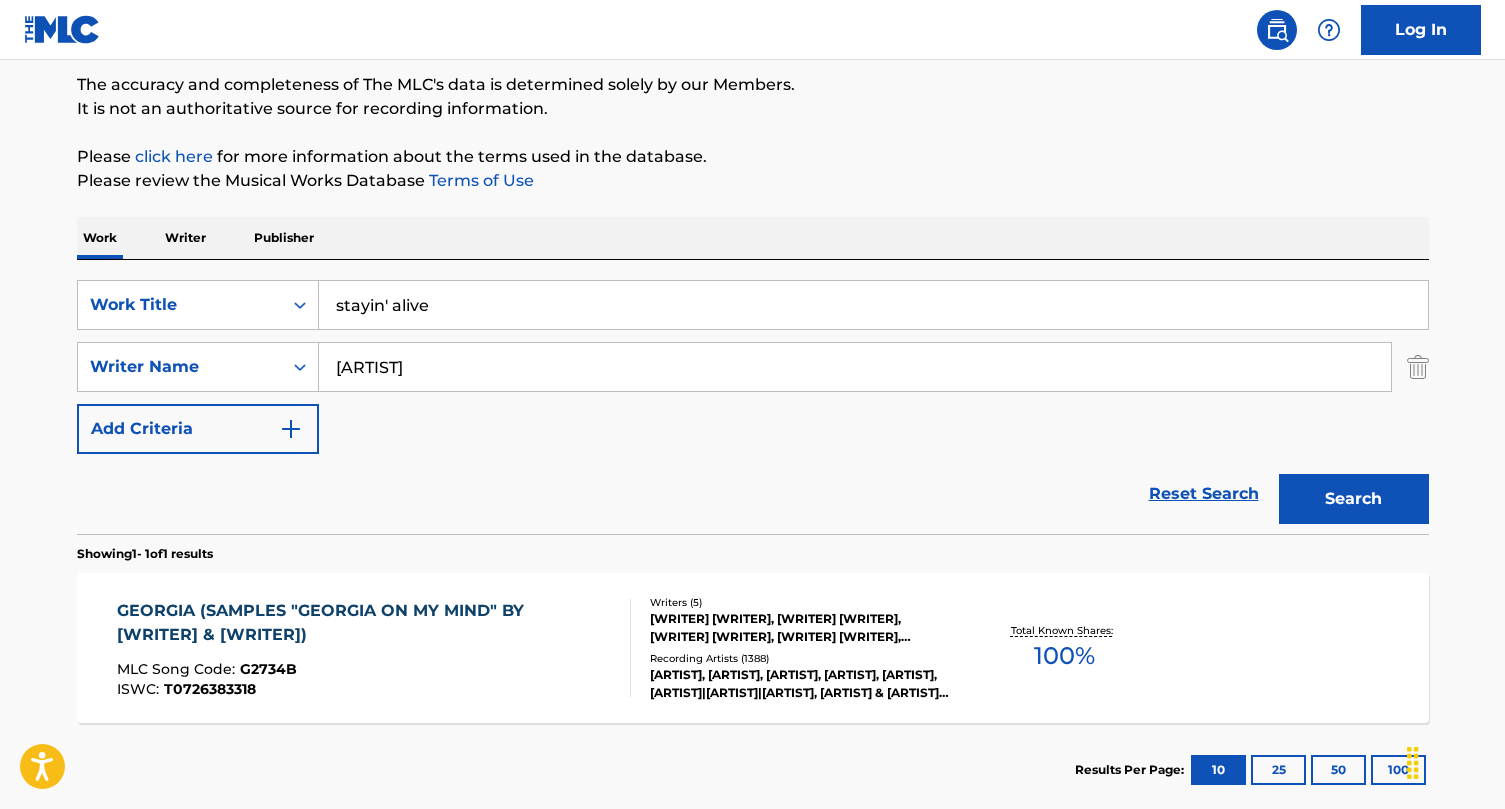 type on "[ARTIST]" 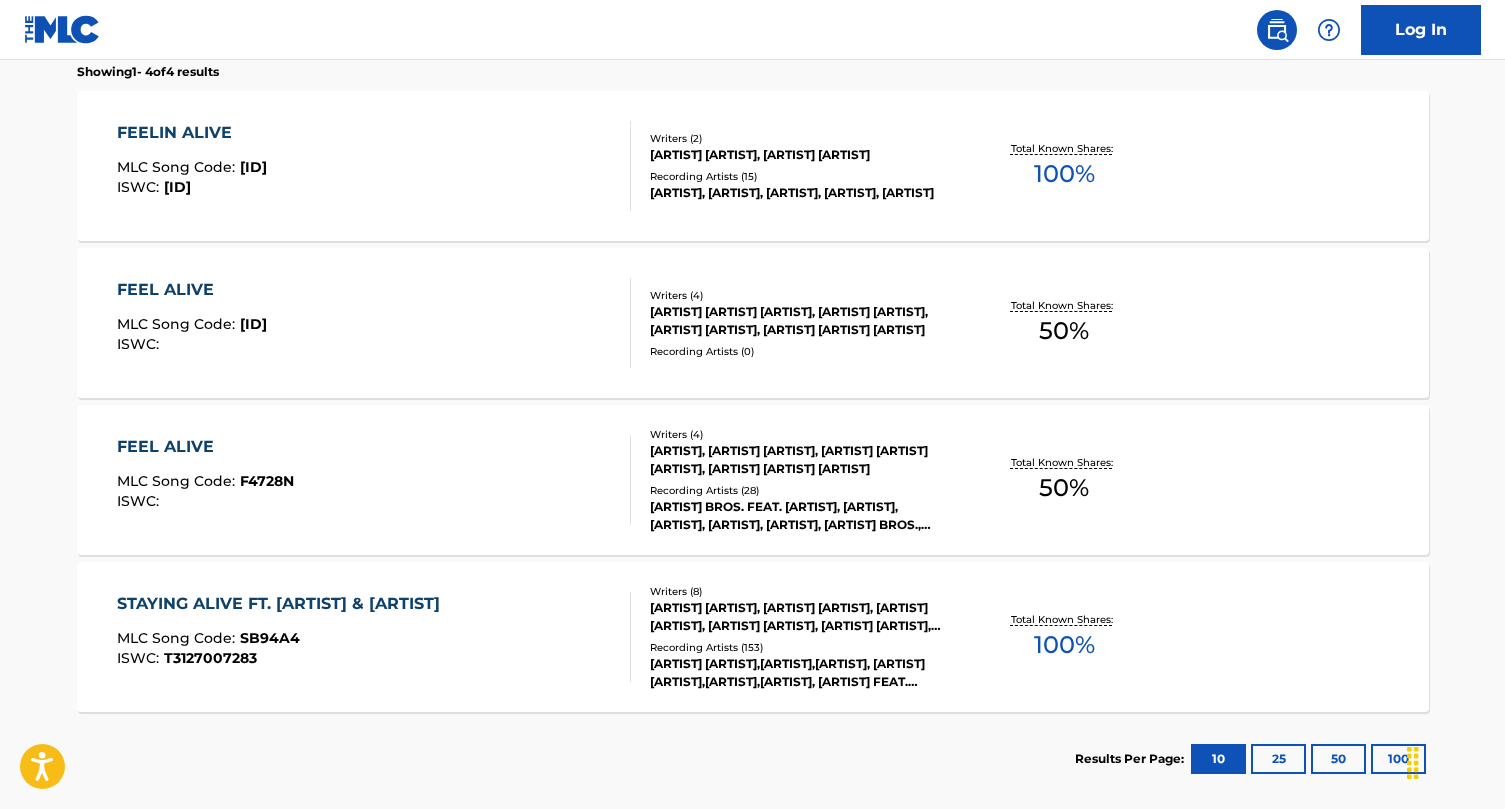scroll, scrollTop: 655, scrollLeft: 0, axis: vertical 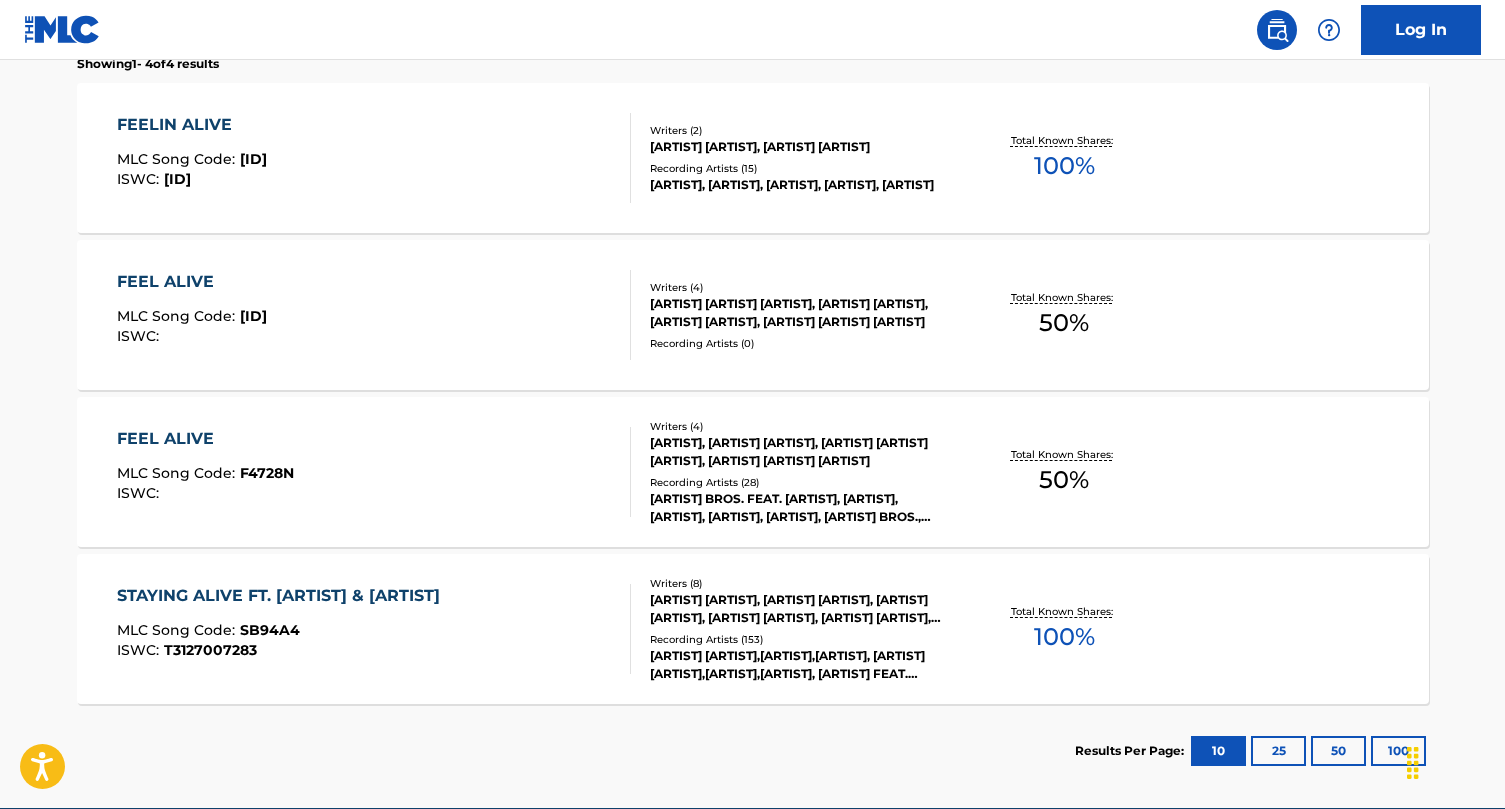click on "ISWC : [ID]" at bounding box center (283, 650) 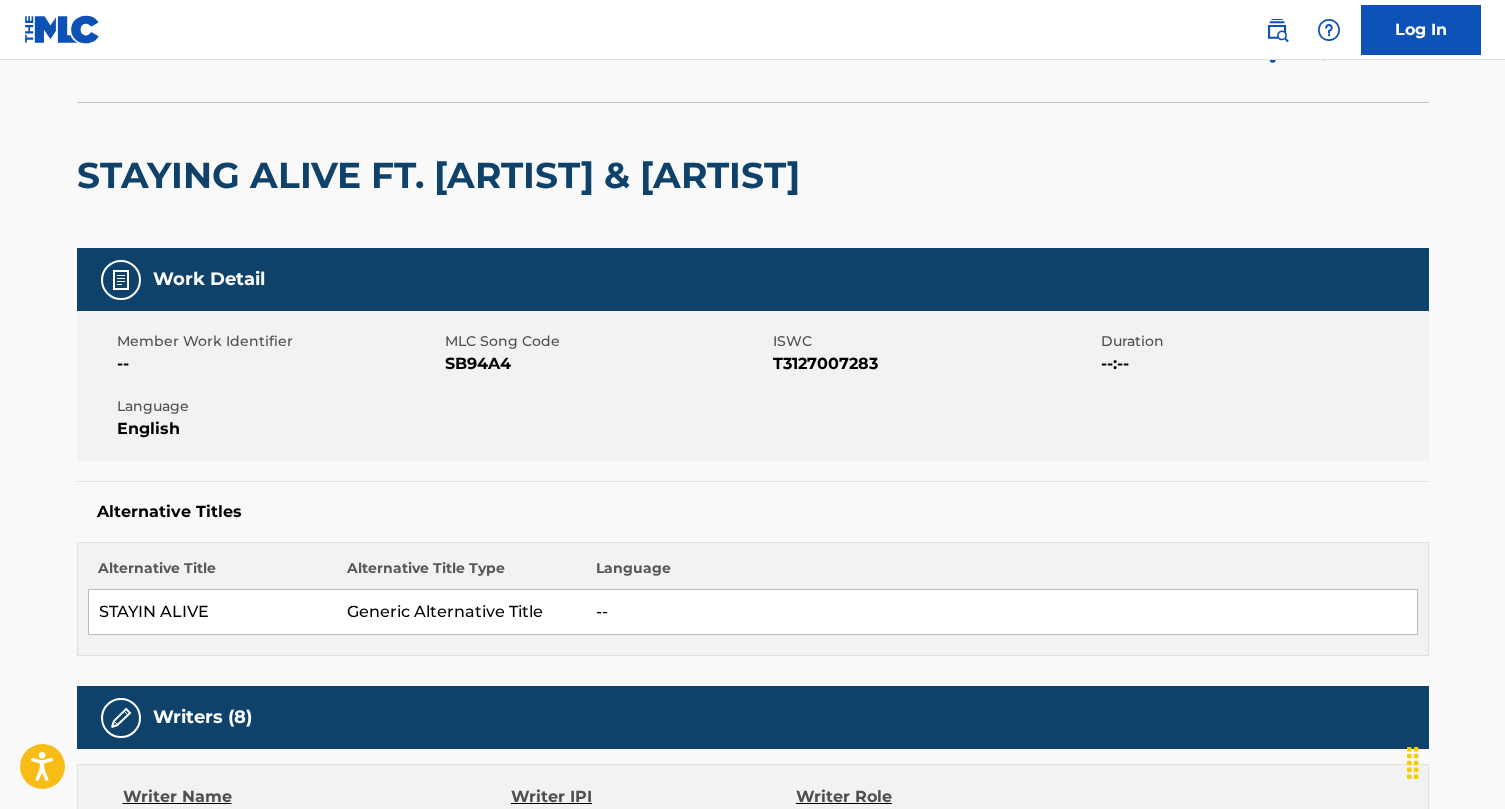 scroll, scrollTop: 52, scrollLeft: 0, axis: vertical 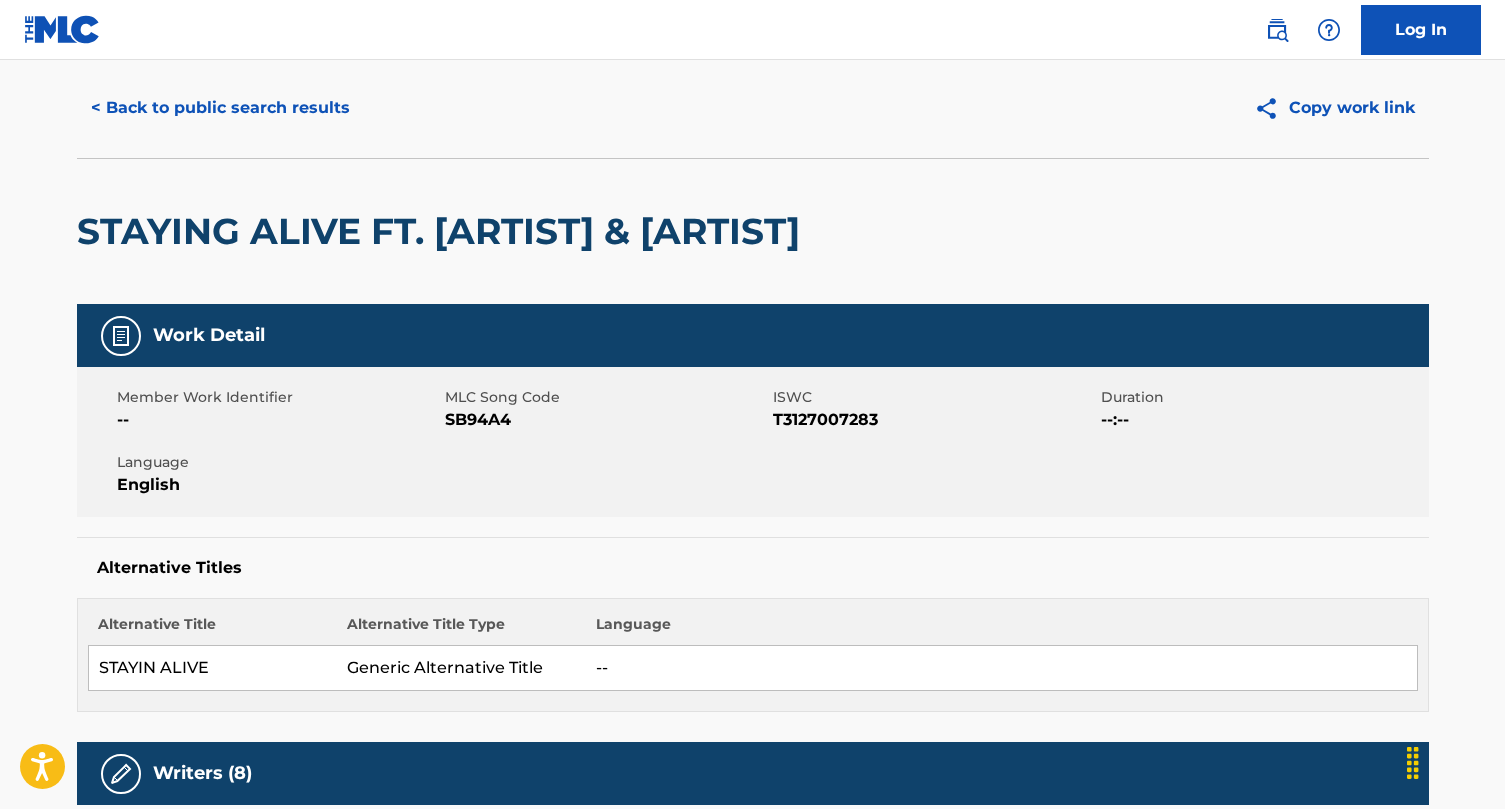 click on "STAYING ALIVE FT. [ARTIST] & [ARTIST]" at bounding box center [443, 231] 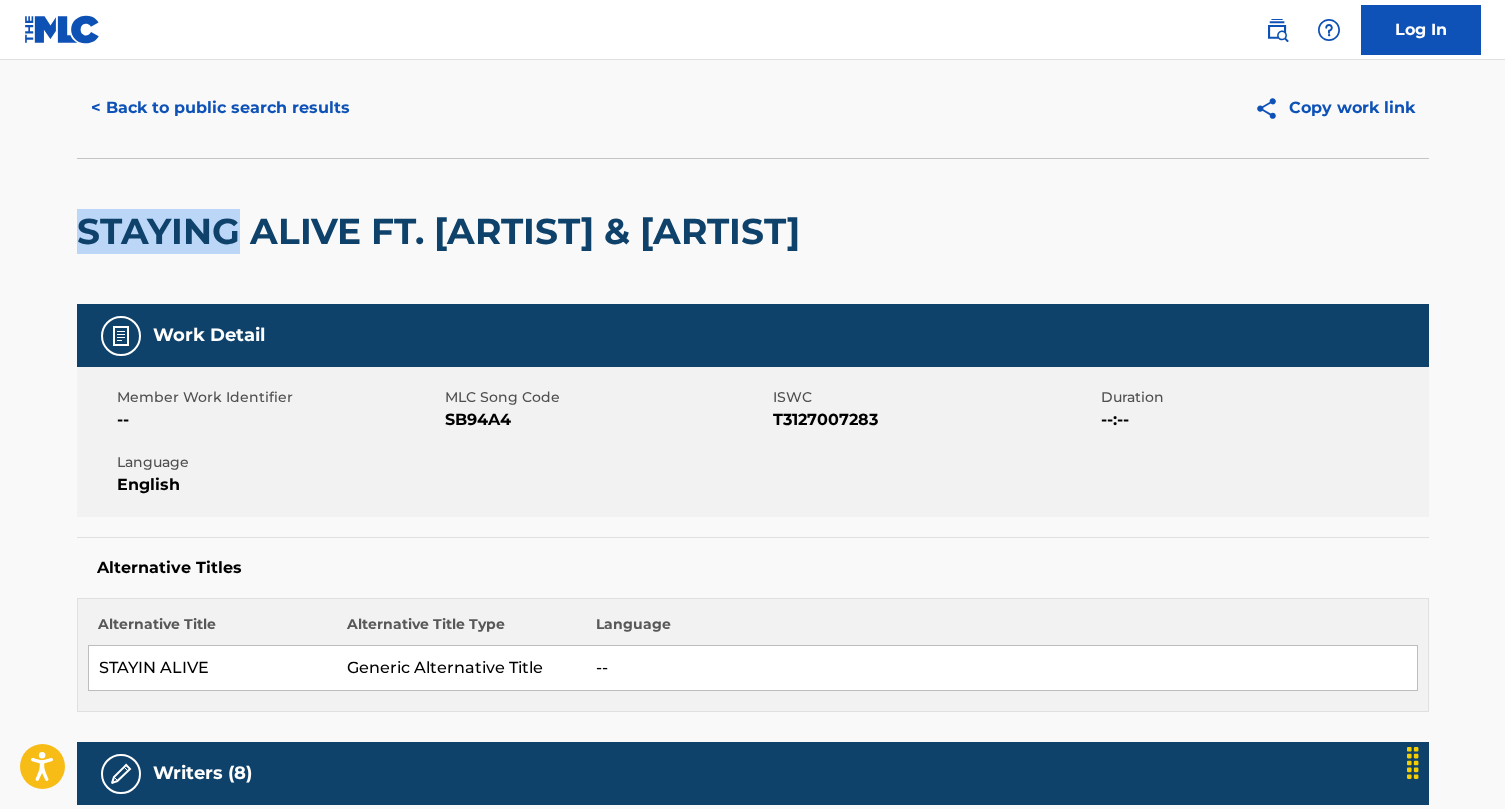 click on "STAYING ALIVE FT. [ARTIST] & [ARTIST]" at bounding box center (443, 231) 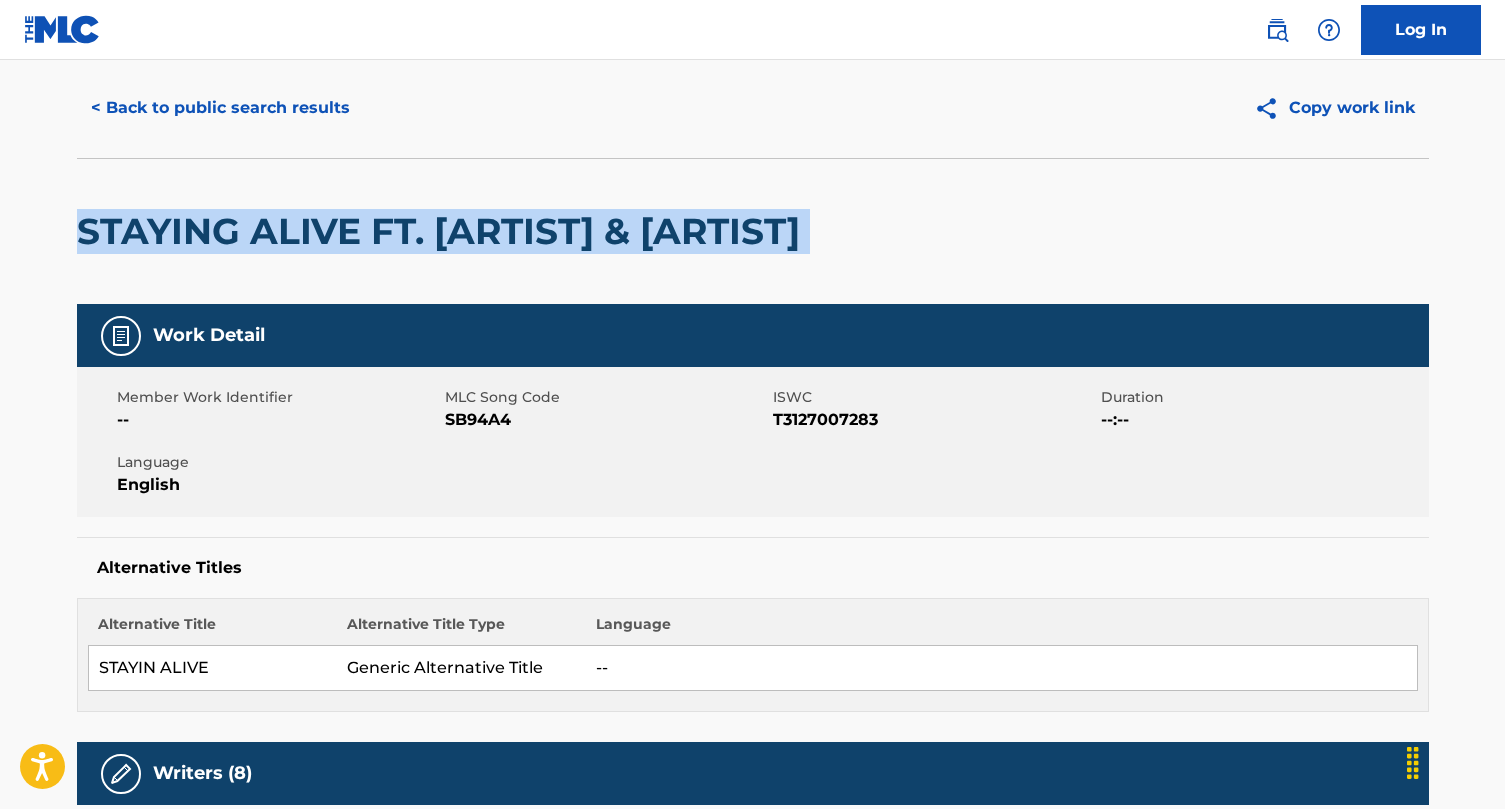 click on "STAYING ALIVE FT. [ARTIST] & [ARTIST]" at bounding box center [443, 231] 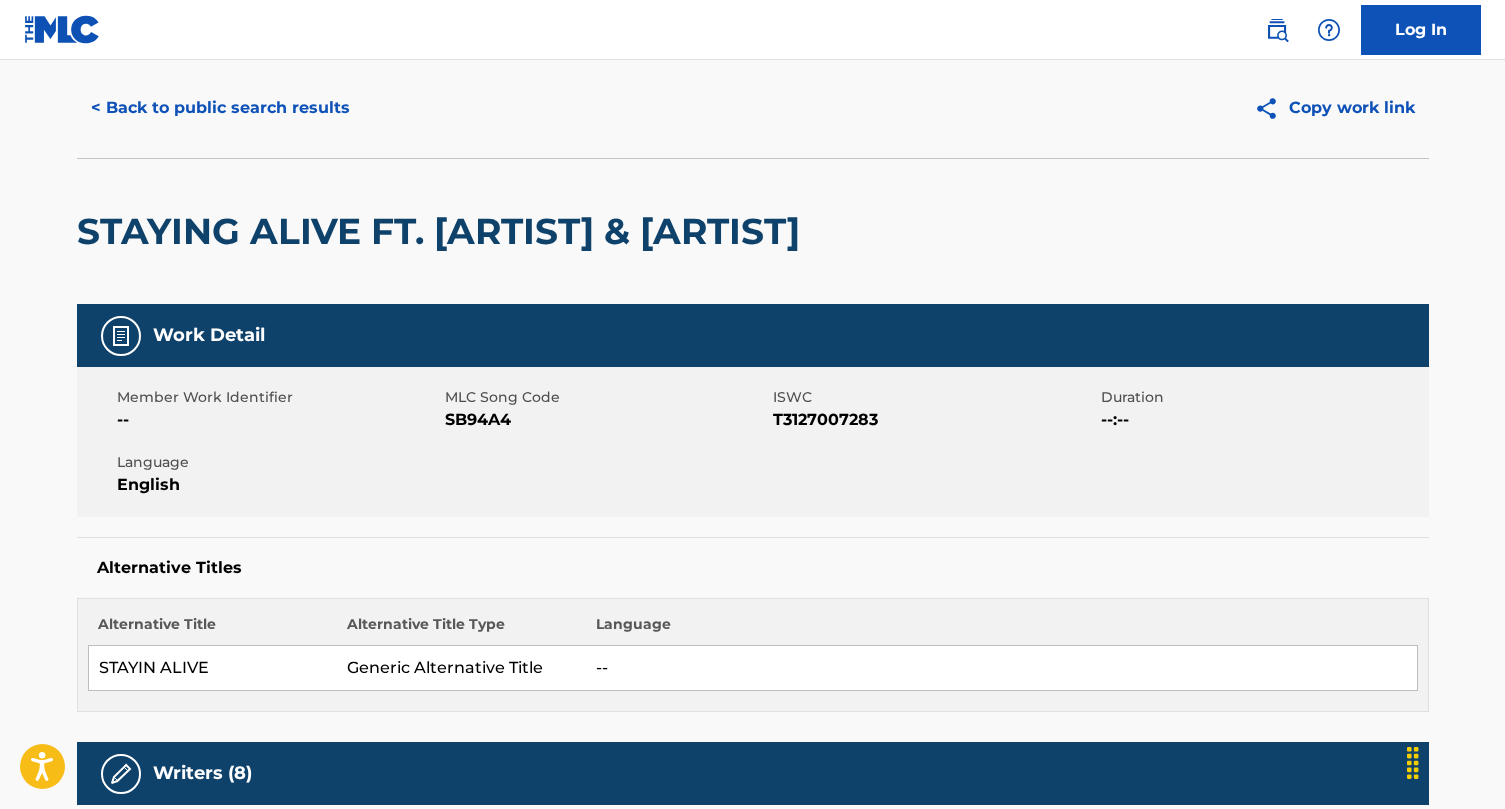 click on "SB94A4" at bounding box center [606, 420] 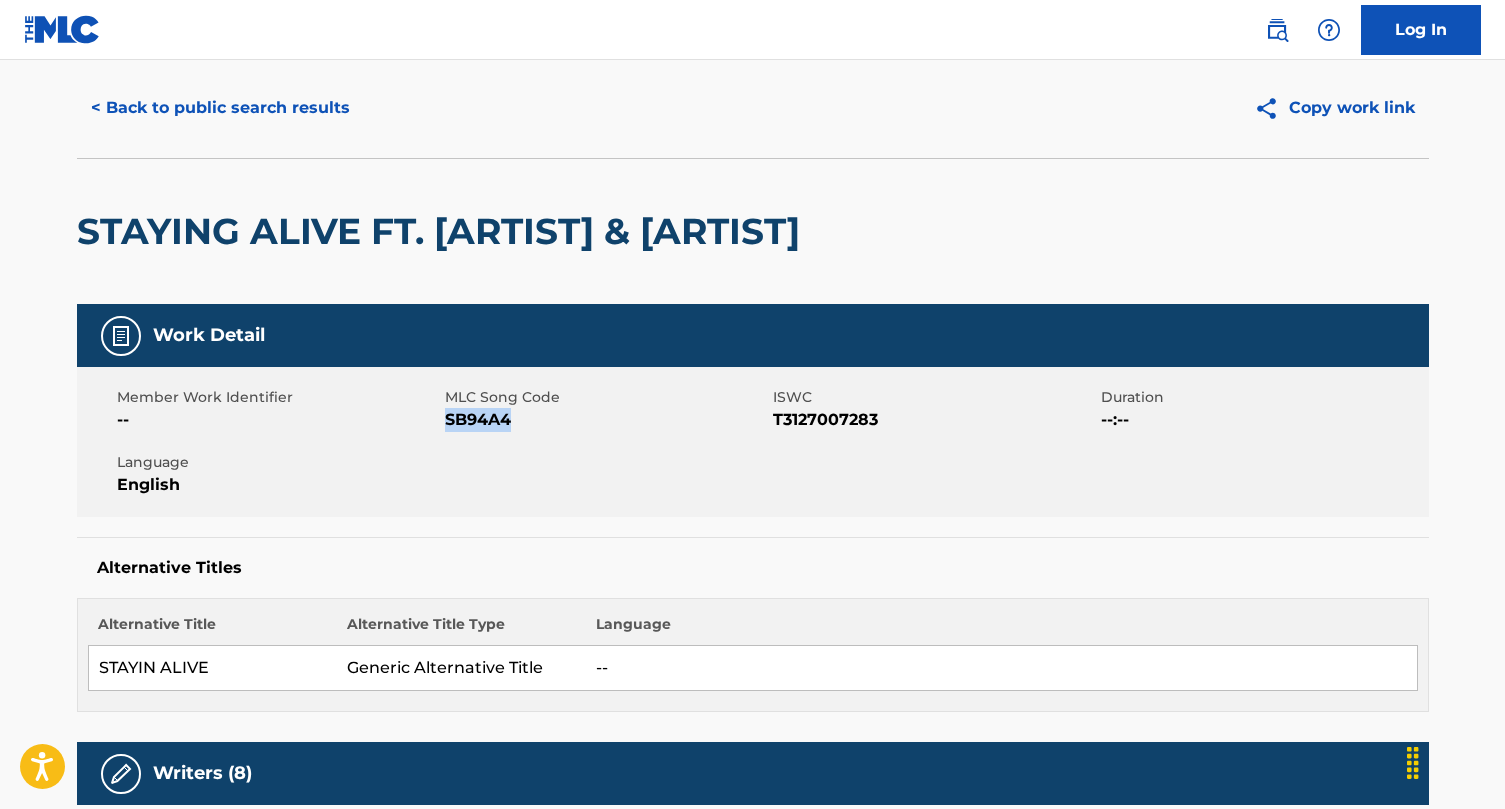 click on "SB94A4" at bounding box center [606, 420] 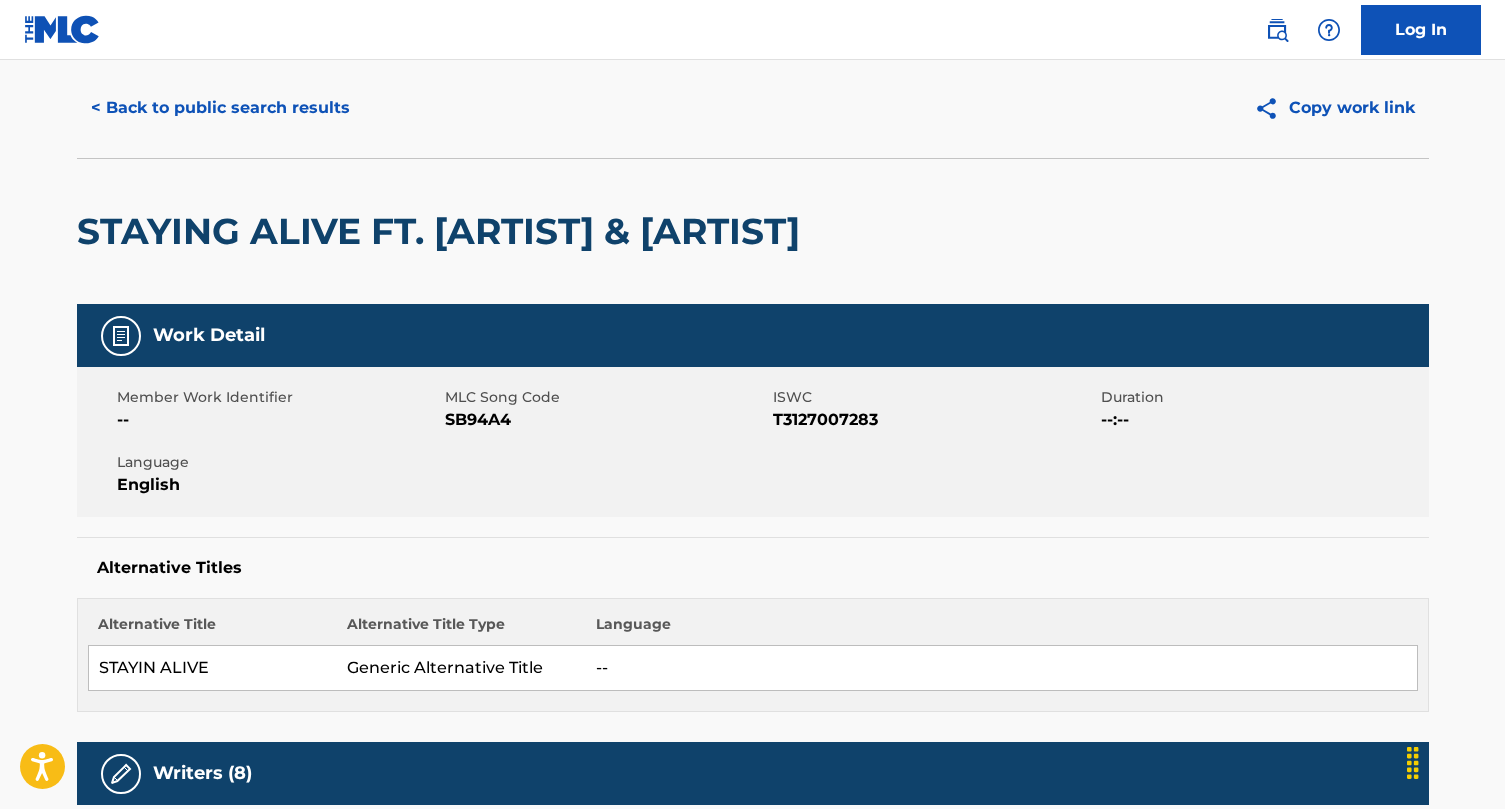 click on "T3127007283" at bounding box center [934, 420] 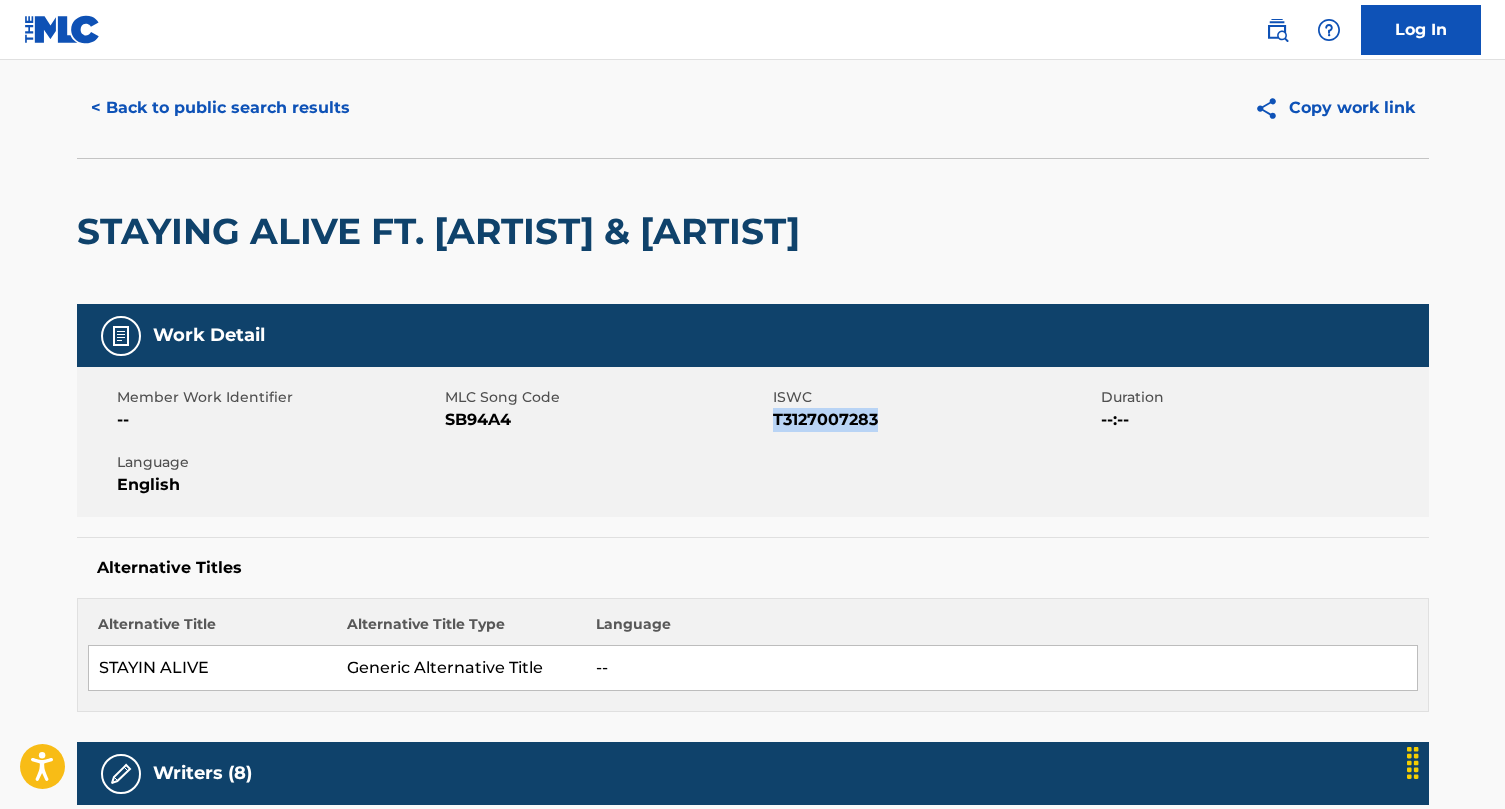 click on "T3127007283" at bounding box center (934, 420) 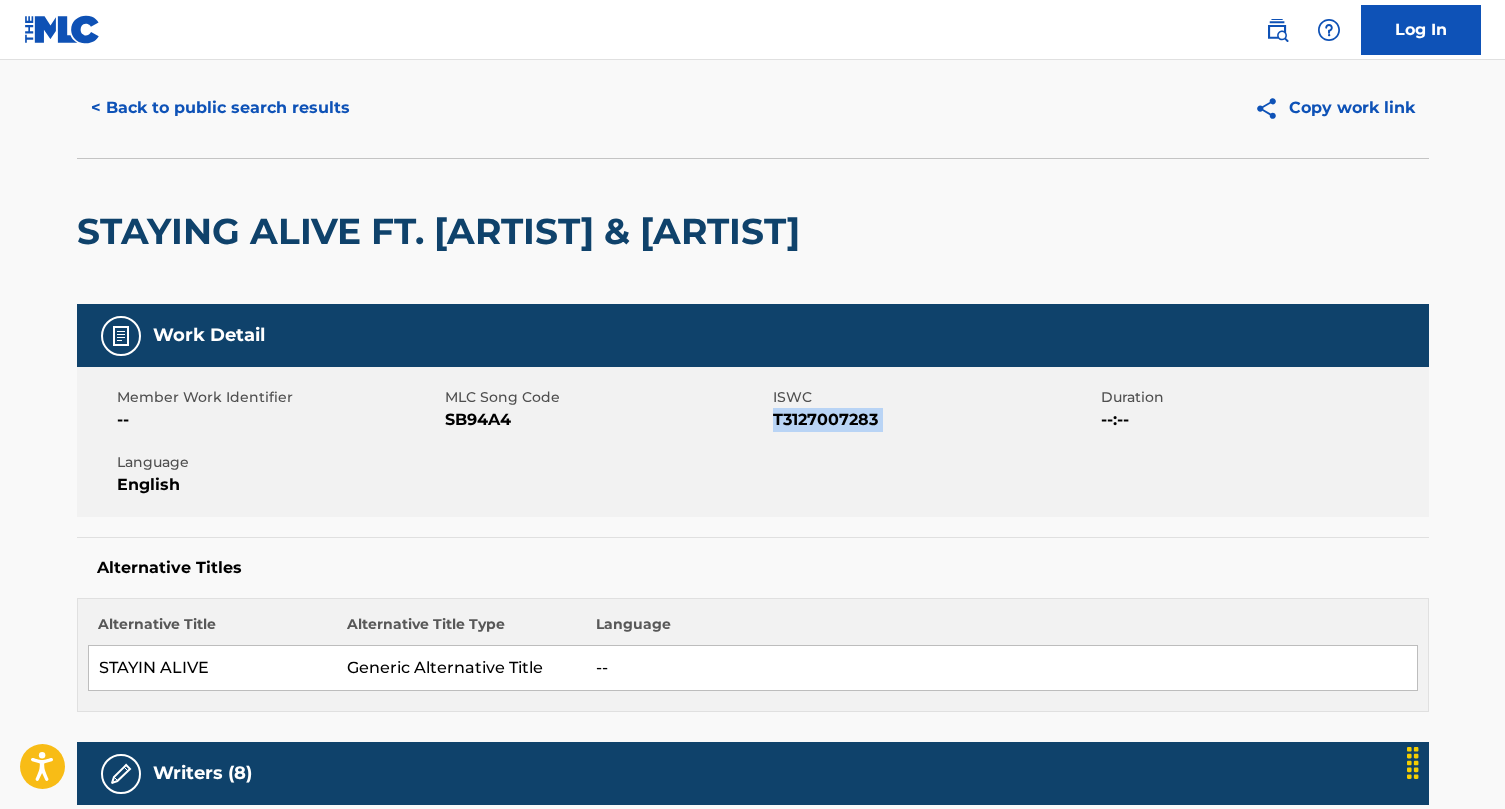 click on "T3127007283" at bounding box center [934, 420] 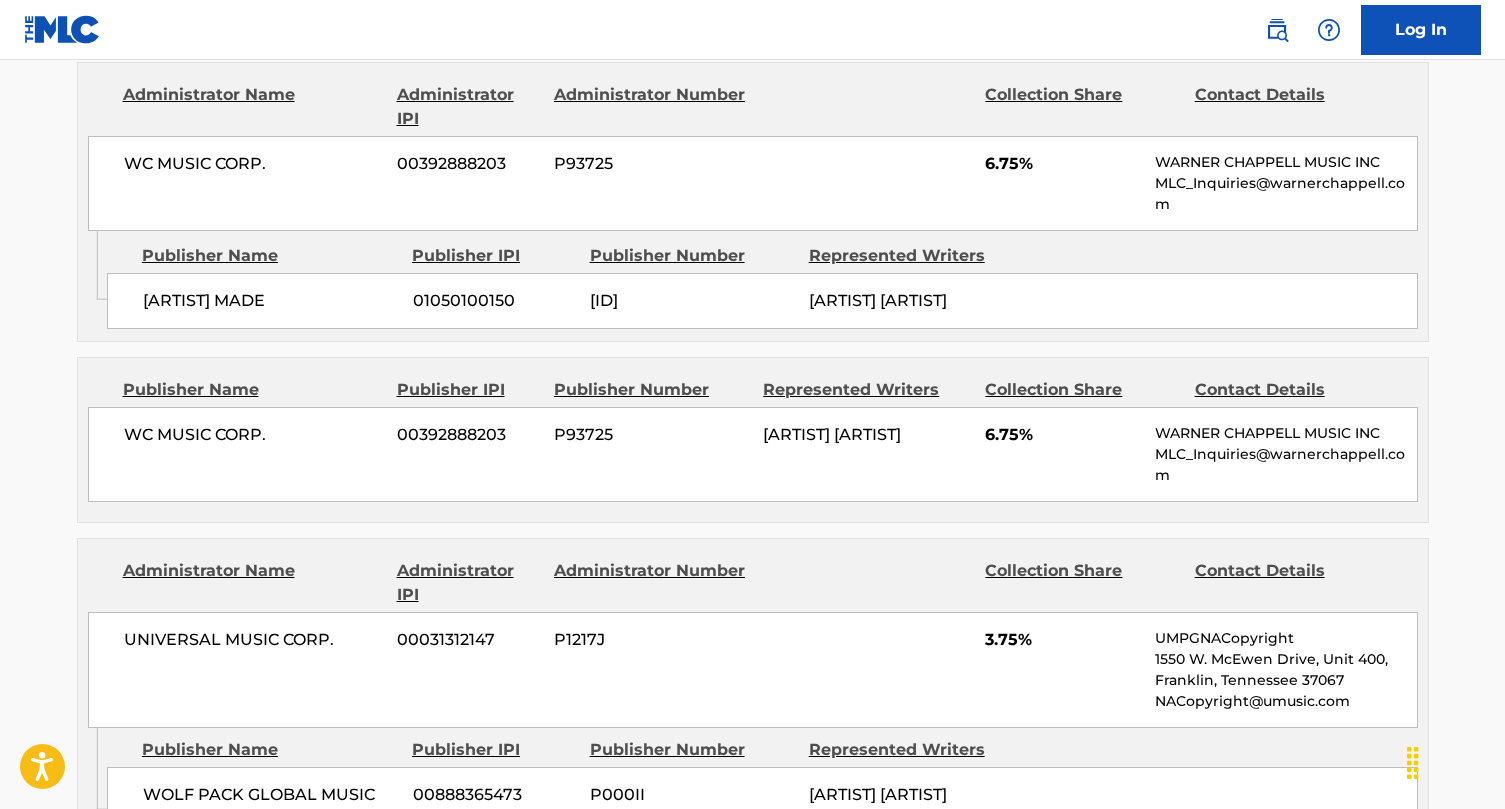 scroll, scrollTop: 1331, scrollLeft: 0, axis: vertical 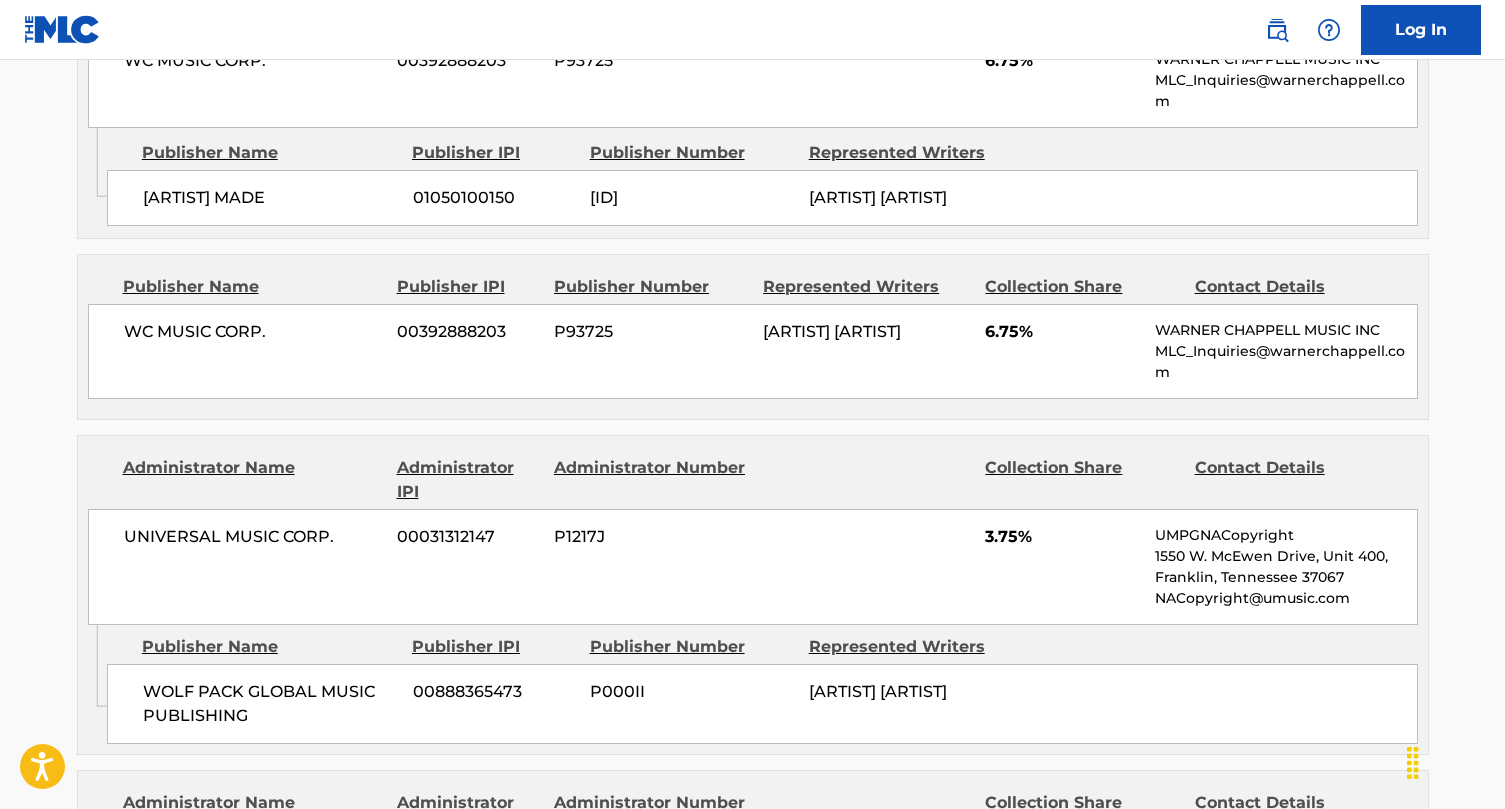 click on "UNIVERSAL MUSIC CORP." at bounding box center (253, 537) 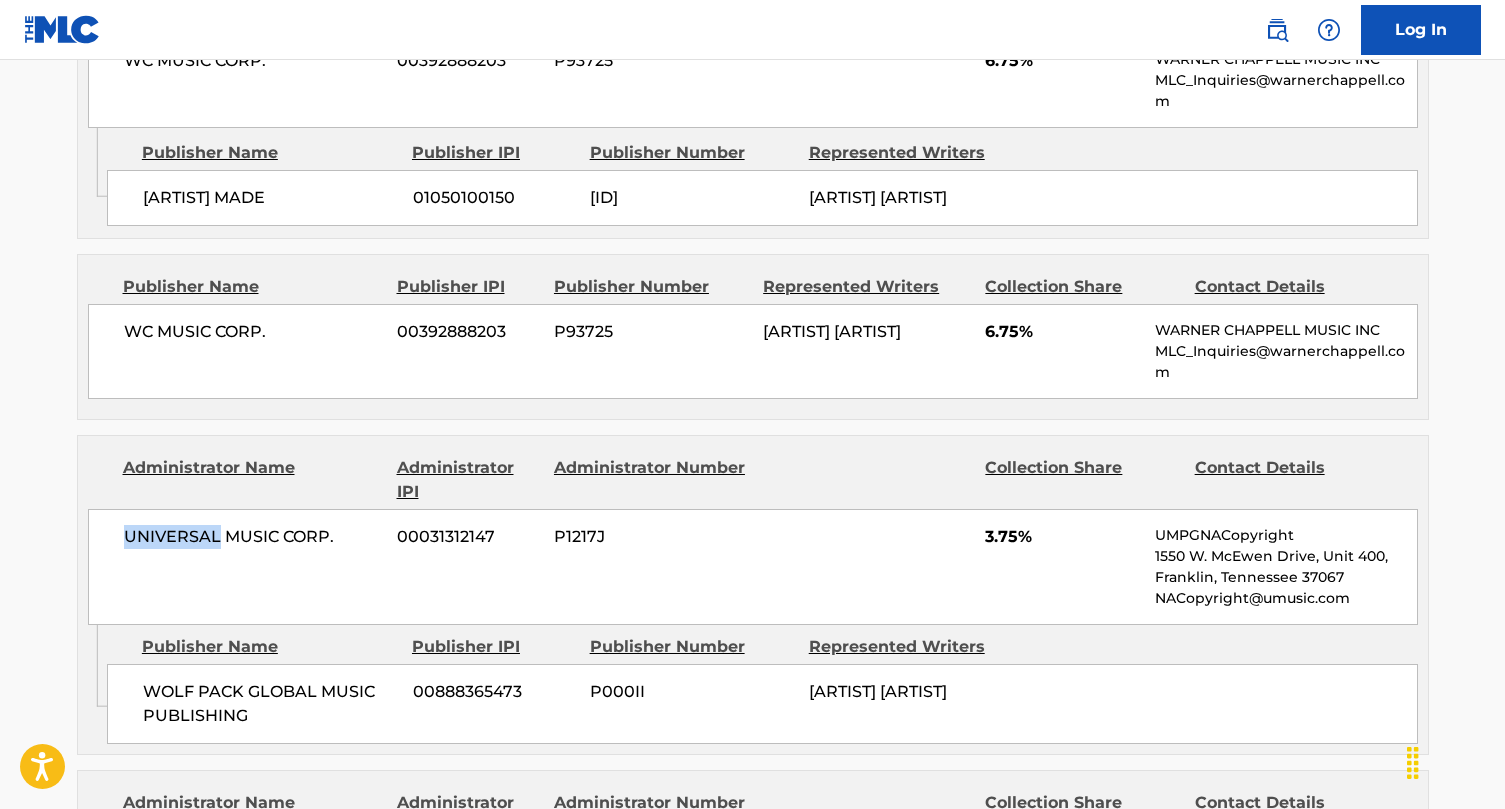 click on "UNIVERSAL MUSIC CORP." at bounding box center (253, 537) 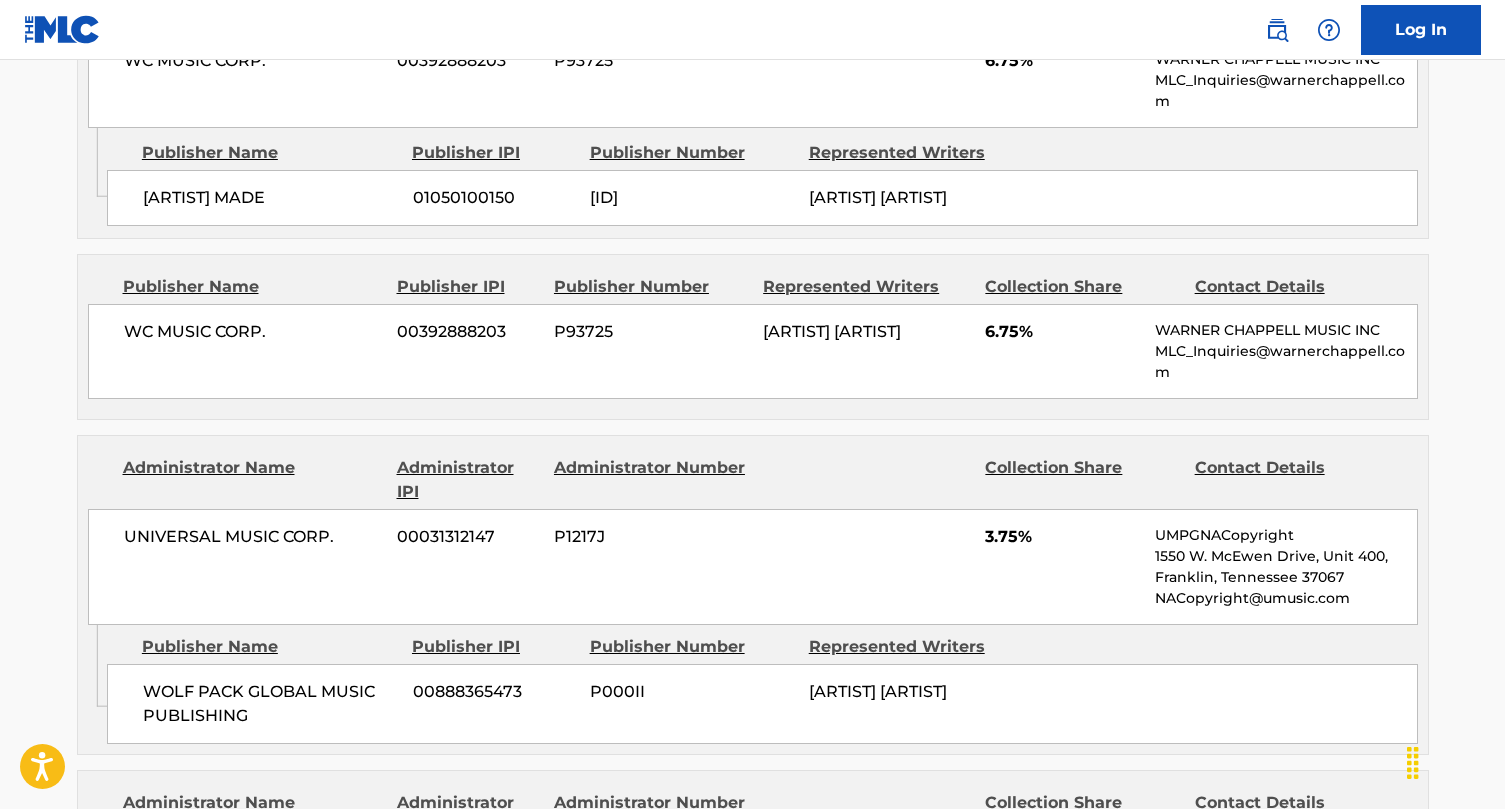 click on "UNIVERSAL MUSIC CORP." at bounding box center [253, 537] 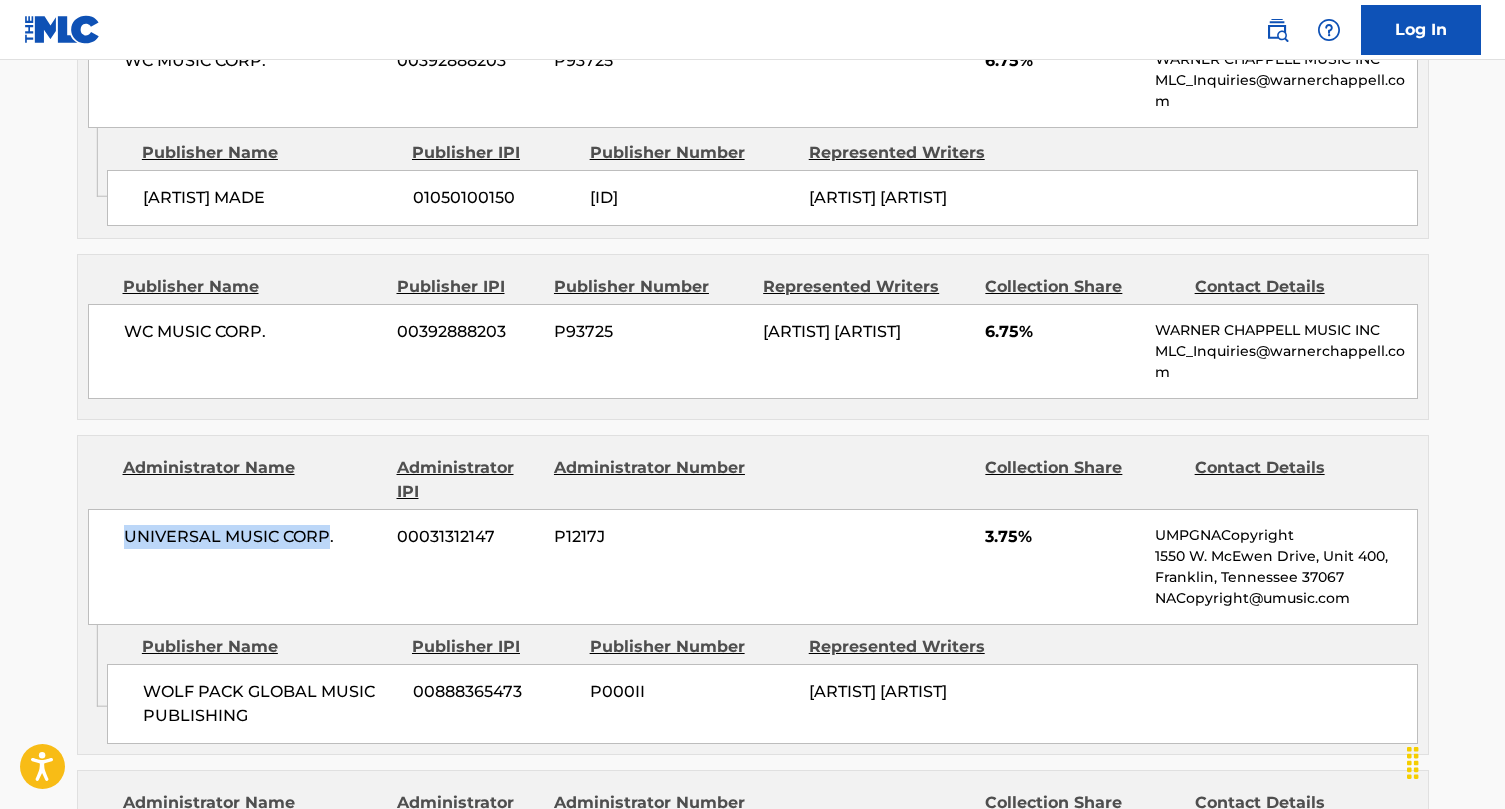 drag, startPoint x: 117, startPoint y: 489, endPoint x: 303, endPoint y: 488, distance: 186.00269 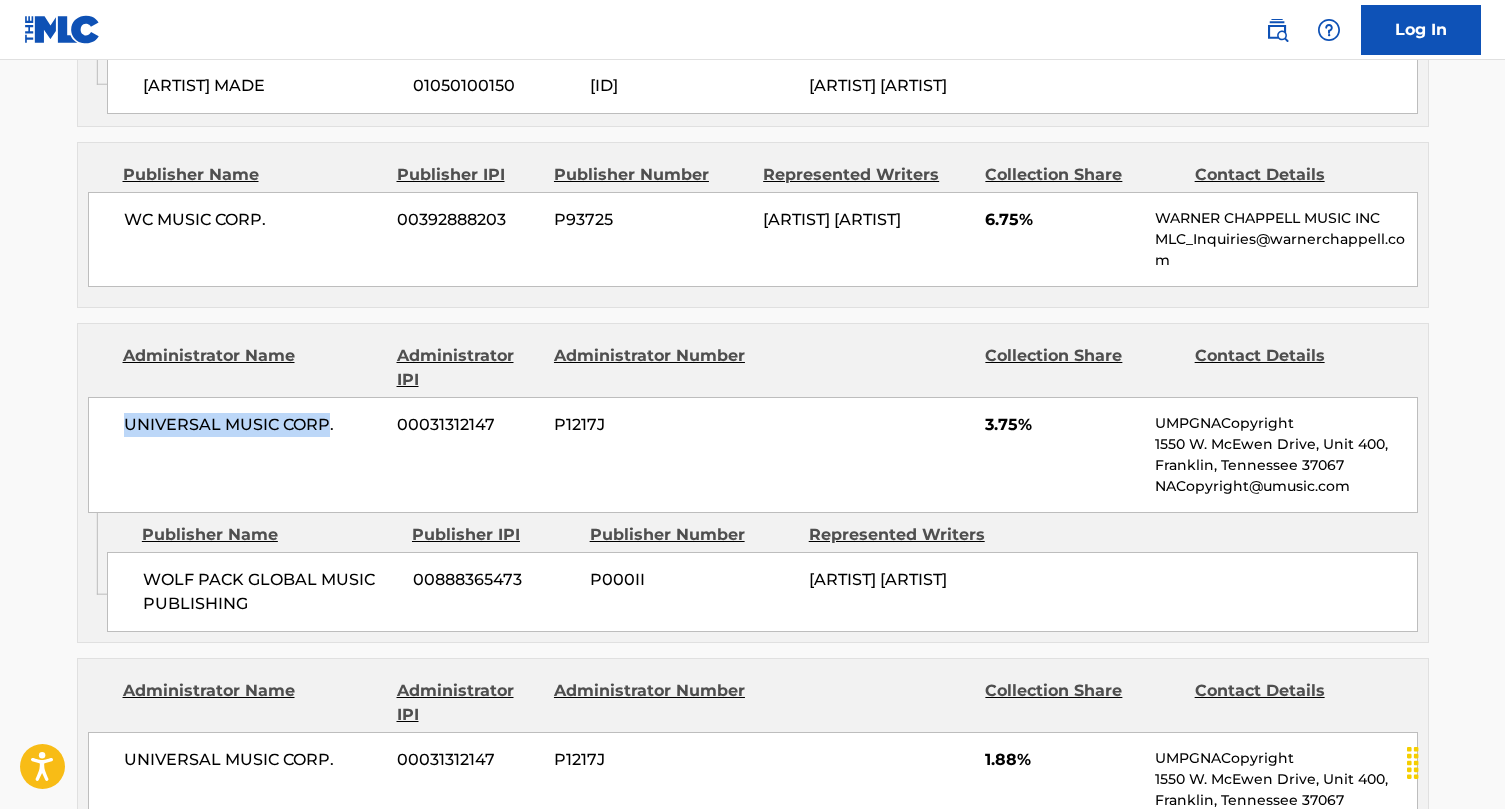scroll, scrollTop: 1466, scrollLeft: 0, axis: vertical 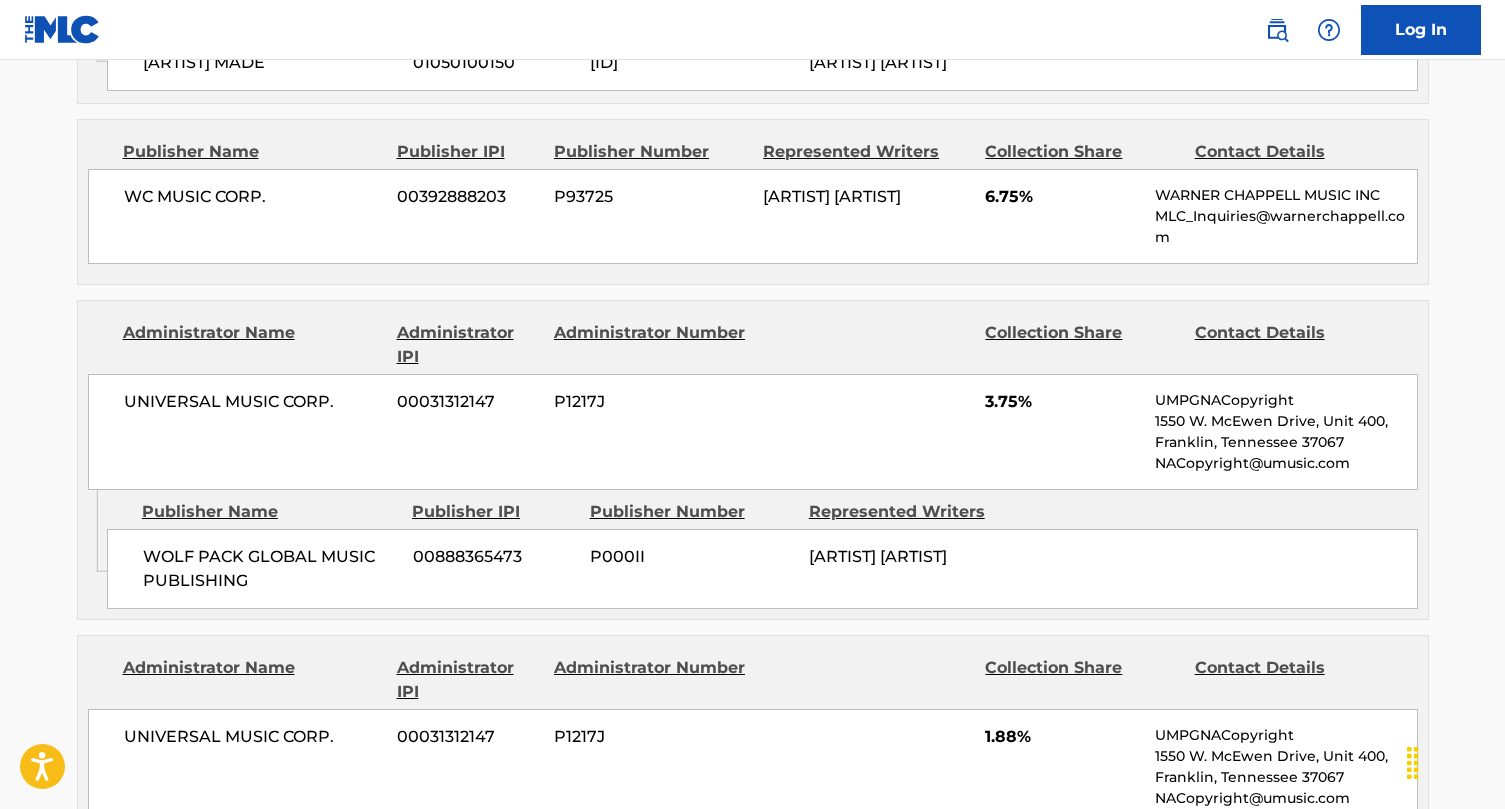 click on "WOLF PACK GLOBAL MUSIC PUBLISHING" at bounding box center (270, 569) 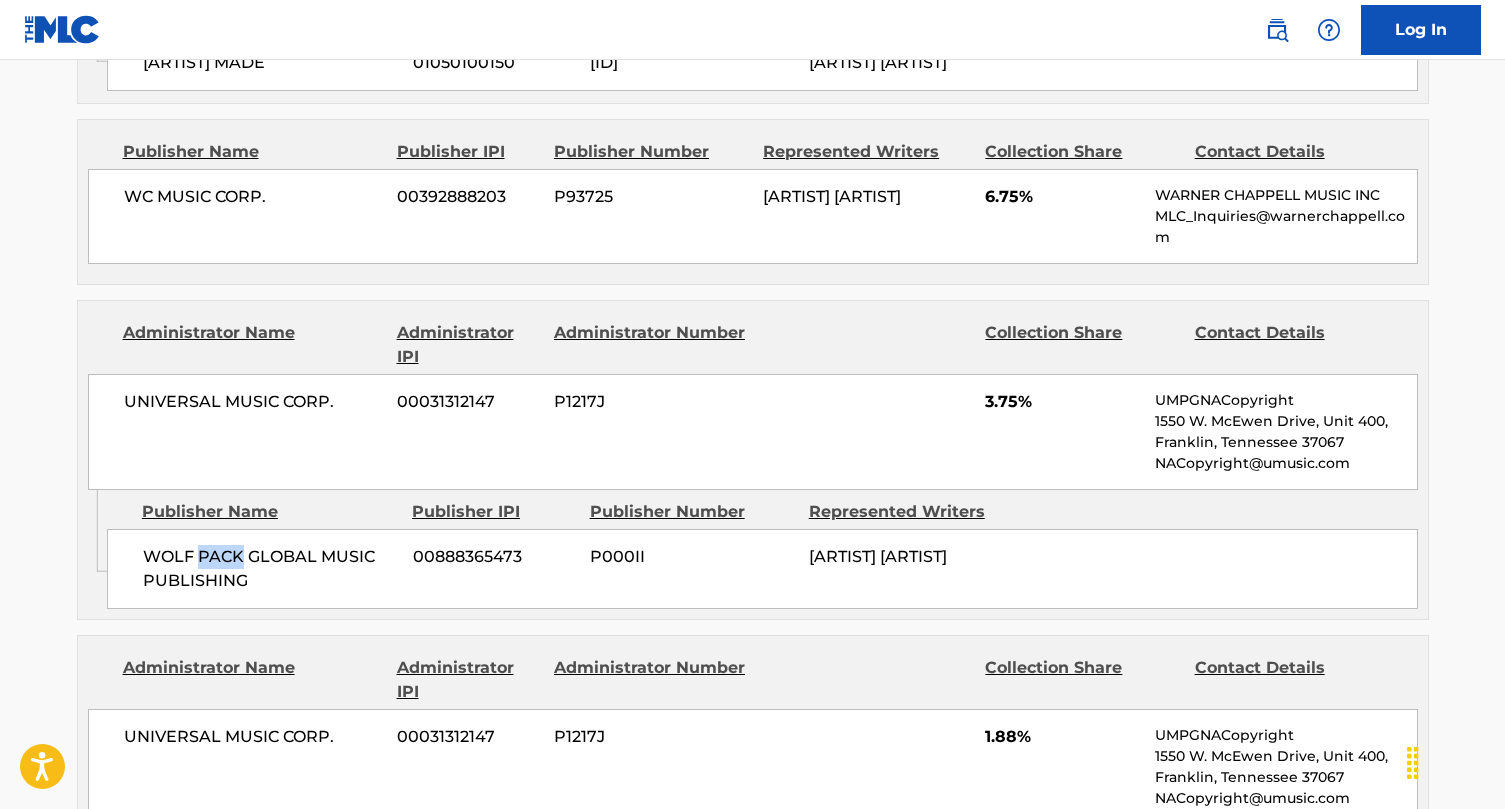 click on "WOLF PACK GLOBAL MUSIC PUBLISHING" at bounding box center (270, 569) 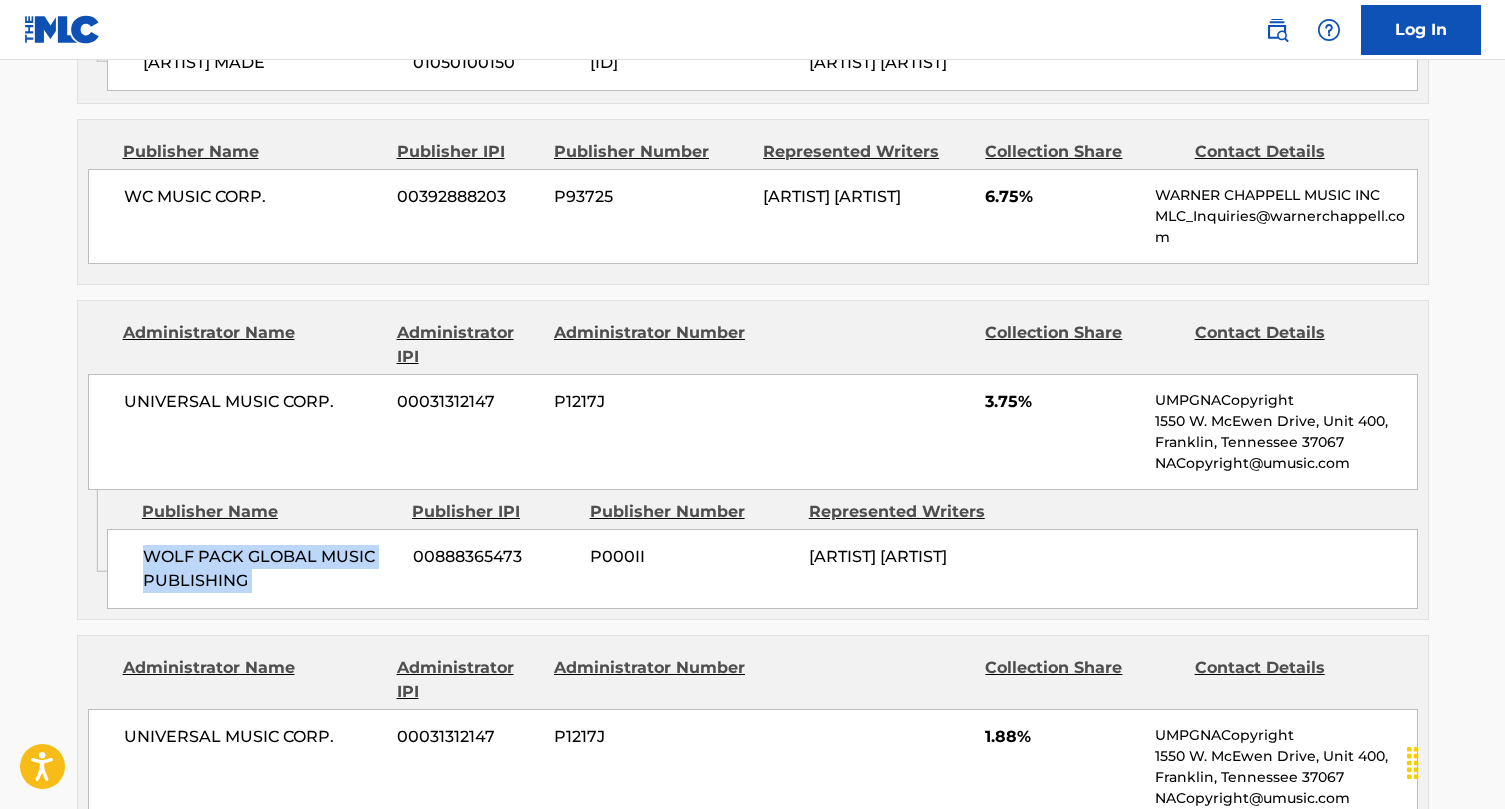 click on "WOLF PACK GLOBAL MUSIC PUBLISHING" at bounding box center [270, 569] 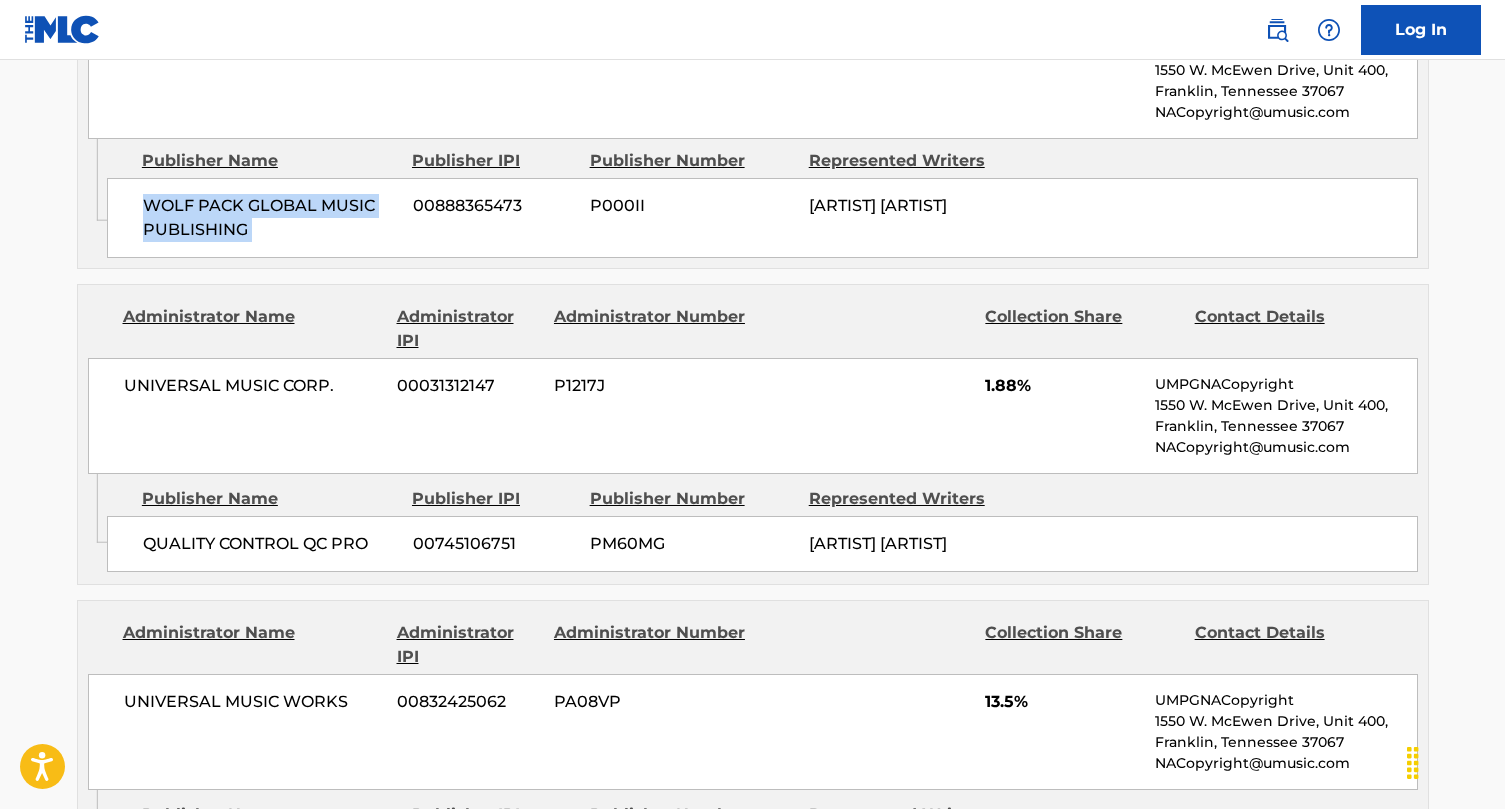 scroll, scrollTop: 1827, scrollLeft: 0, axis: vertical 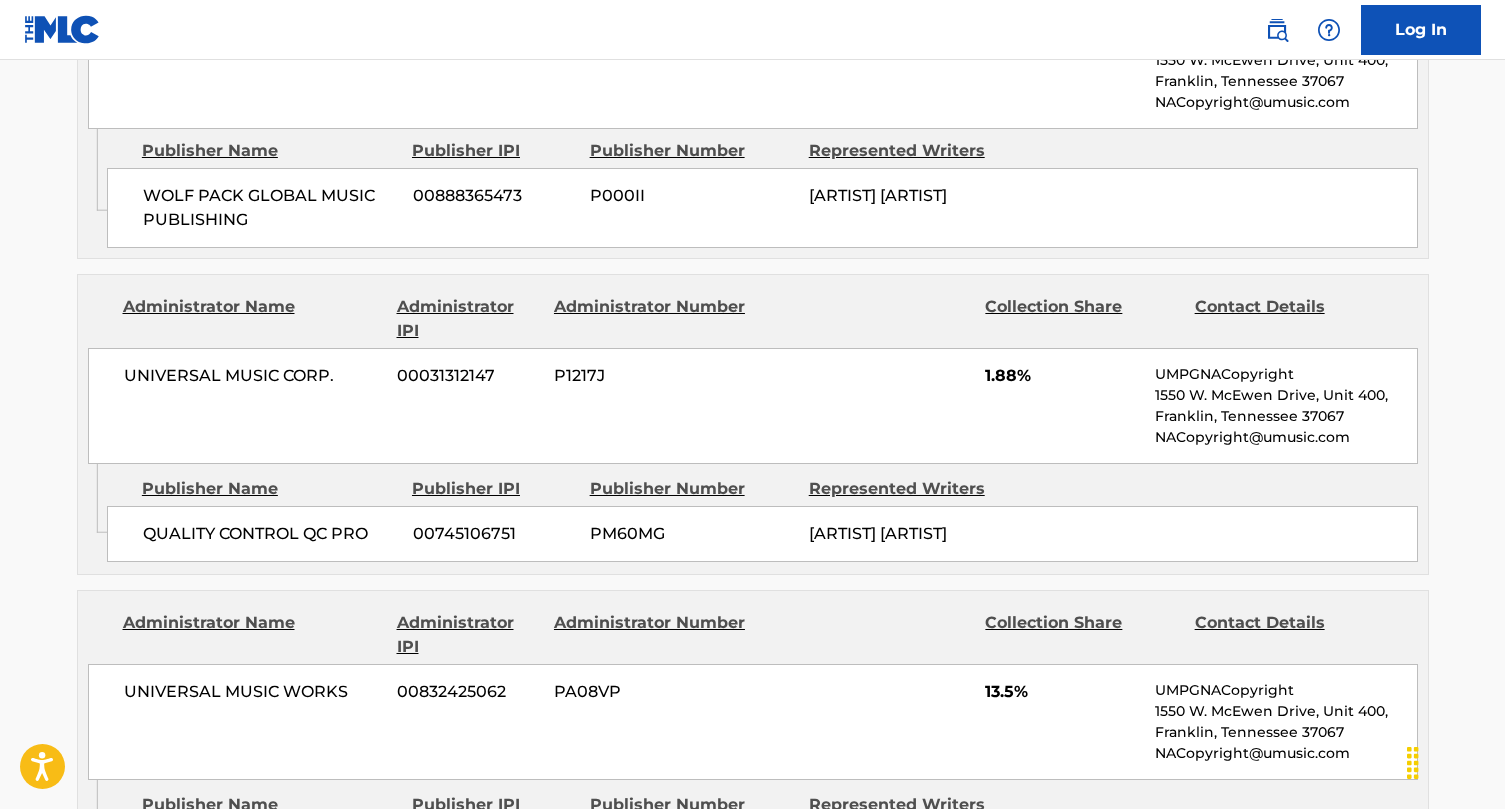 click on "UNIVERSAL MUSIC CORP." at bounding box center [253, 376] 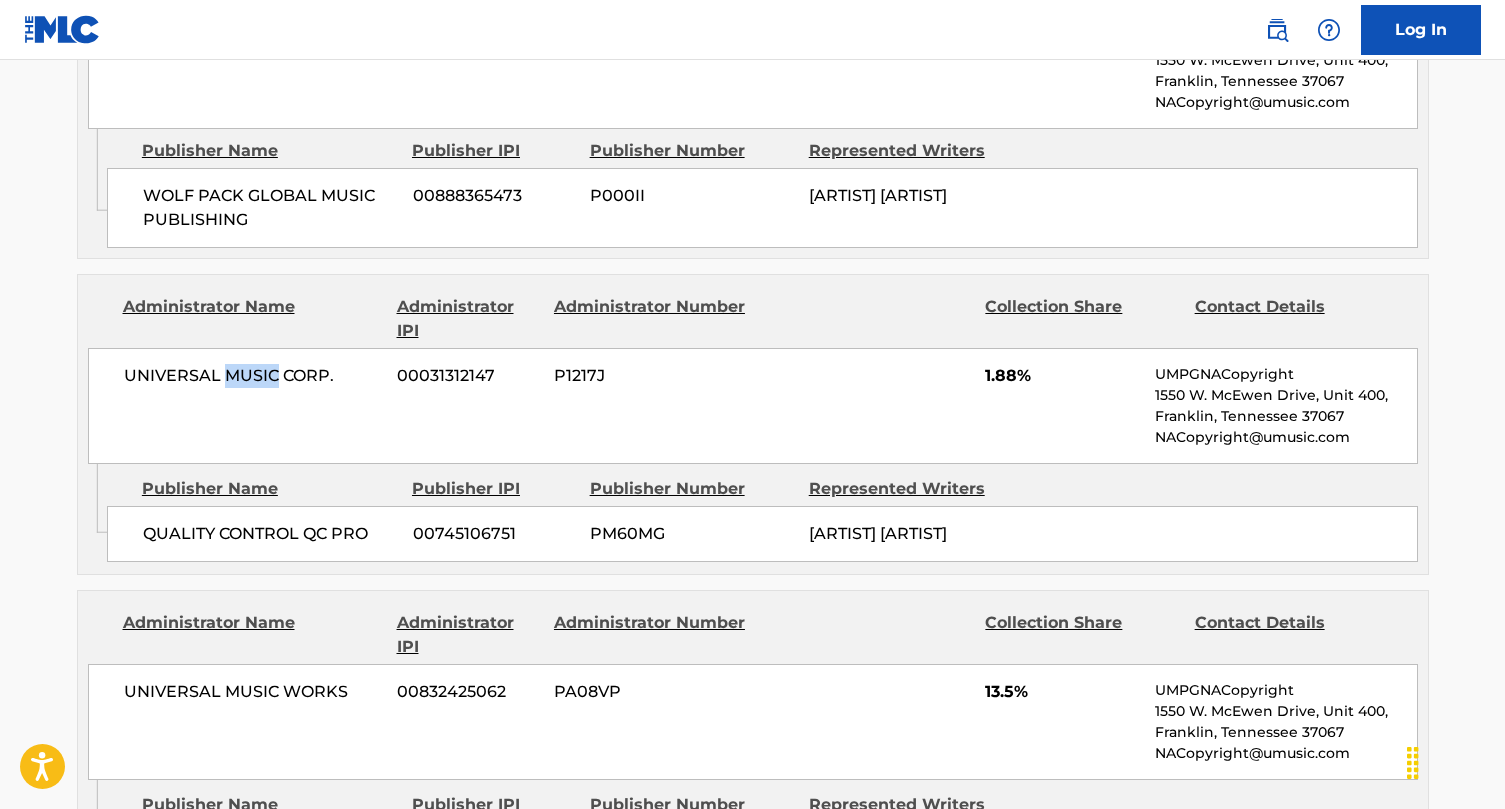 click on "UNIVERSAL MUSIC CORP." at bounding box center [253, 376] 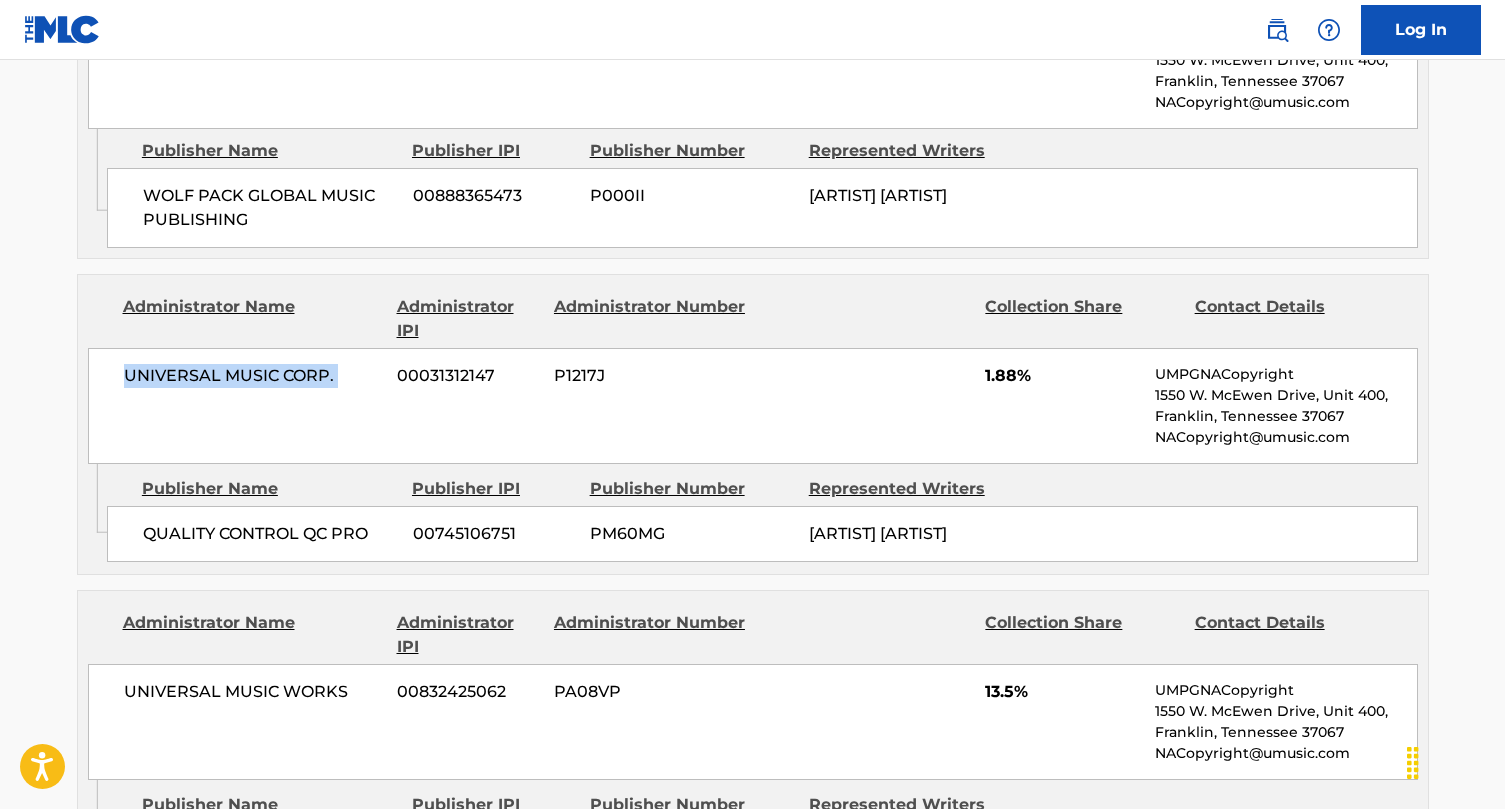 click on "UNIVERSAL MUSIC CORP." at bounding box center [253, 376] 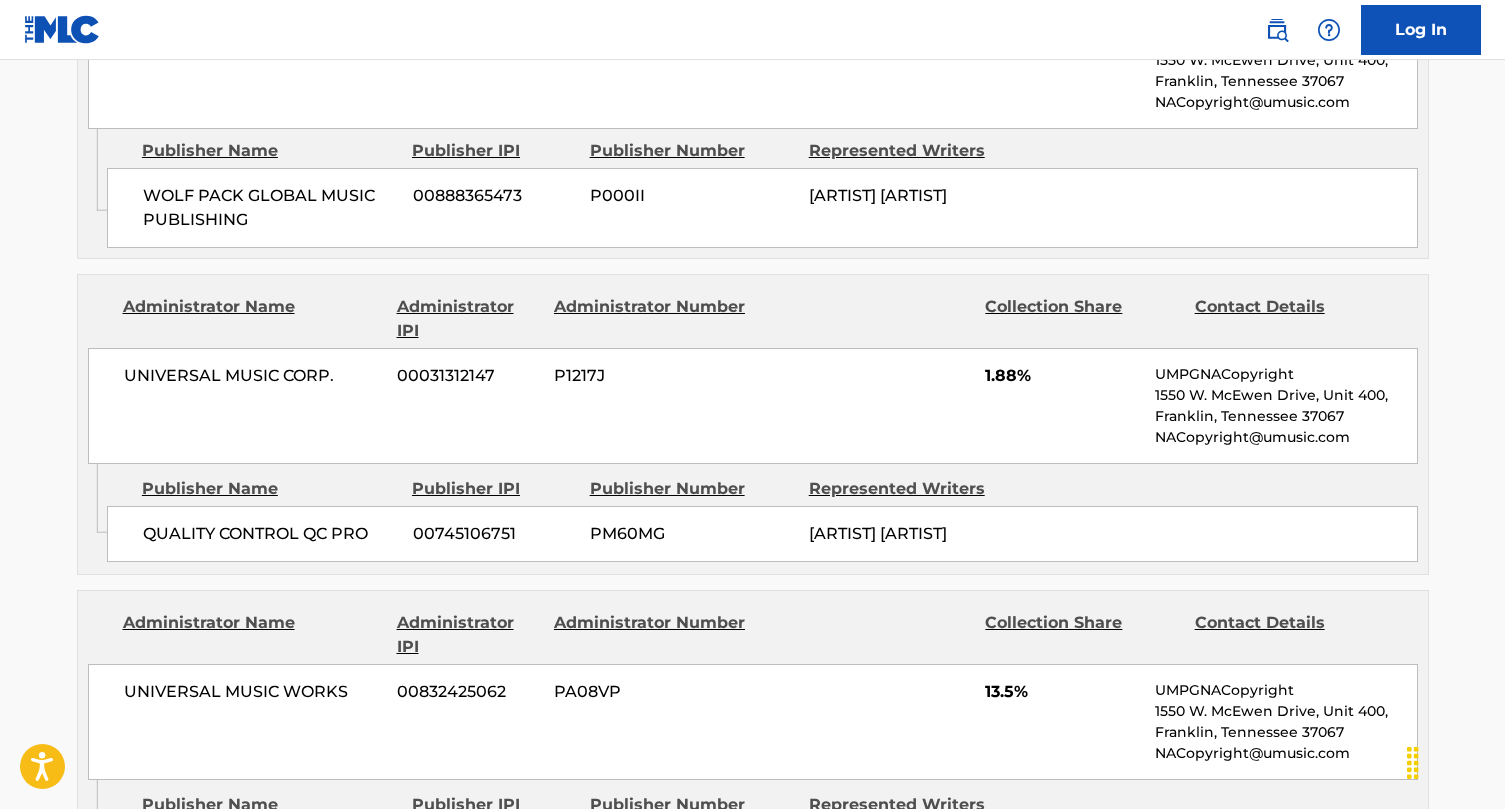 click on "QUALITY CONTROL QC PRO" at bounding box center (270, 534) 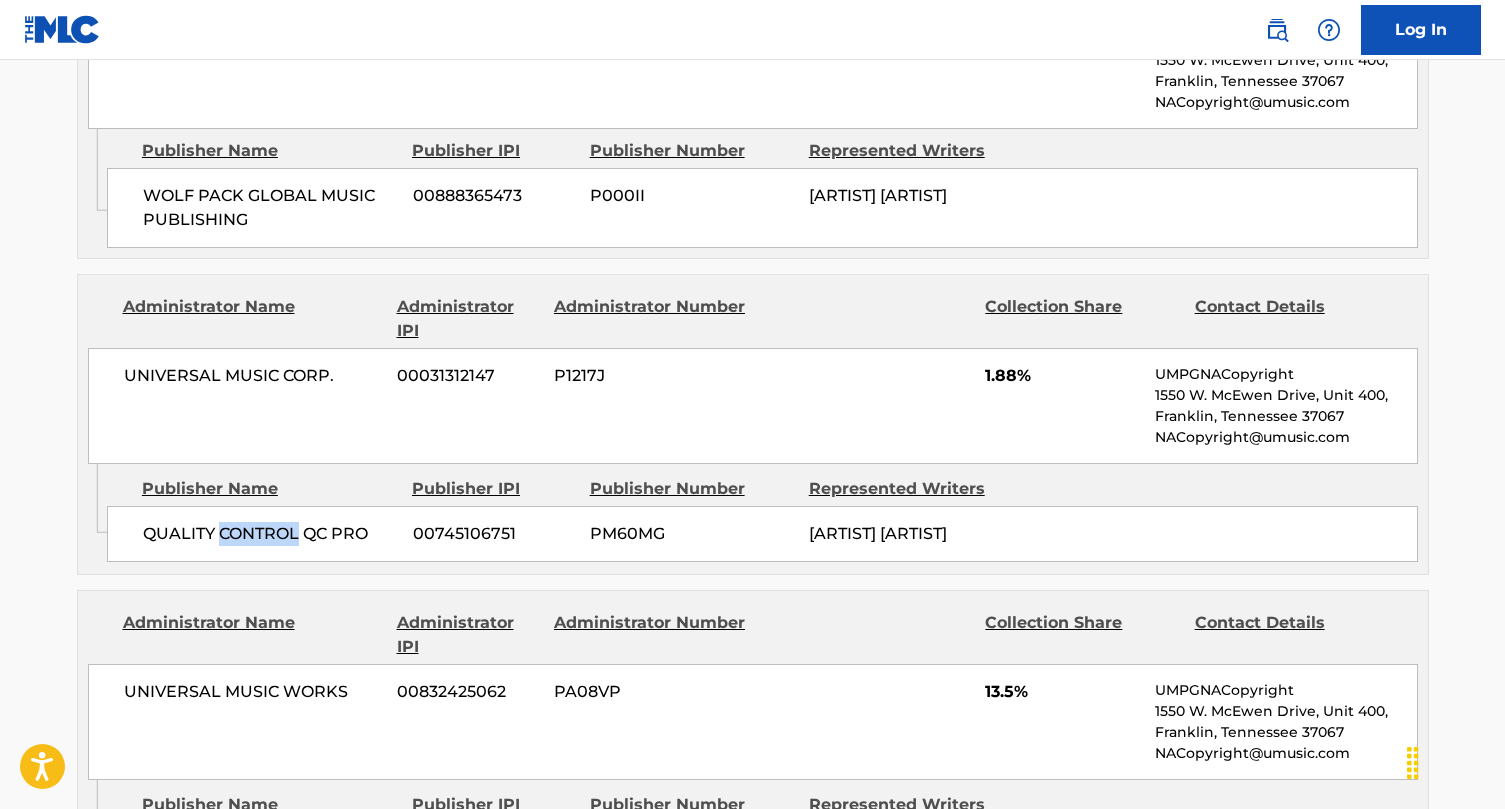 click on "QUALITY CONTROL QC PRO" at bounding box center (270, 534) 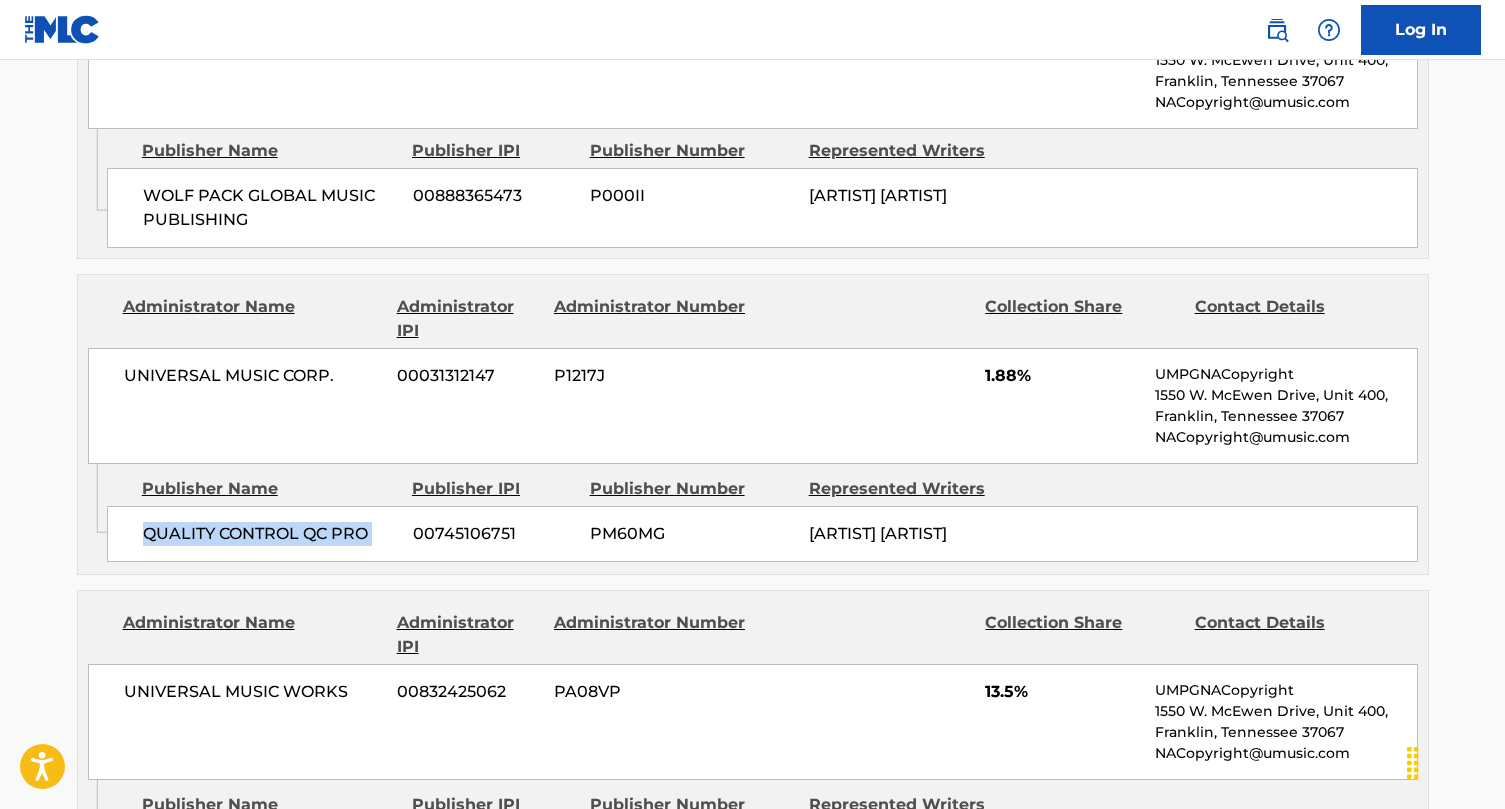 click on "QUALITY CONTROL QC PRO" at bounding box center [270, 534] 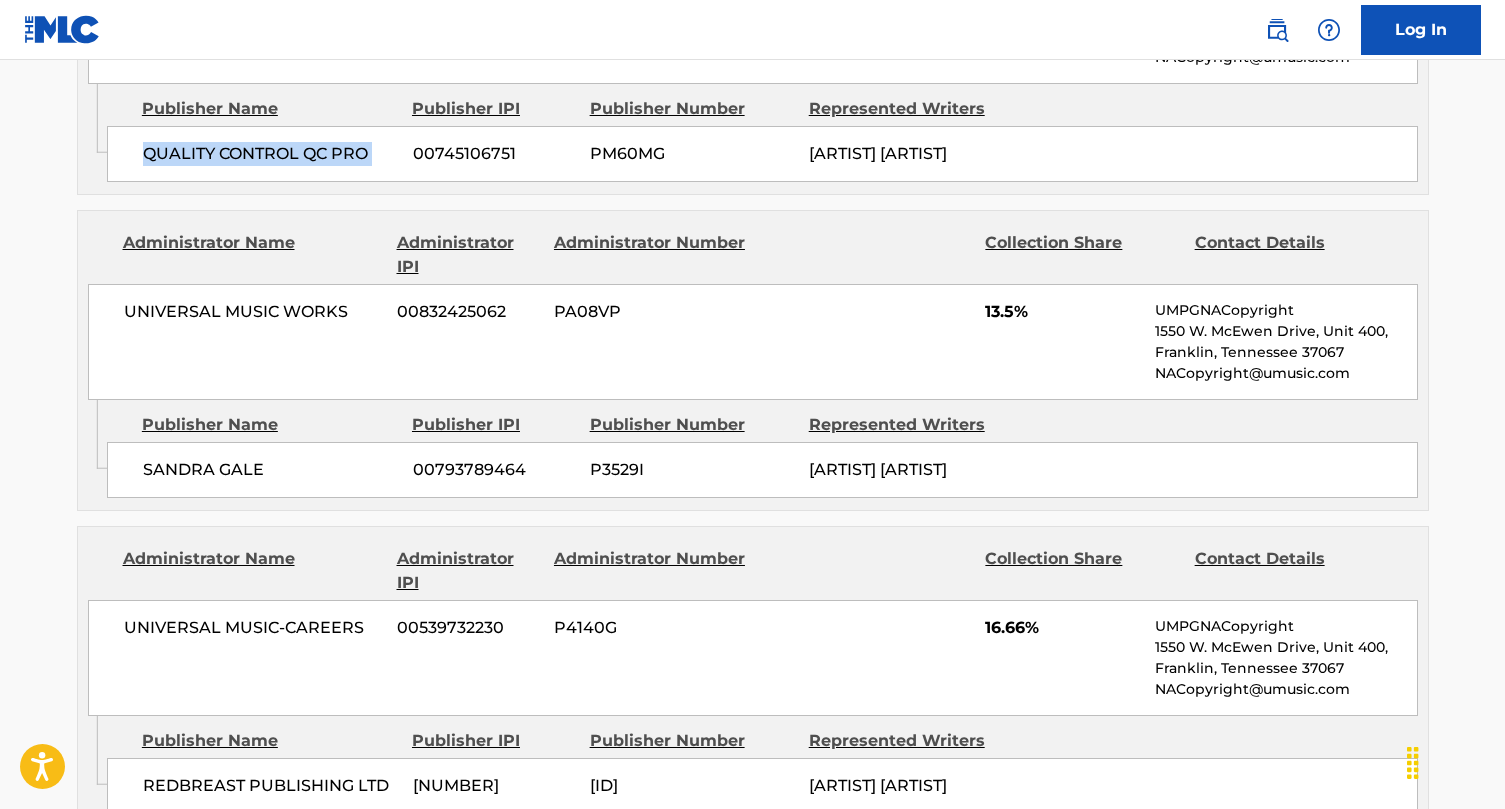 scroll, scrollTop: 2234, scrollLeft: 0, axis: vertical 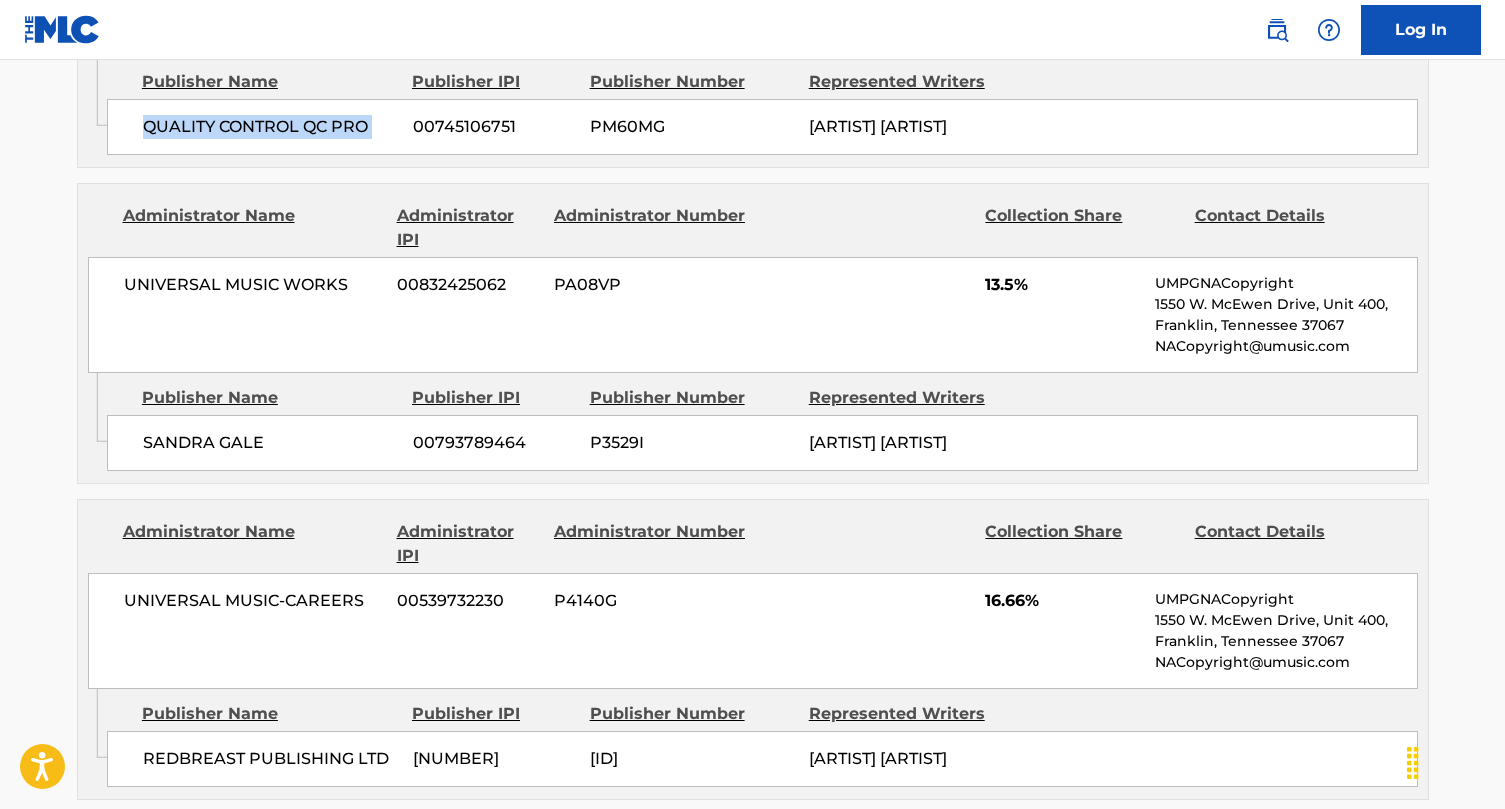 click on "UNIVERSAL MUSIC WORKS" at bounding box center (253, 285) 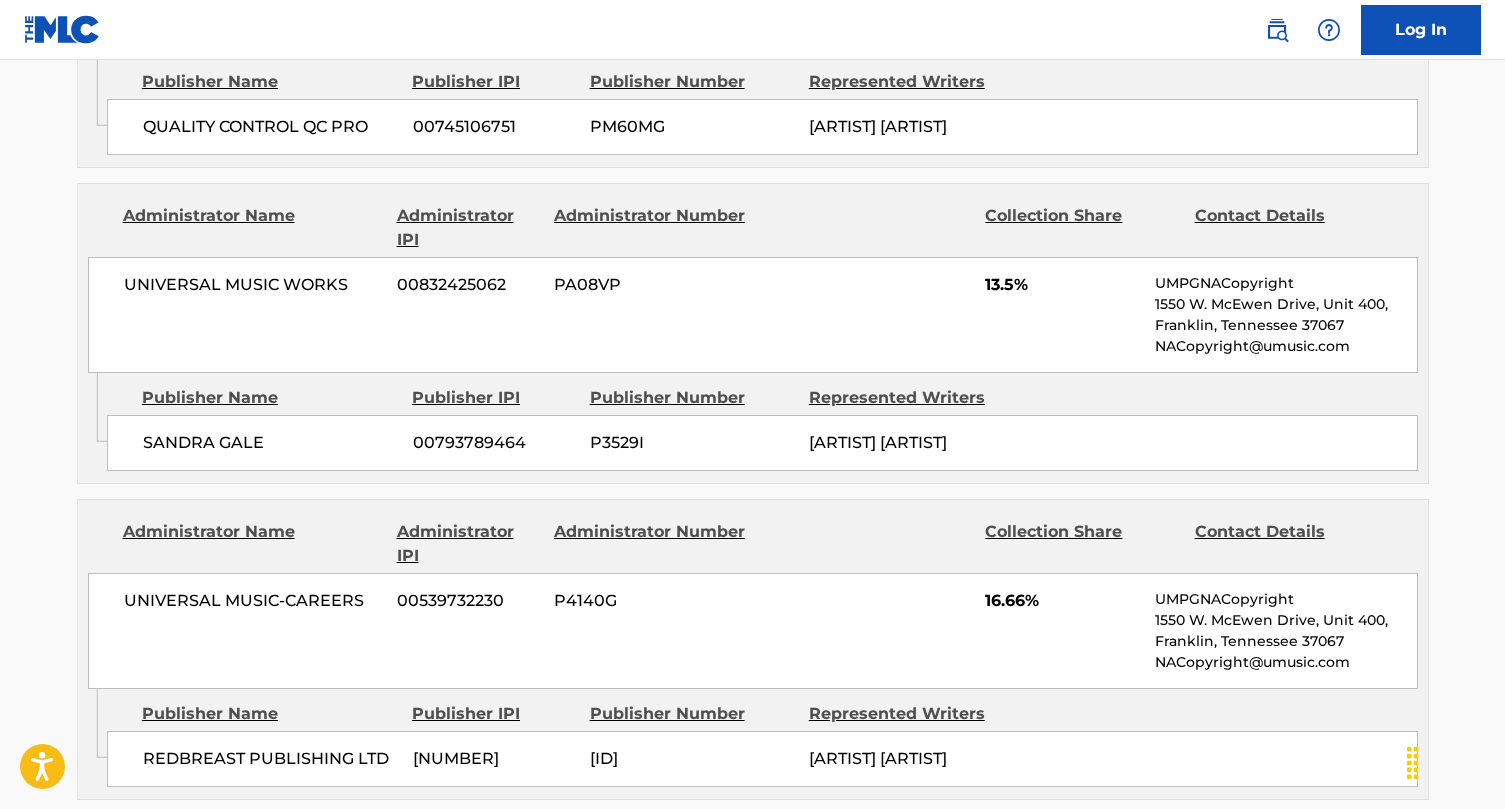 click on "UNIVERSAL MUSIC WORKS" at bounding box center [253, 285] 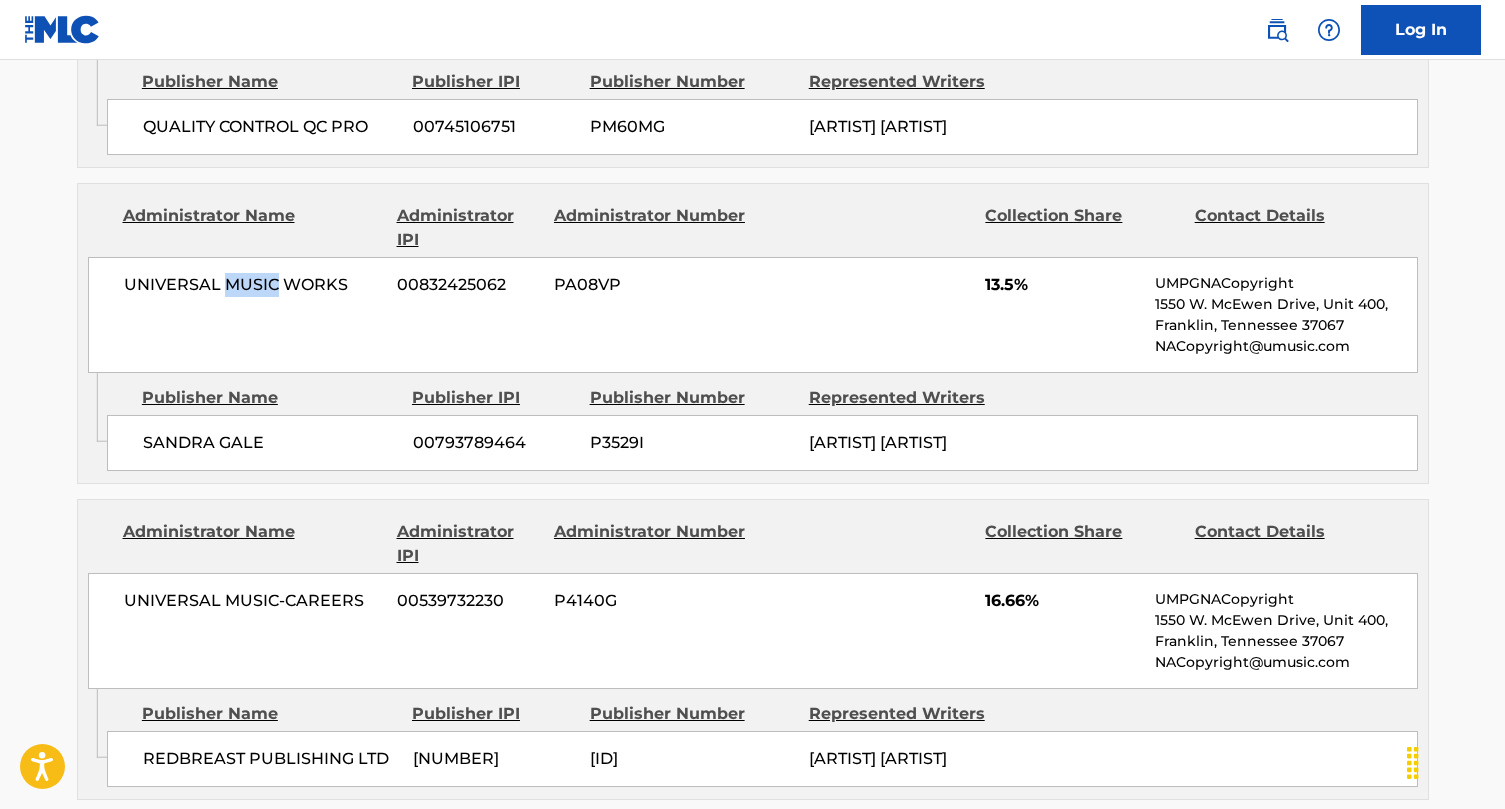 click on "UNIVERSAL MUSIC WORKS" at bounding box center (253, 285) 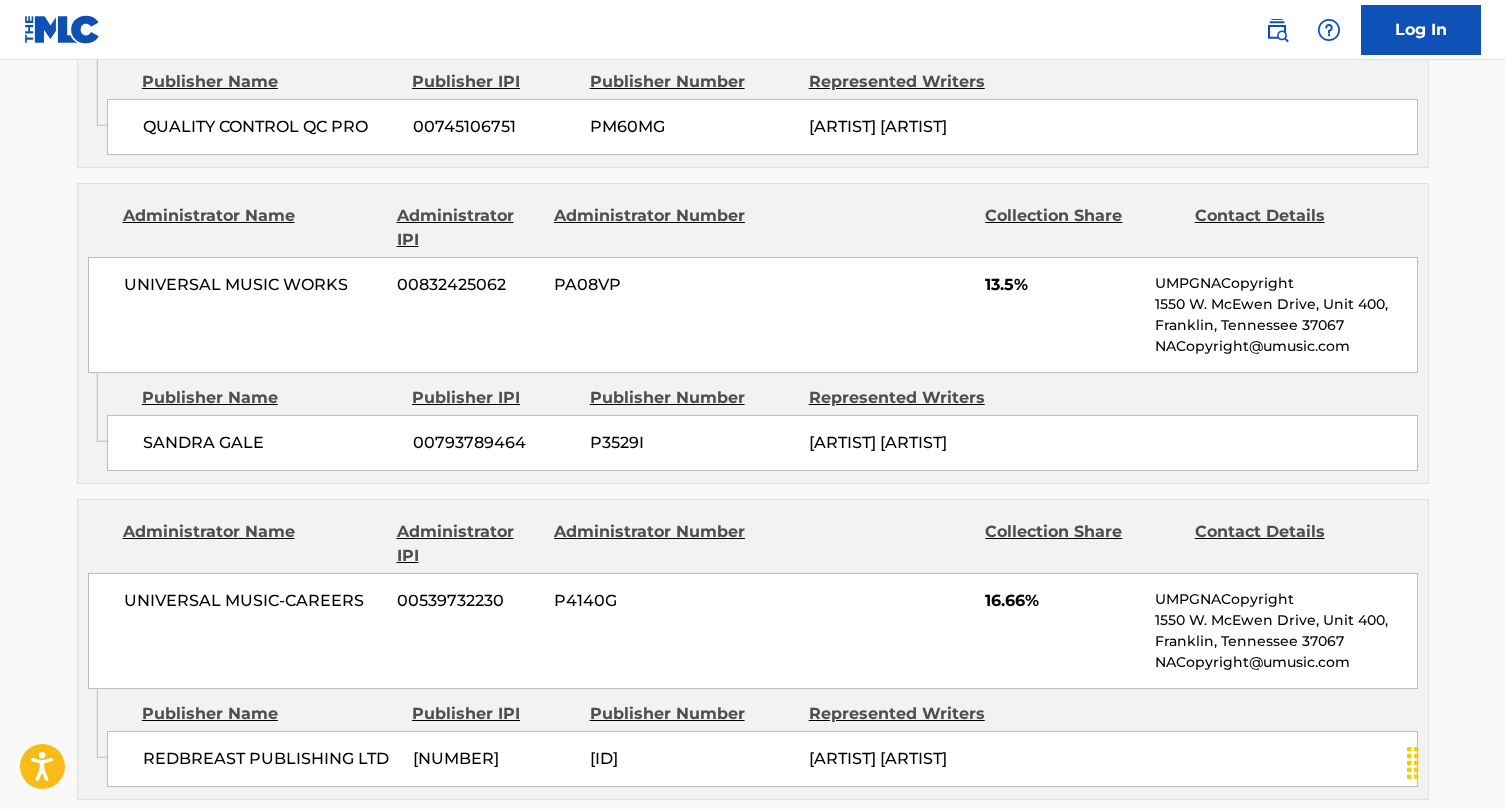 click on "[ARTIST] [ARTIST] [ARTIST] [ARTIST] [ARTIST]" at bounding box center (762, 443) 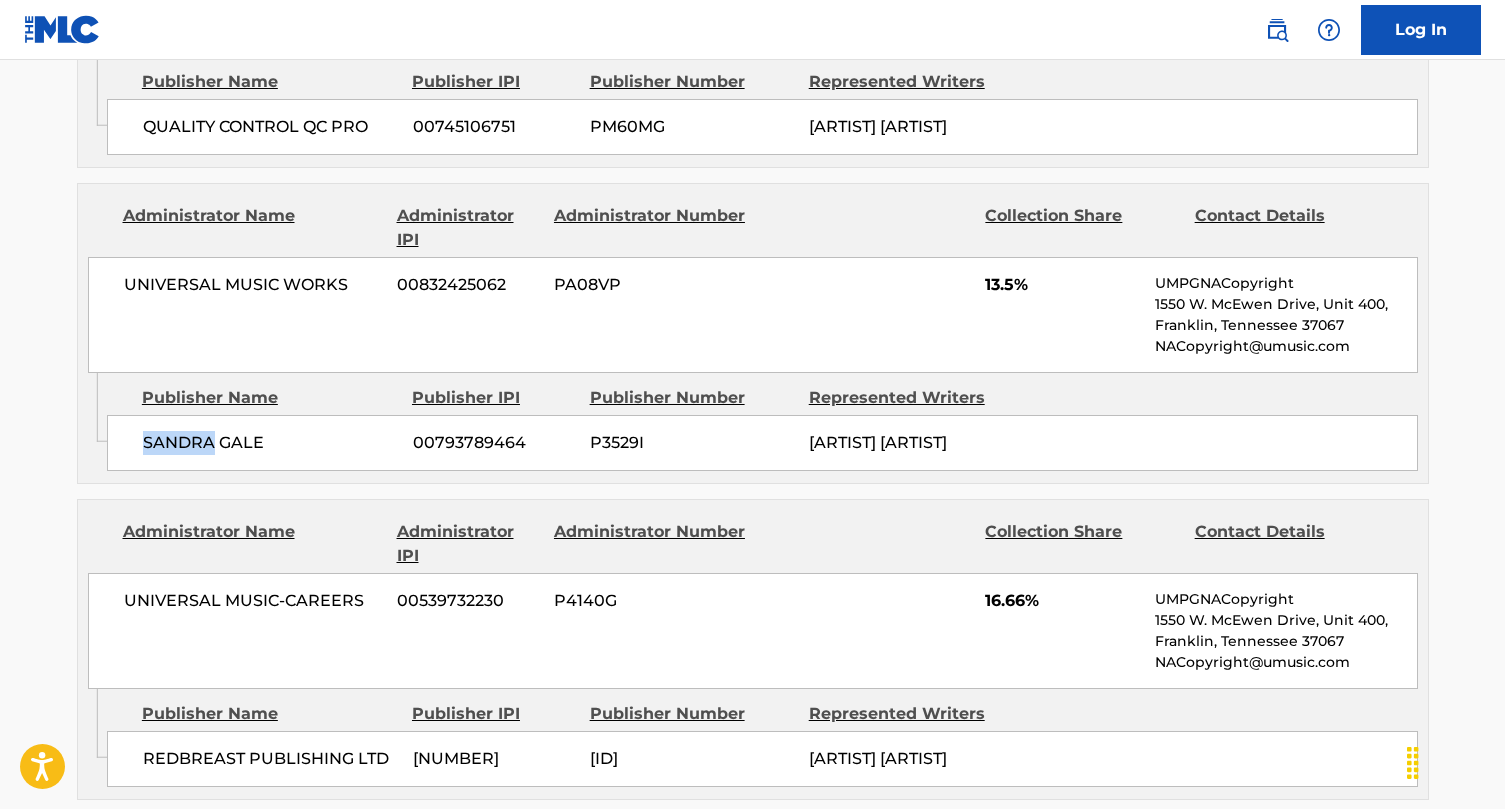 click on "[ARTIST] [ARTIST] [ARTIST] [ARTIST] [ARTIST]" at bounding box center [762, 443] 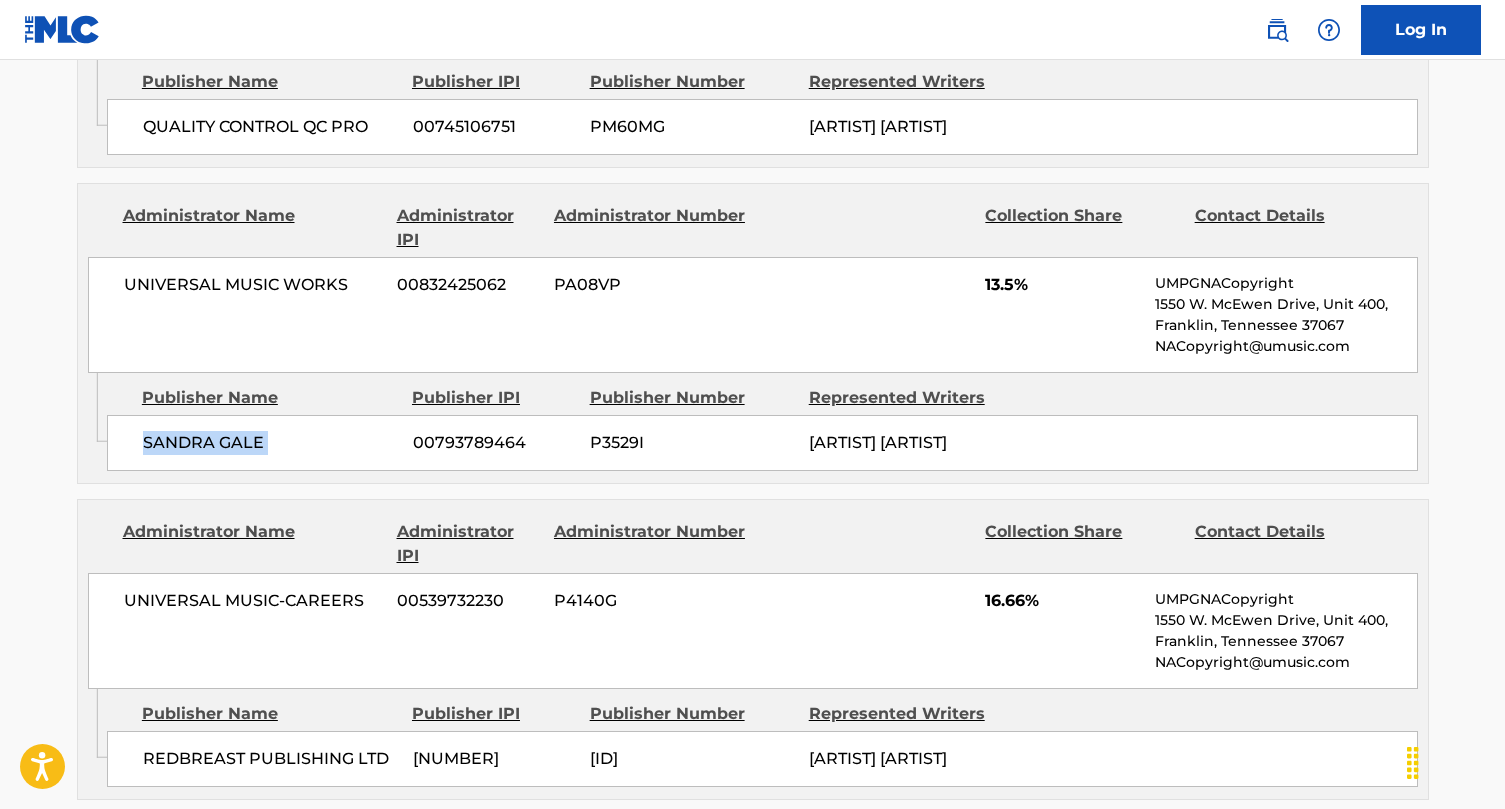 click on "[ARTIST] [ARTIST] [ARTIST] [ARTIST] [ARTIST]" at bounding box center (762, 443) 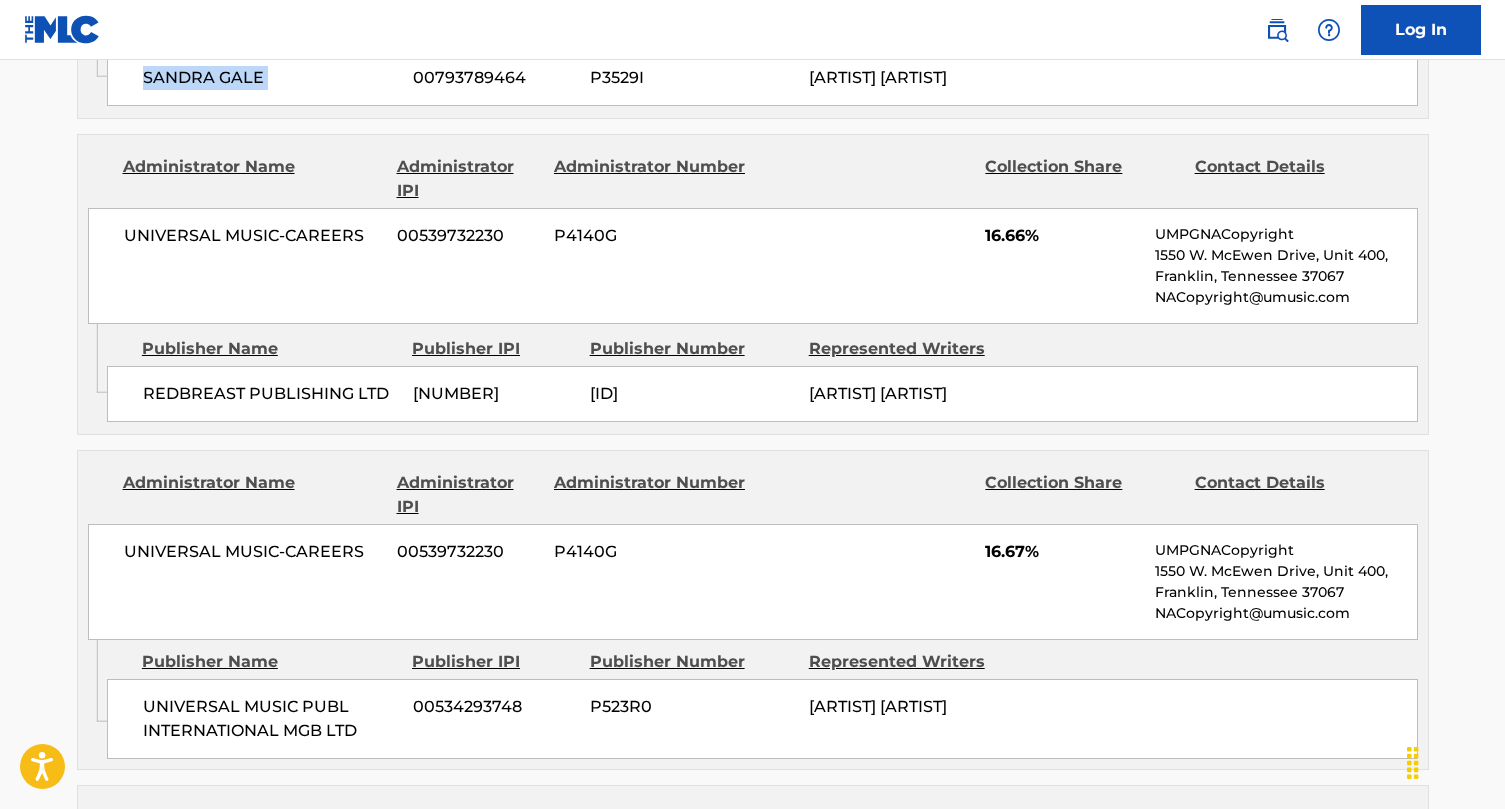 scroll, scrollTop: 2616, scrollLeft: 0, axis: vertical 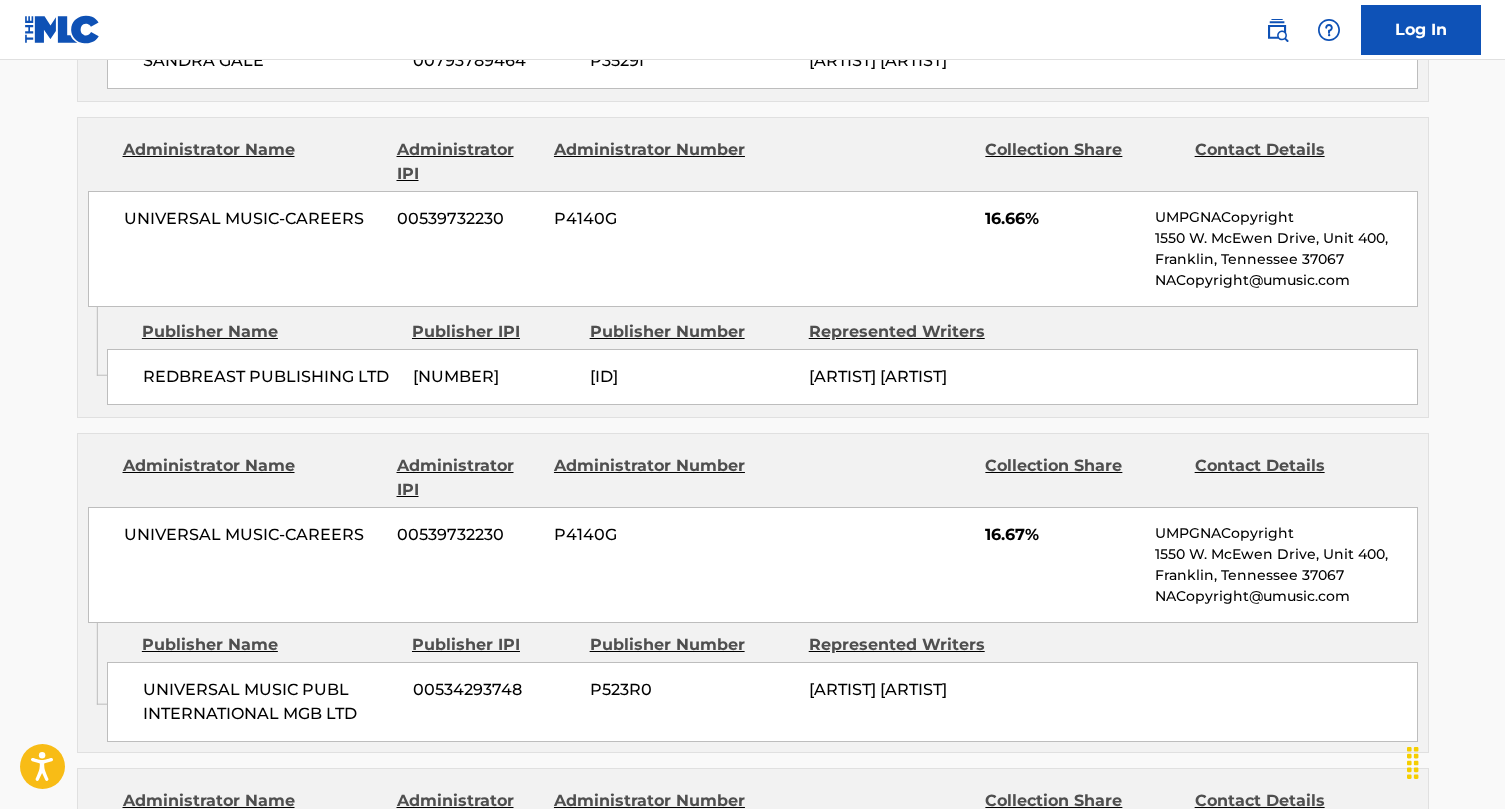 click on "UNIVERSAL MUSIC-CAREERS" at bounding box center [253, 219] 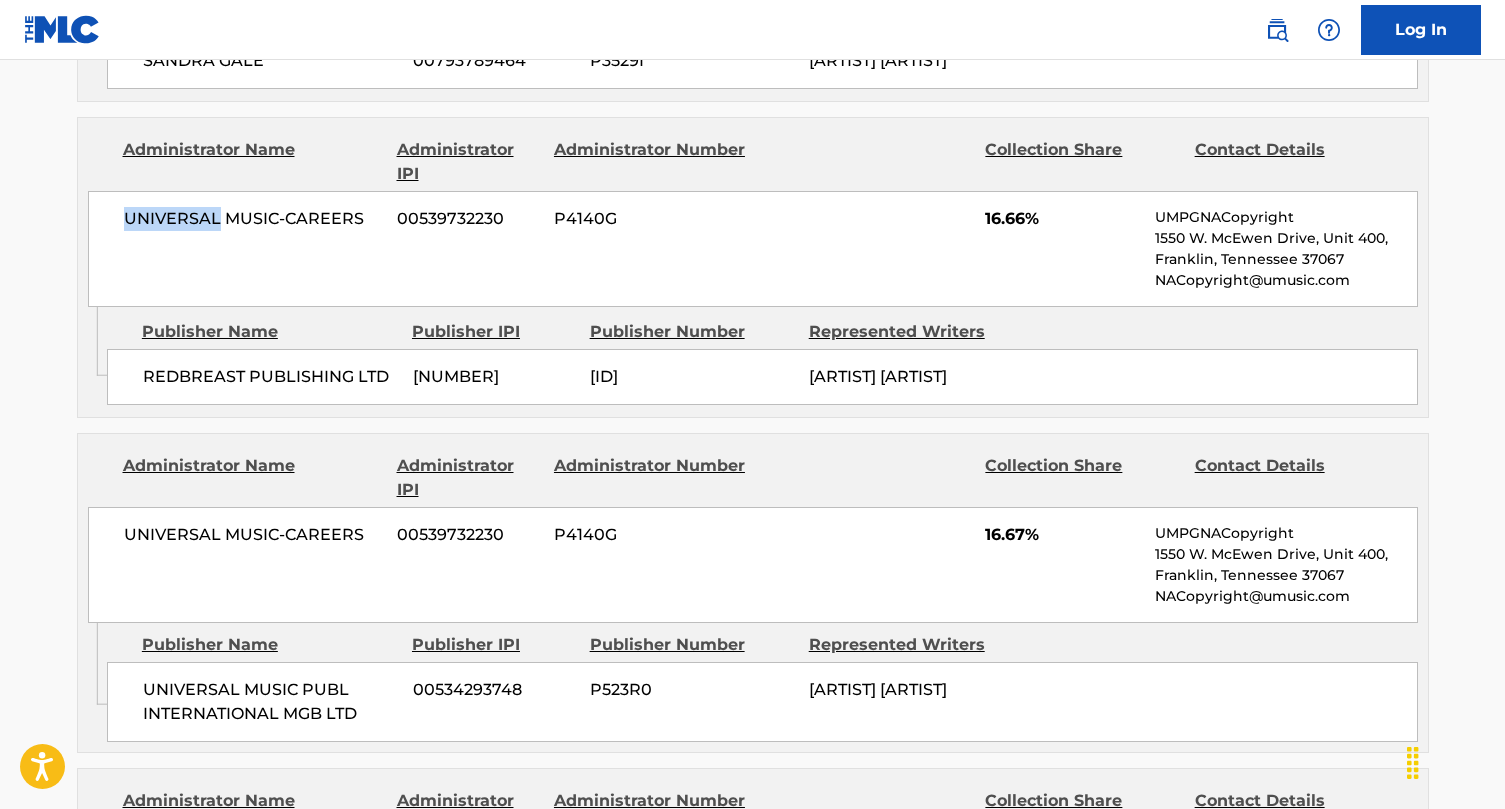 click on "UNIVERSAL MUSIC-CAREERS" at bounding box center [253, 219] 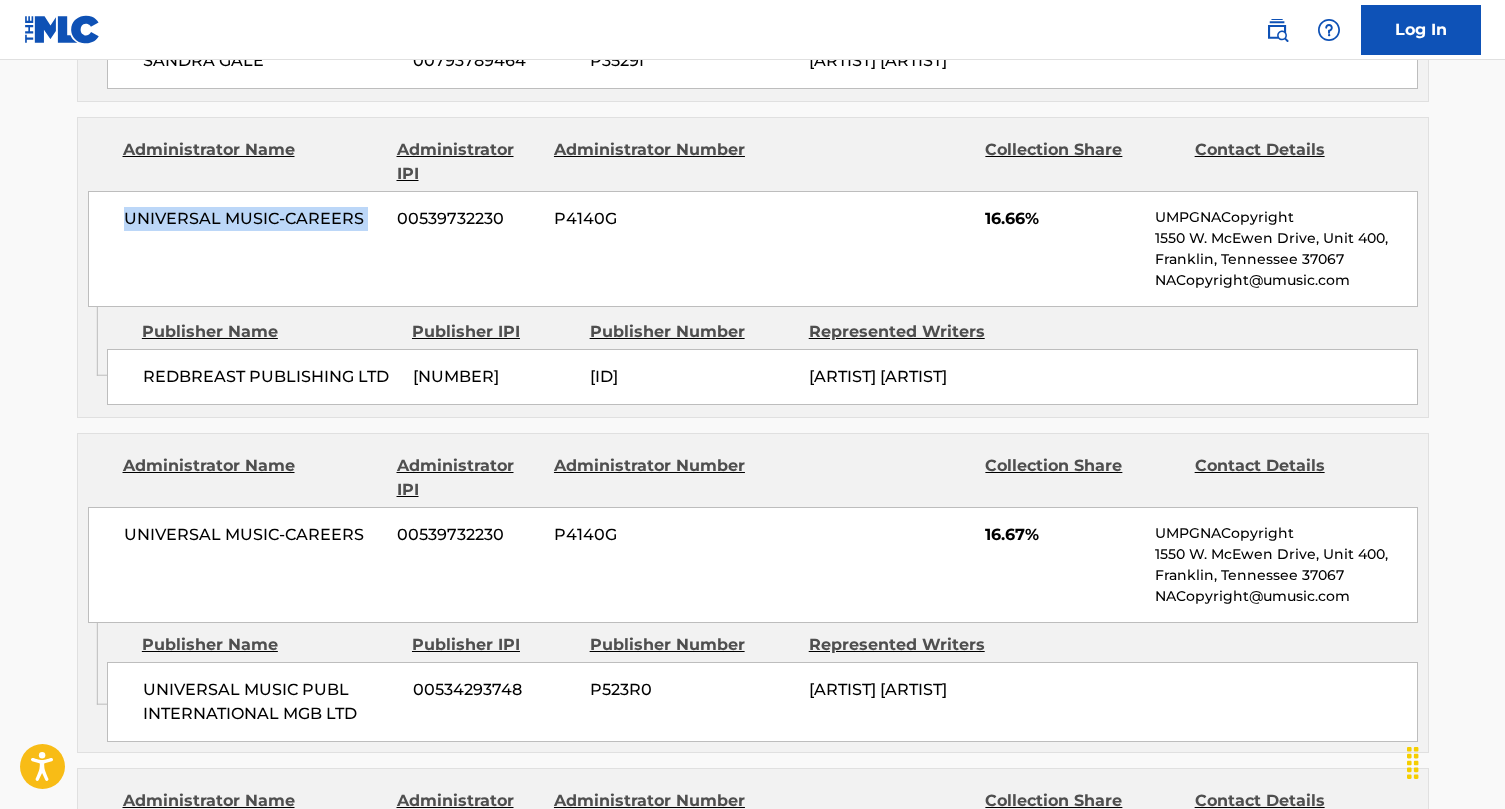 click on "UNIVERSAL MUSIC-CAREERS" at bounding box center [253, 219] 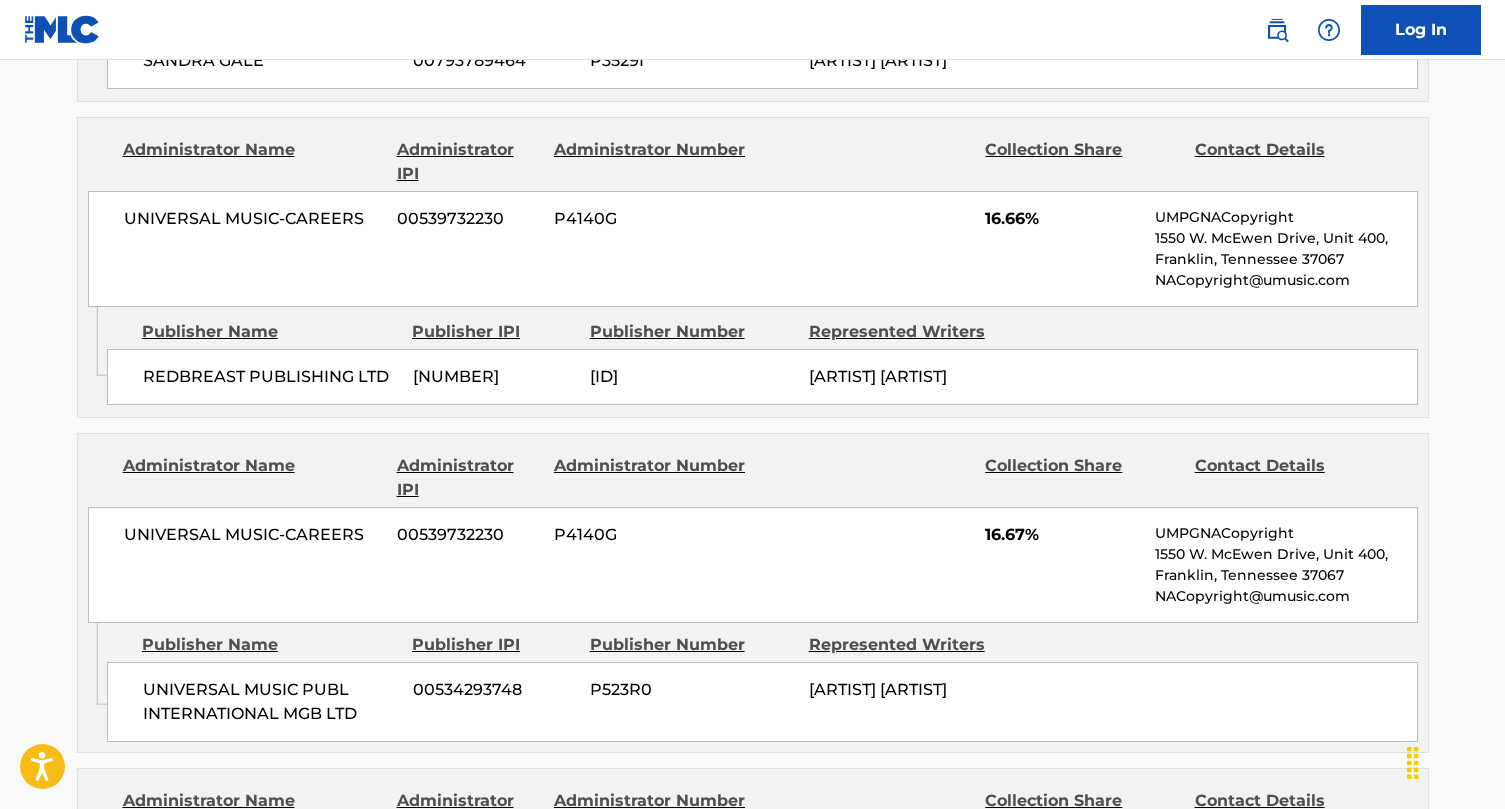 click on "[ARTIST] PUBLISHING LTD [ARTIST] [ARTIST] [ARTIST] [ARTIST]" at bounding box center (762, 377) 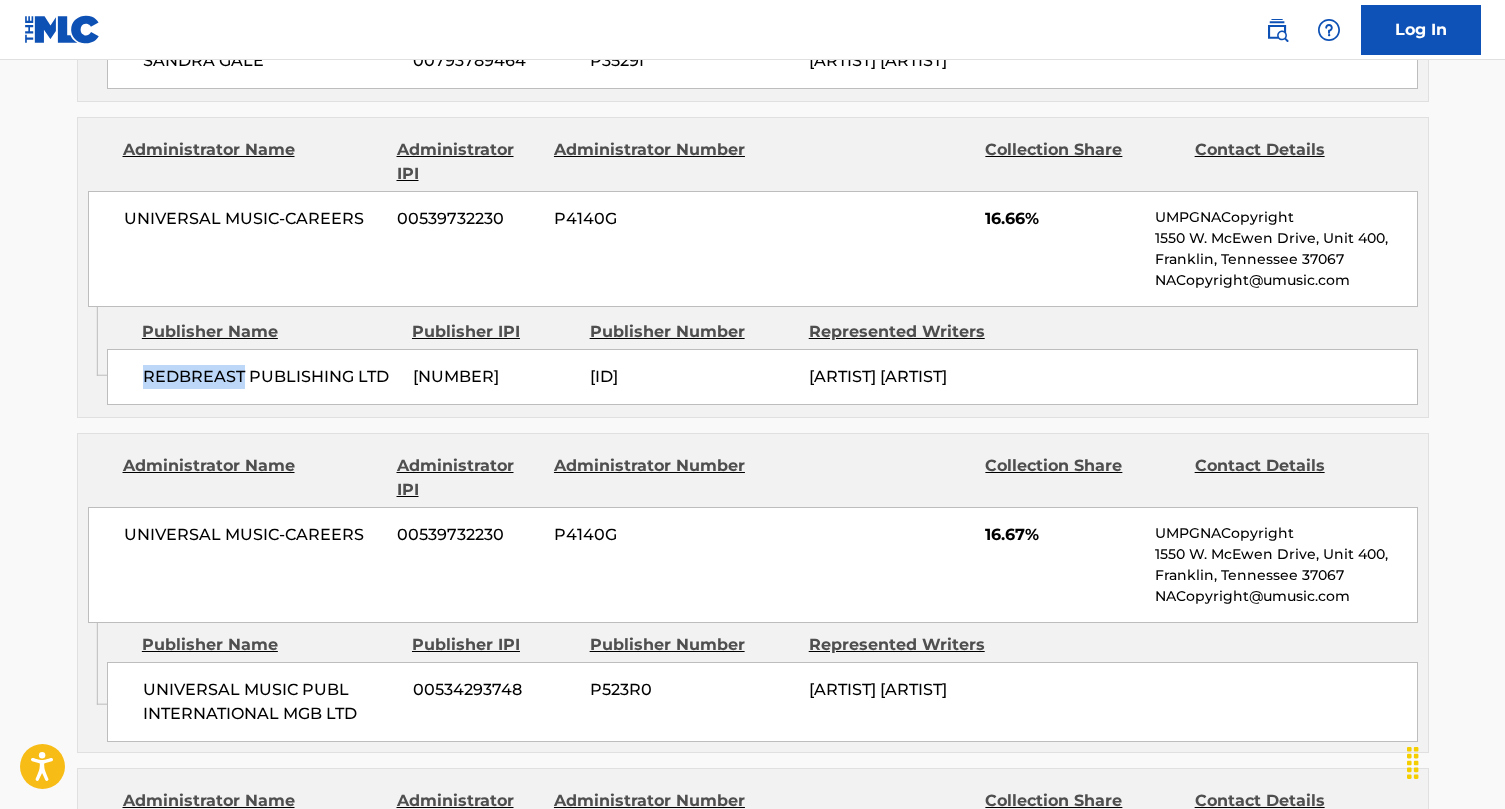 click on "[ARTIST] PUBLISHING LTD [ARTIST] [ARTIST] [ARTIST] [ARTIST]" at bounding box center (762, 377) 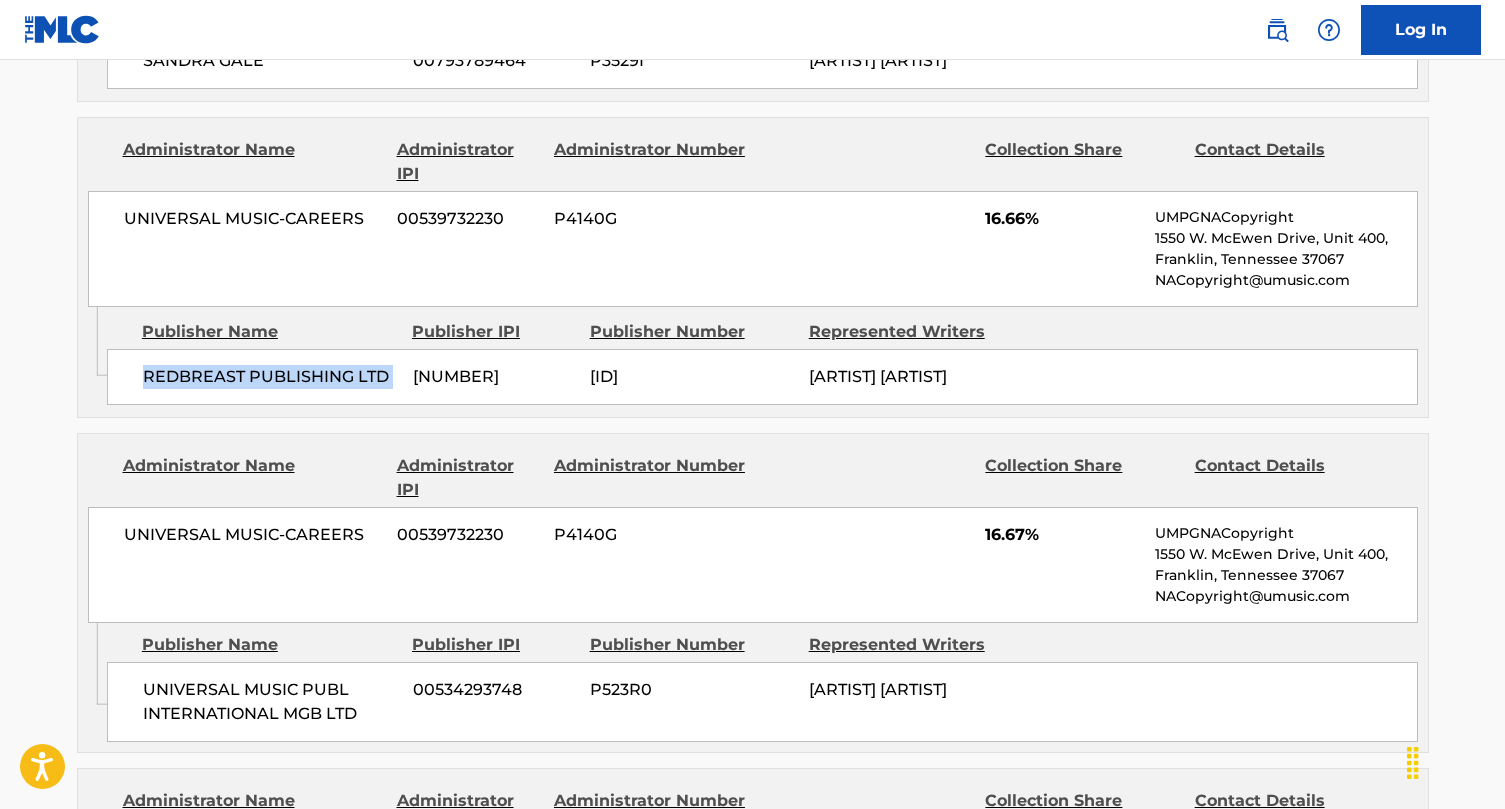 click on "[ARTIST] PUBLISHING LTD [ARTIST] [ARTIST] [ARTIST] [ARTIST]" at bounding box center [762, 377] 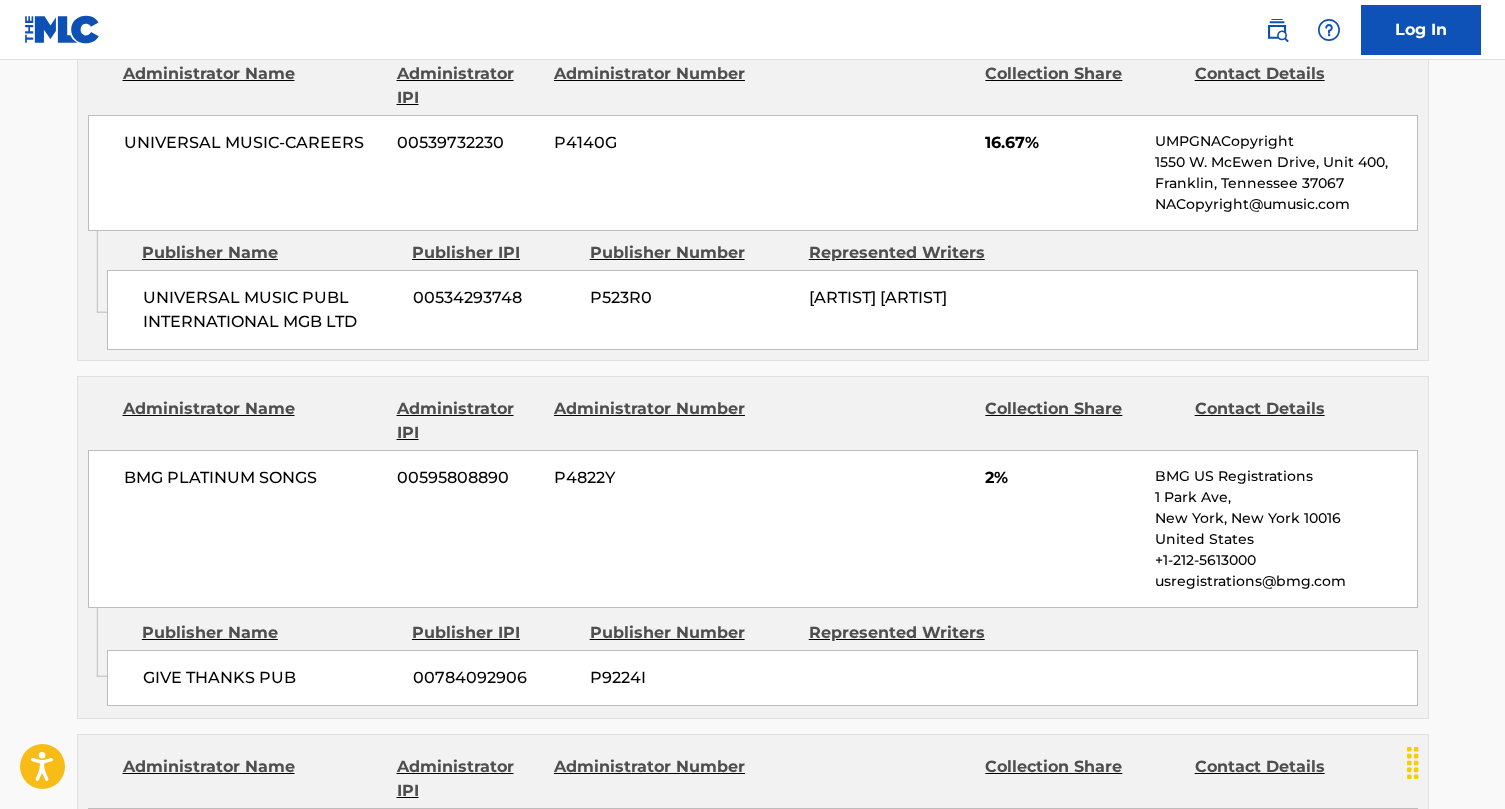 scroll, scrollTop: 2997, scrollLeft: 0, axis: vertical 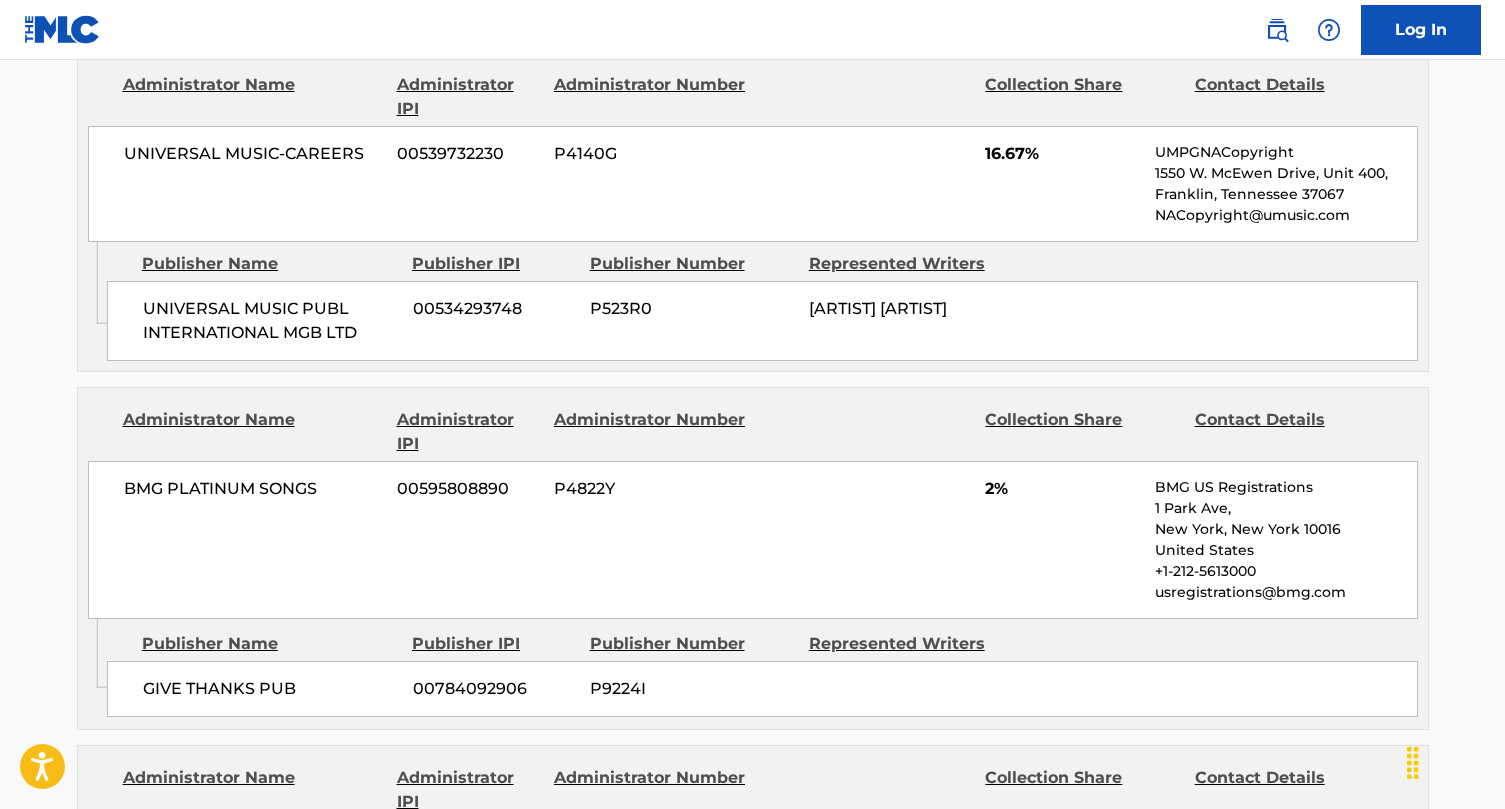 click on "UNIVERSAL MUSIC-CAREERS" at bounding box center [253, 154] 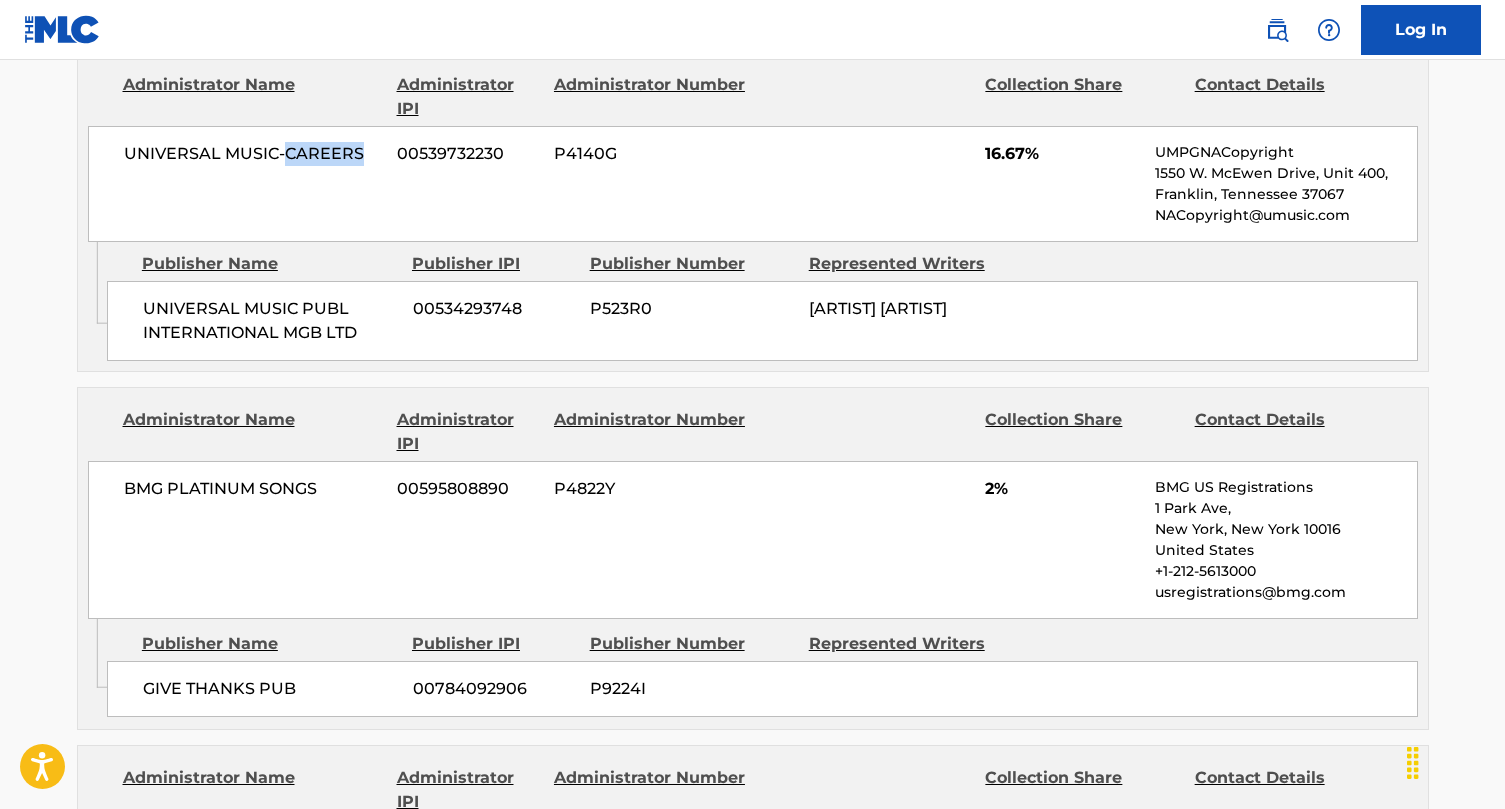 click on "UNIVERSAL MUSIC-CAREERS" at bounding box center (253, 154) 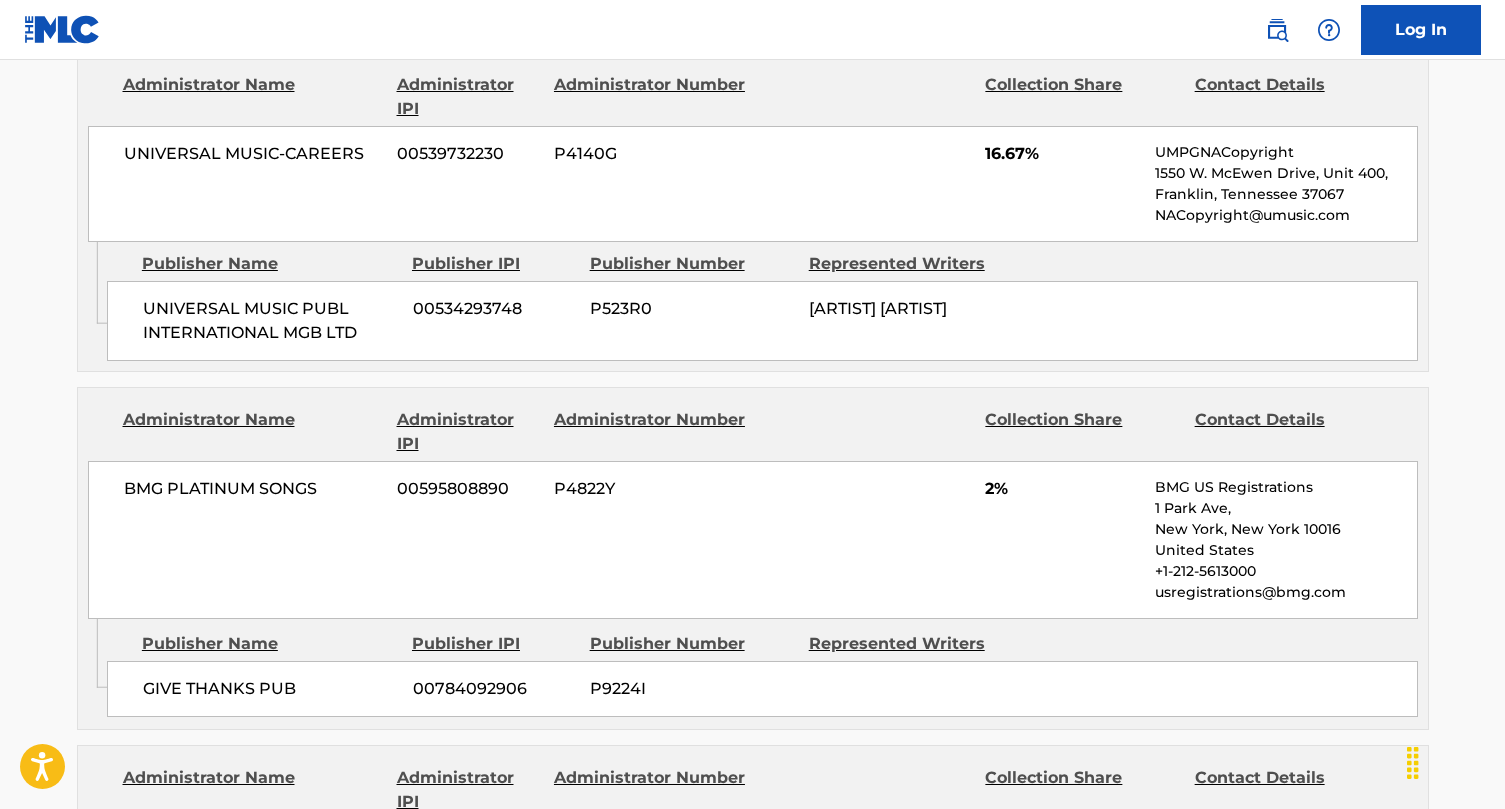 click on "UNIVERSAL MUSIC PUBL INTERNATIONAL MGB LTD" at bounding box center (270, 321) 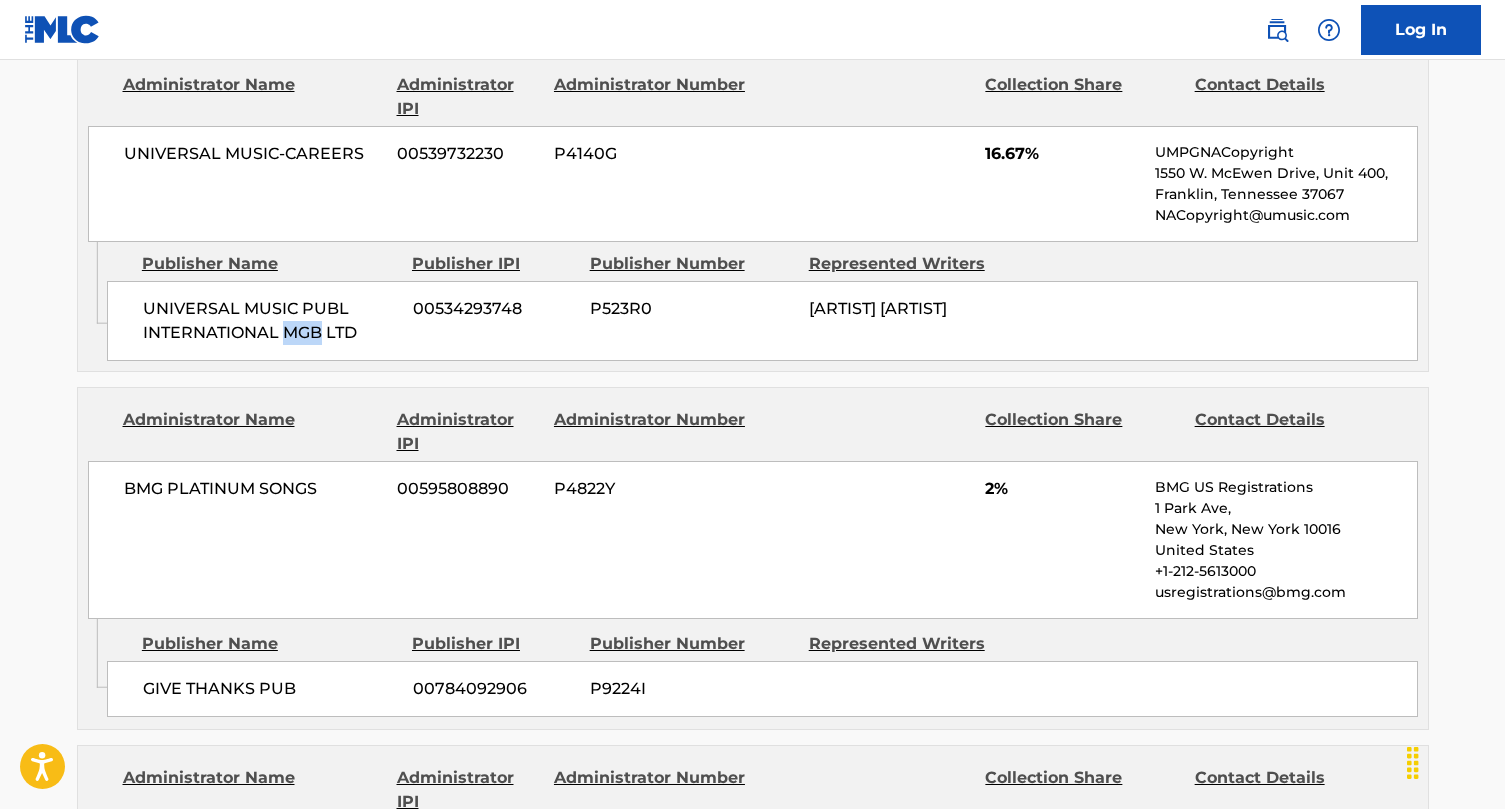 click on "UNIVERSAL MUSIC PUBL INTERNATIONAL MGB LTD" at bounding box center [270, 321] 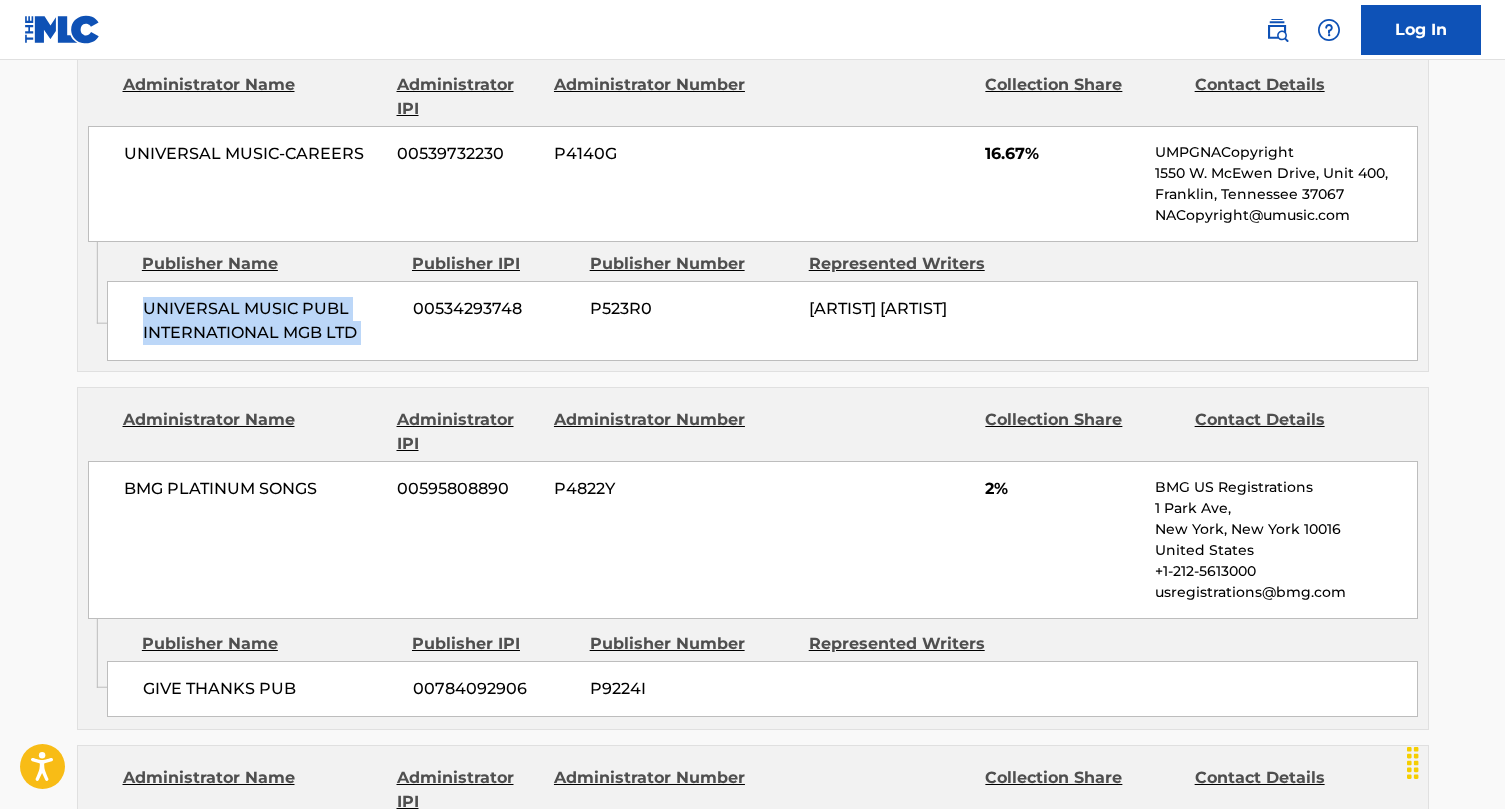 click on "UNIVERSAL MUSIC PUBL INTERNATIONAL MGB LTD" at bounding box center [270, 321] 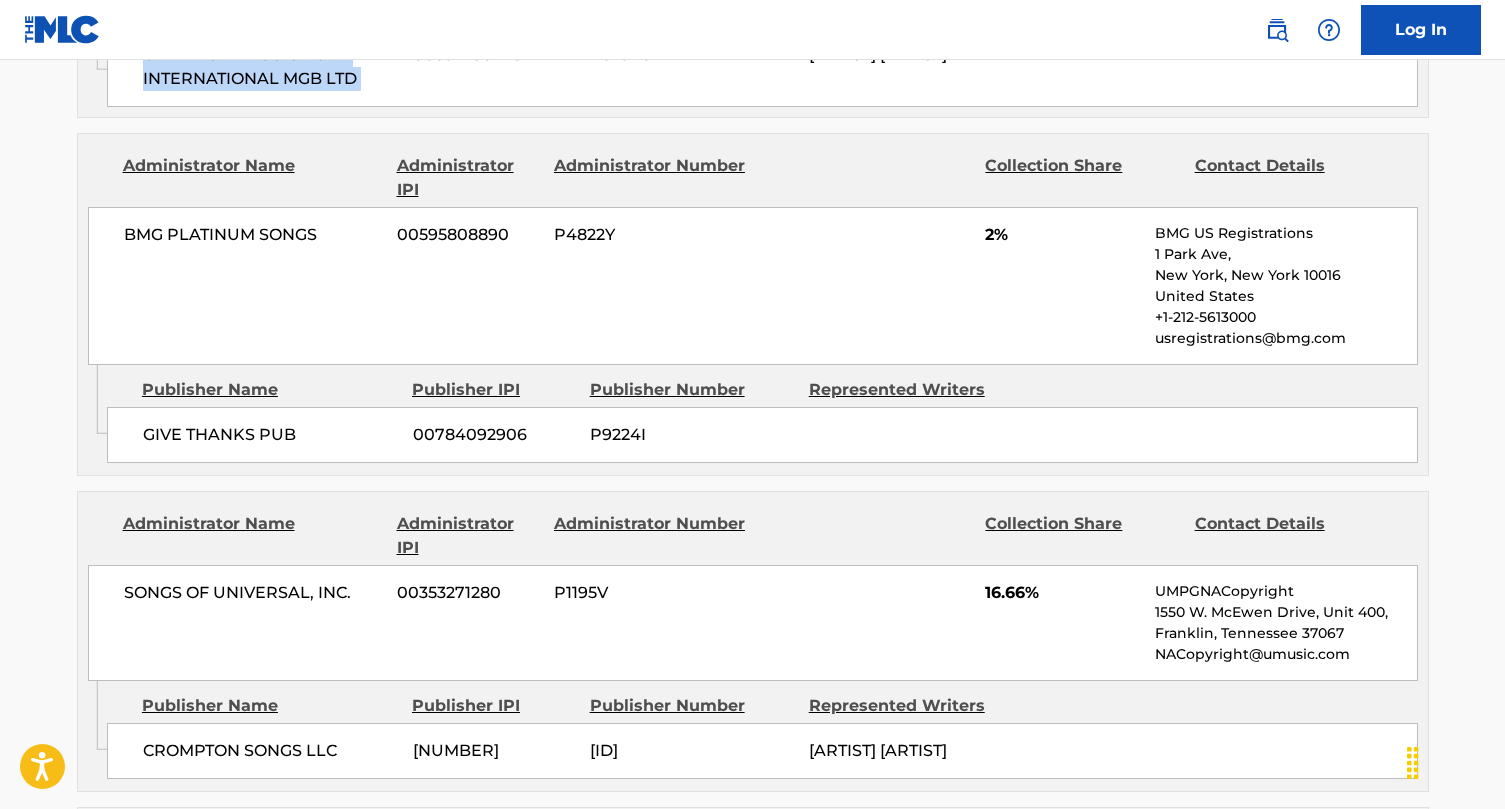 scroll, scrollTop: 3252, scrollLeft: 0, axis: vertical 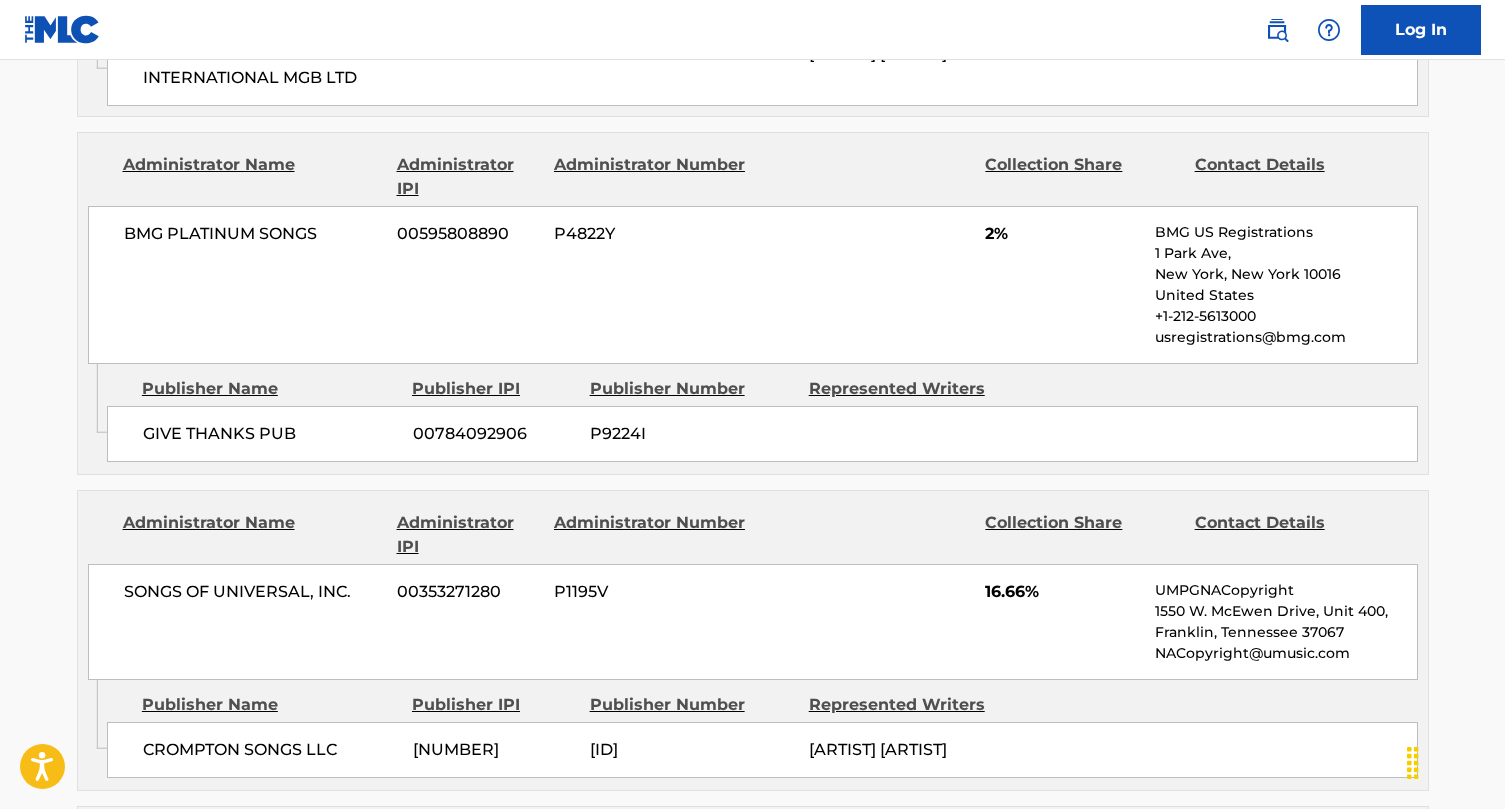 click on "BMG PLATINUM SONGS" at bounding box center (253, 234) 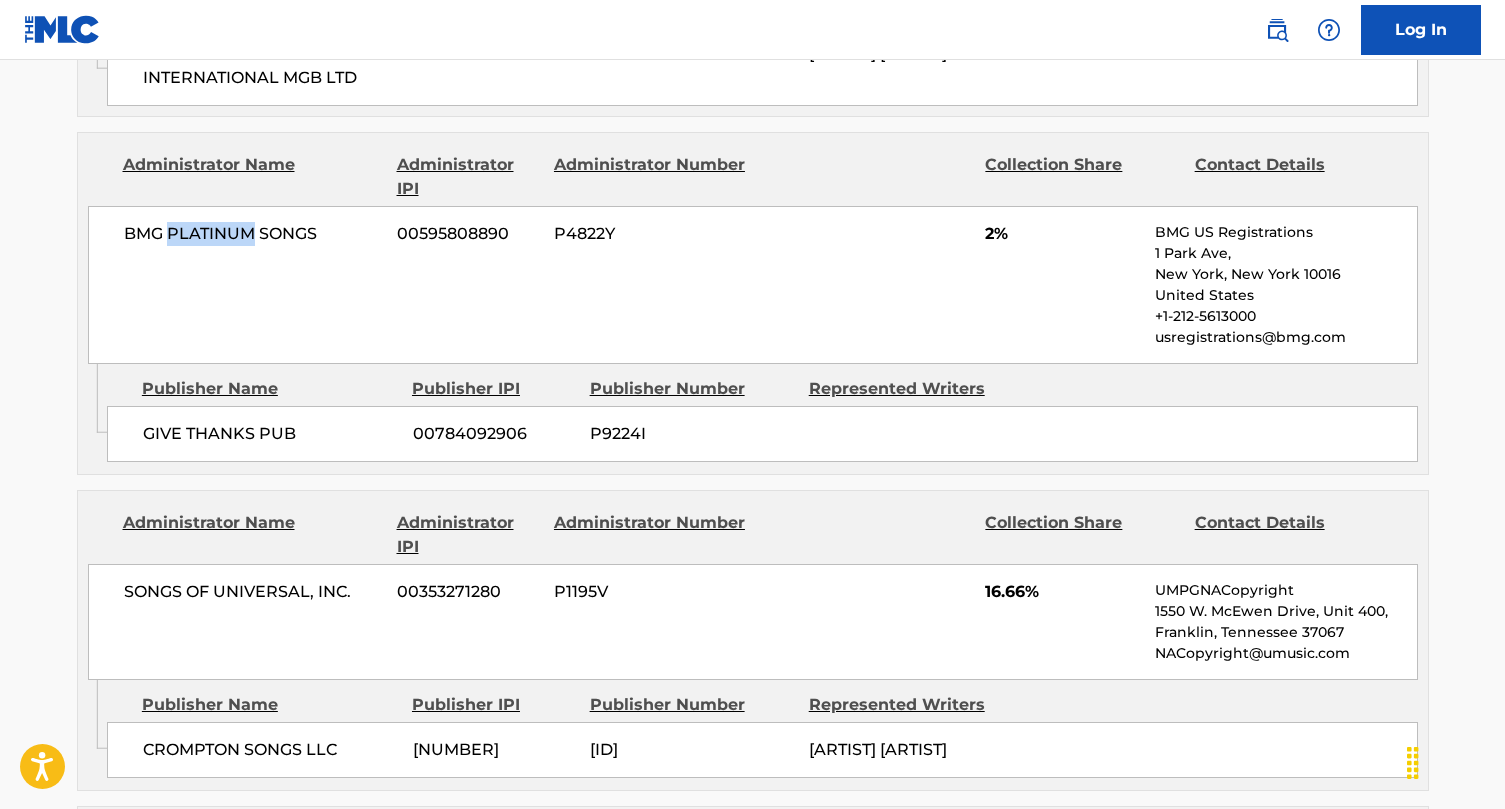 click on "BMG PLATINUM SONGS" at bounding box center (253, 234) 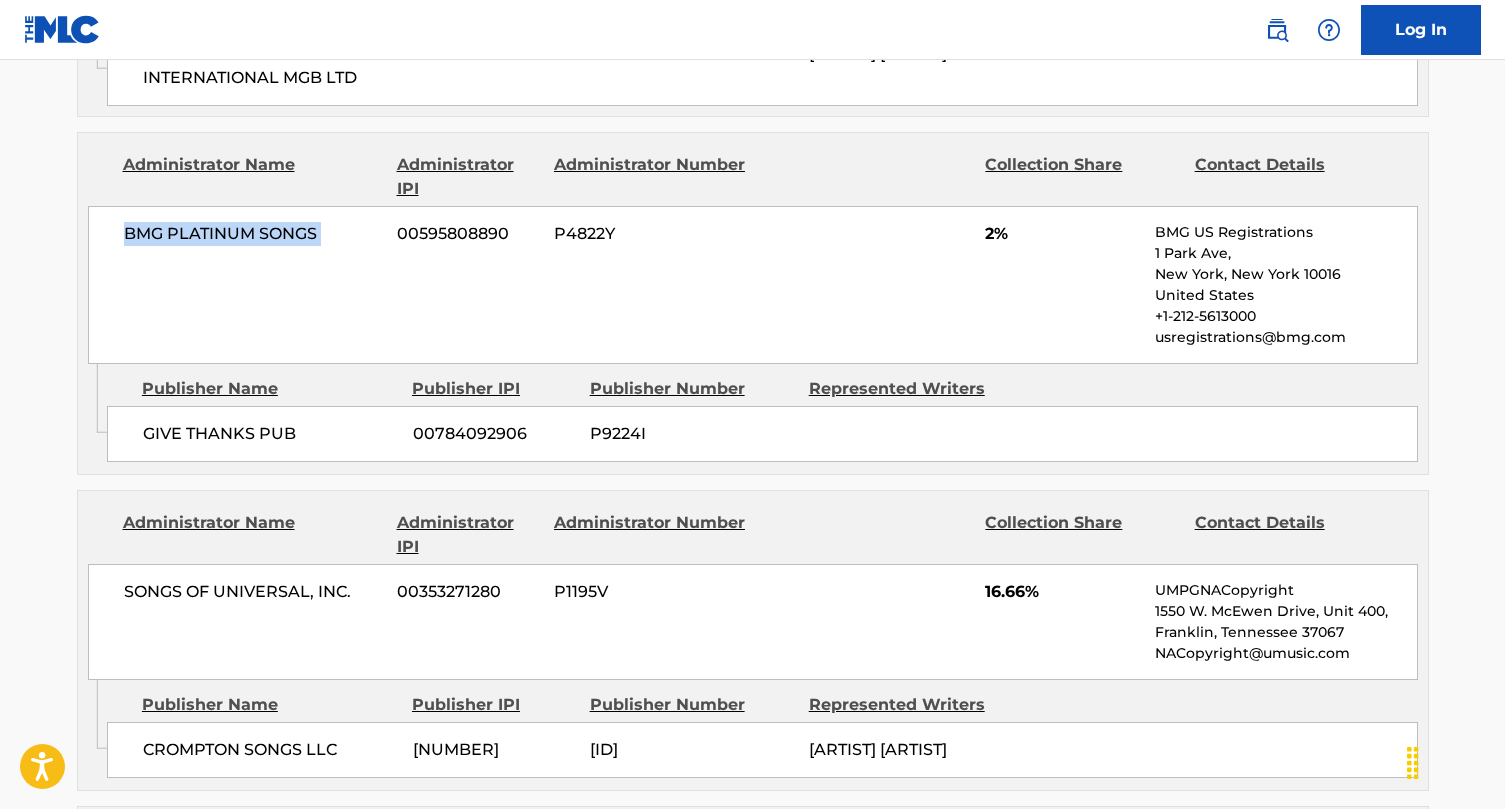click on "BMG PLATINUM SONGS" at bounding box center [253, 234] 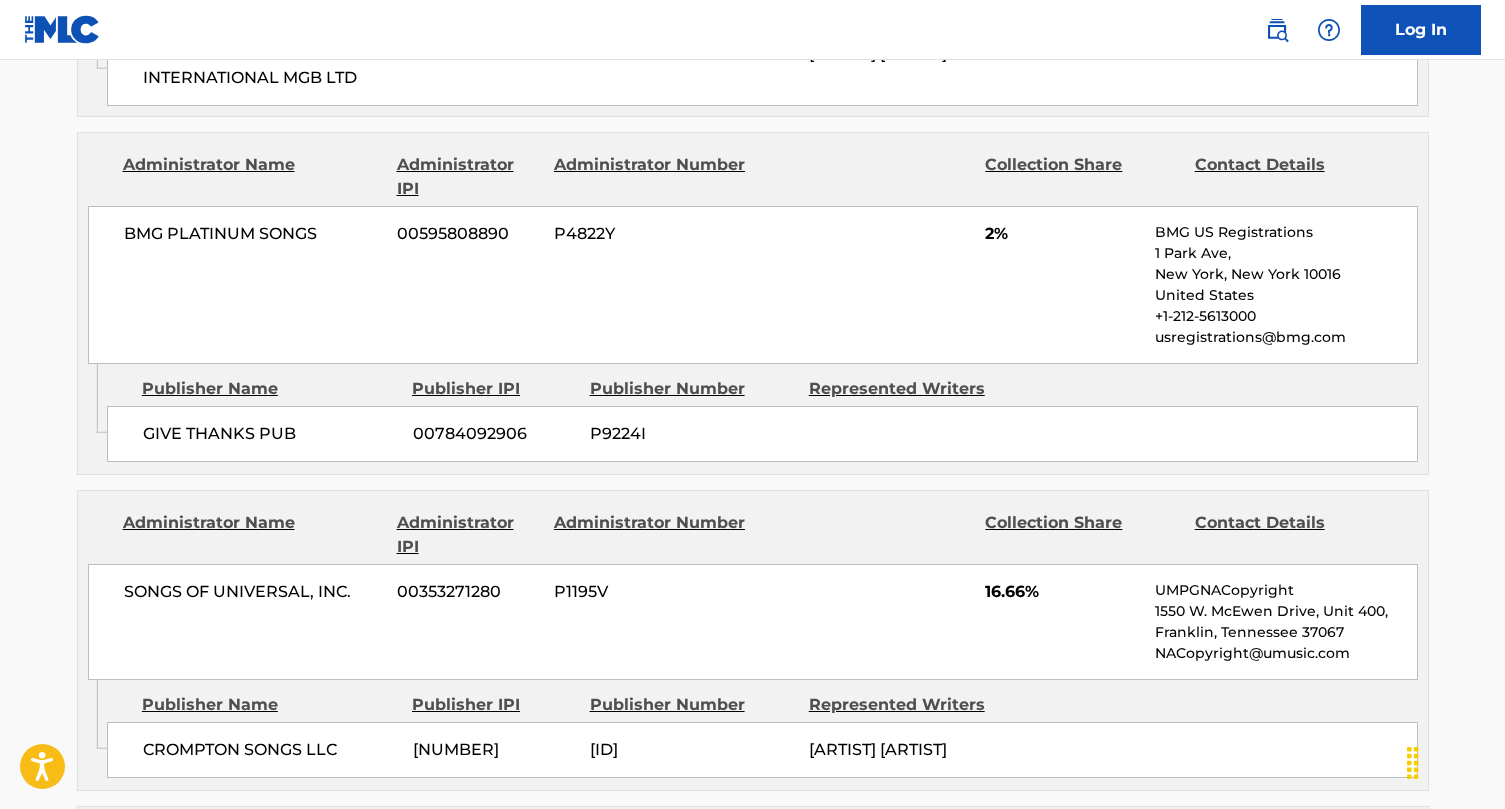 click on "GIVE THANKS PUB" at bounding box center (270, 434) 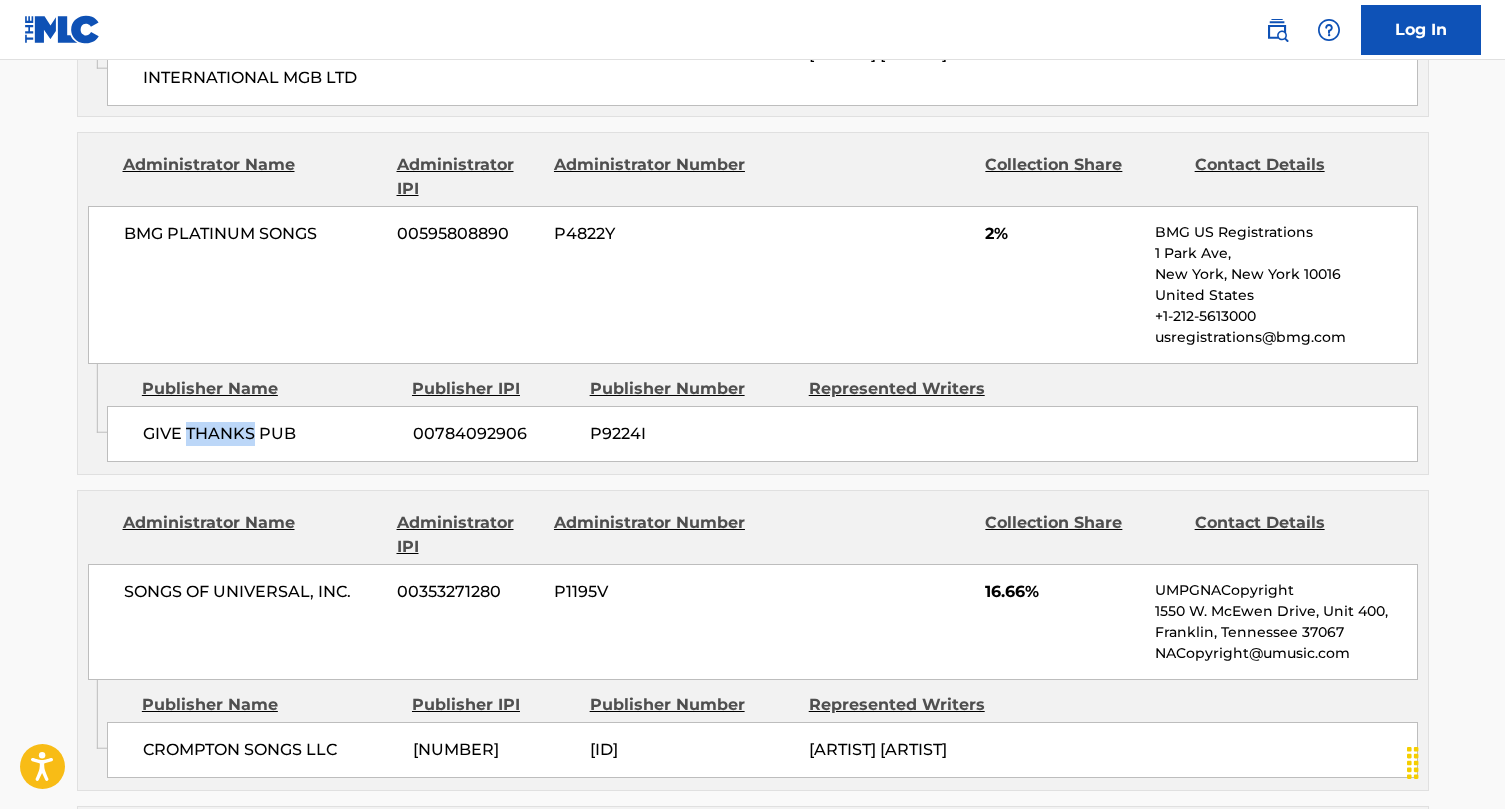 click on "GIVE THANKS PUB" at bounding box center [270, 434] 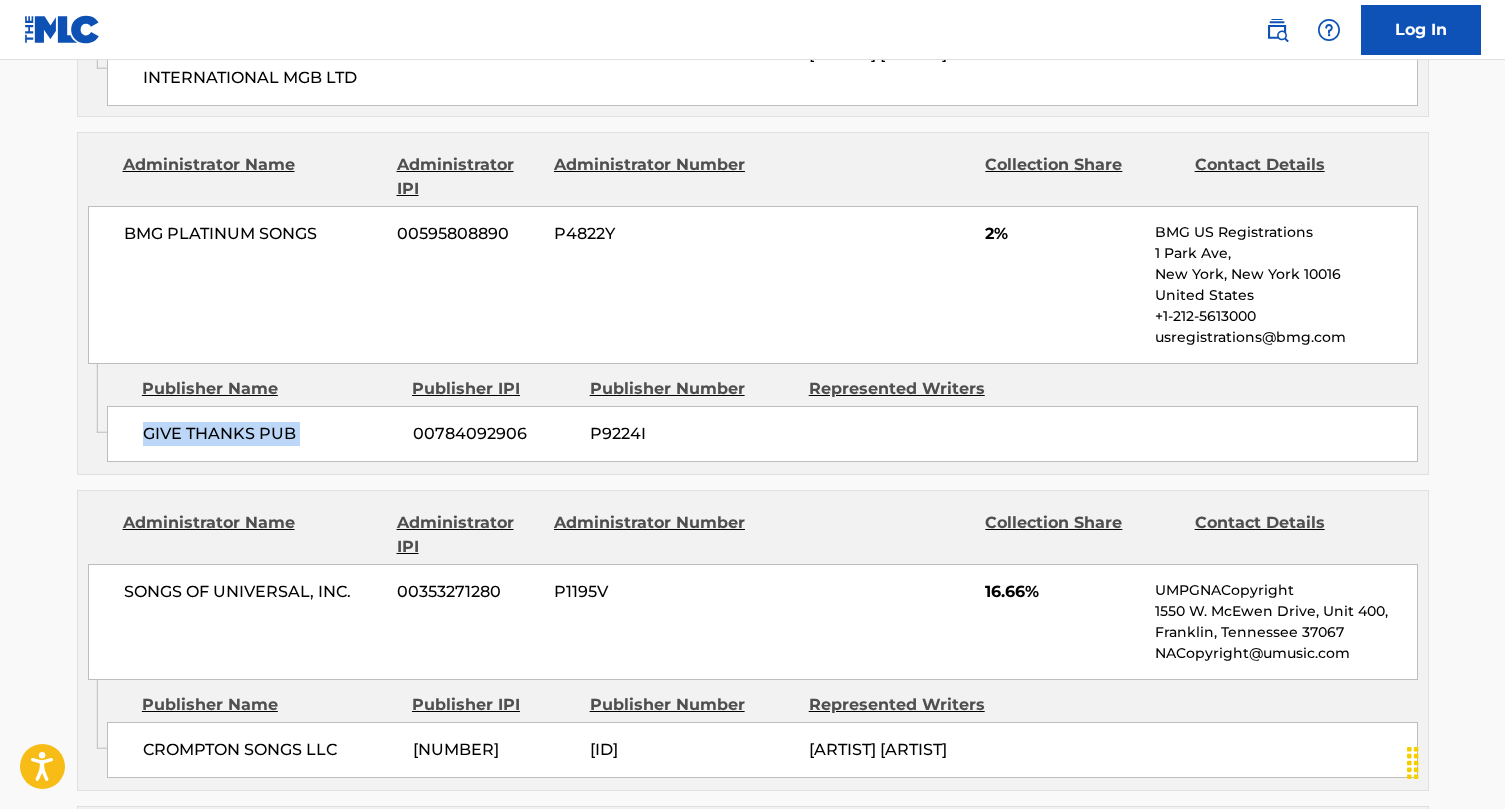 click on "GIVE THANKS PUB" at bounding box center [270, 434] 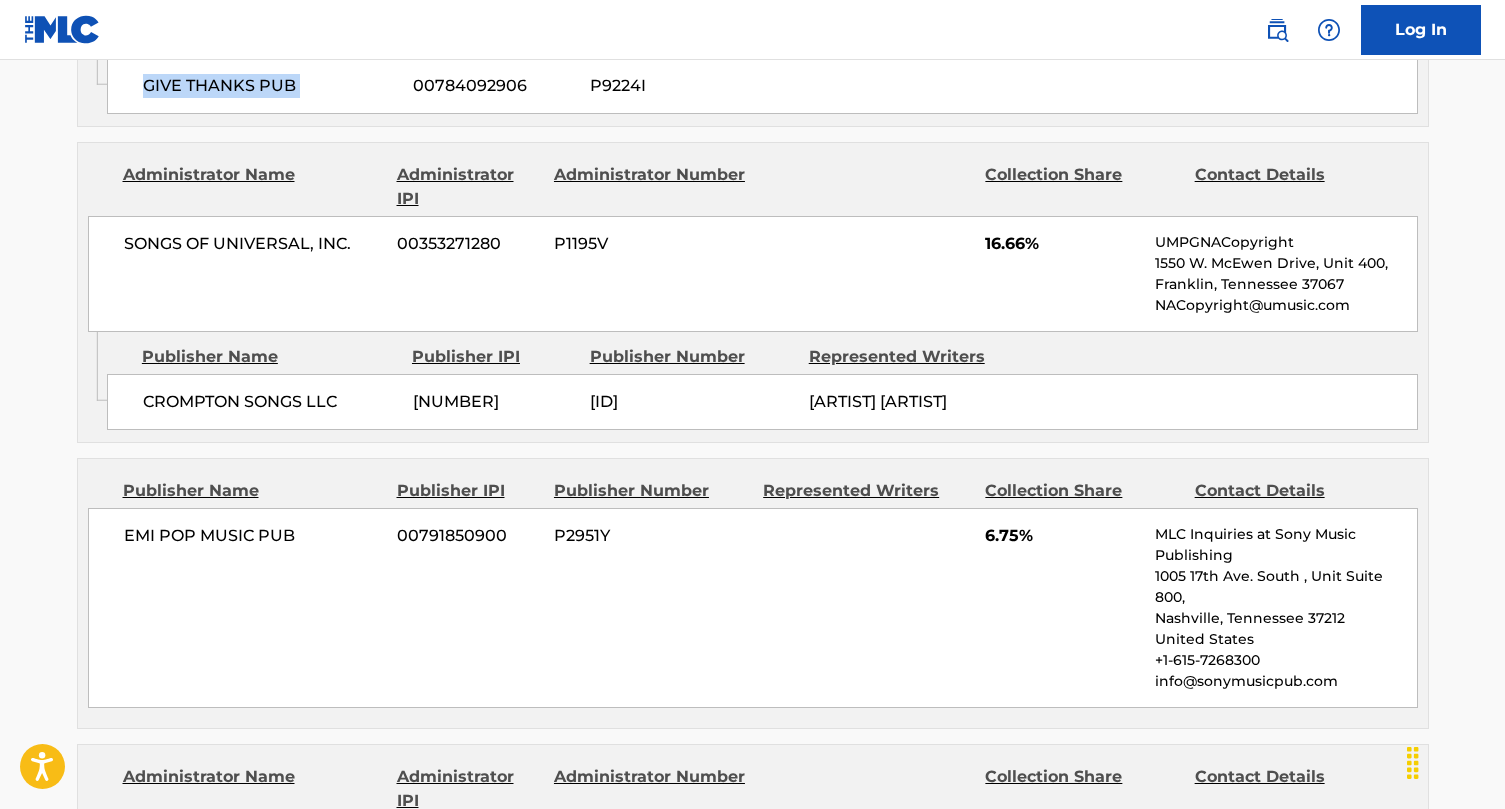 scroll, scrollTop: 3626, scrollLeft: 0, axis: vertical 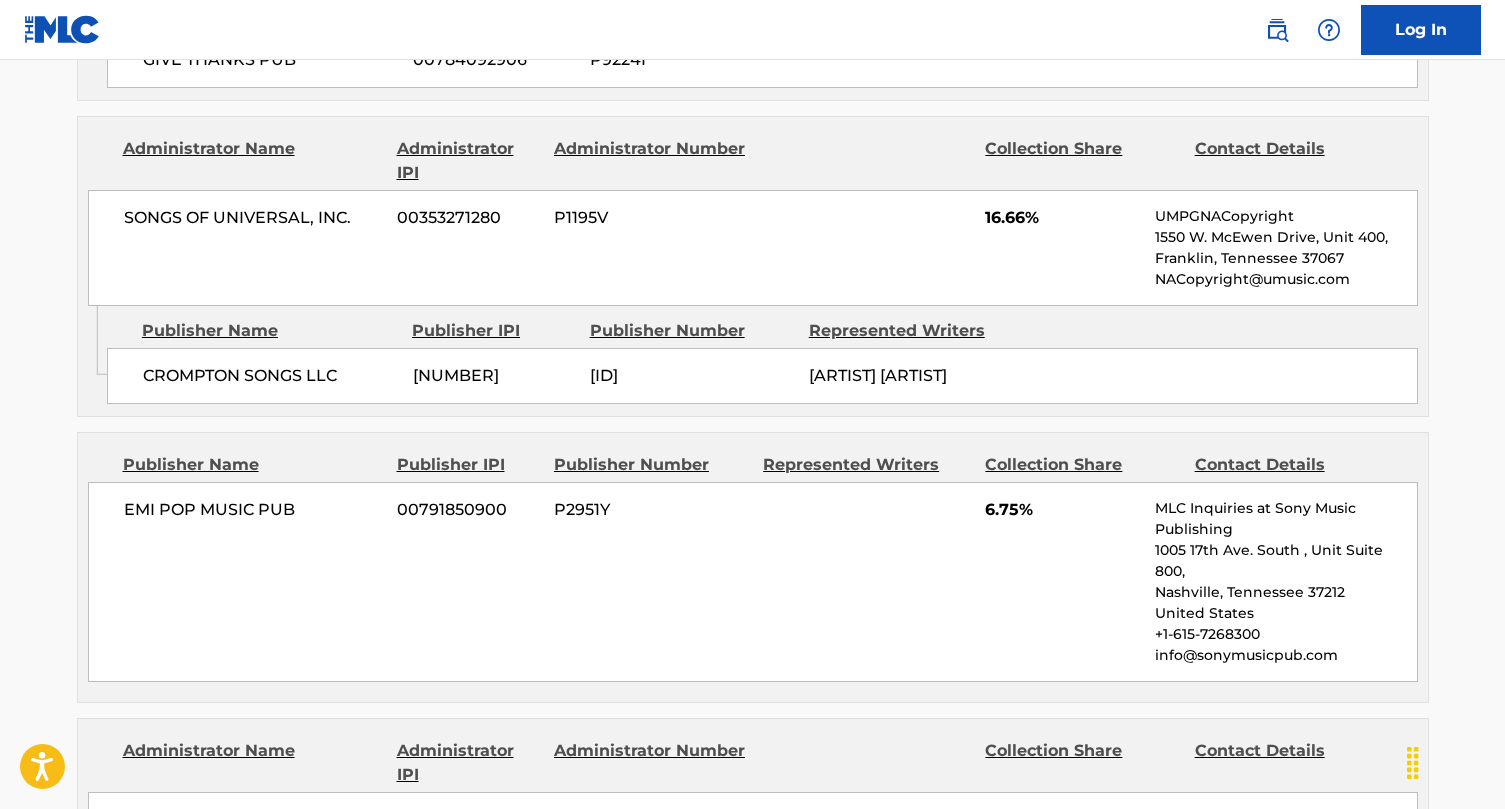 click on "SONGS OF UNIVERSAL, INC." at bounding box center (253, 218) 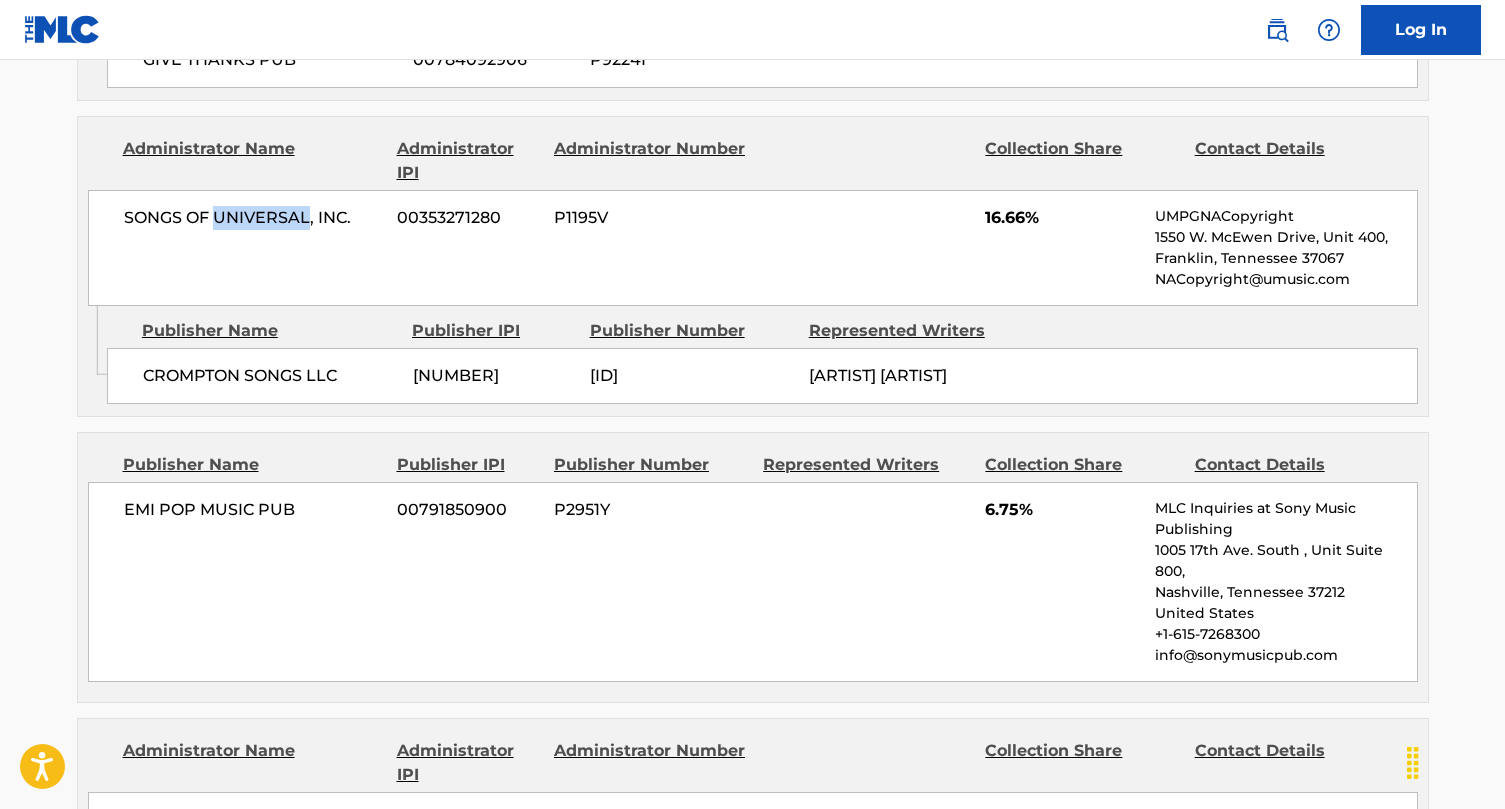 click on "SONGS OF UNIVERSAL, INC." at bounding box center [253, 218] 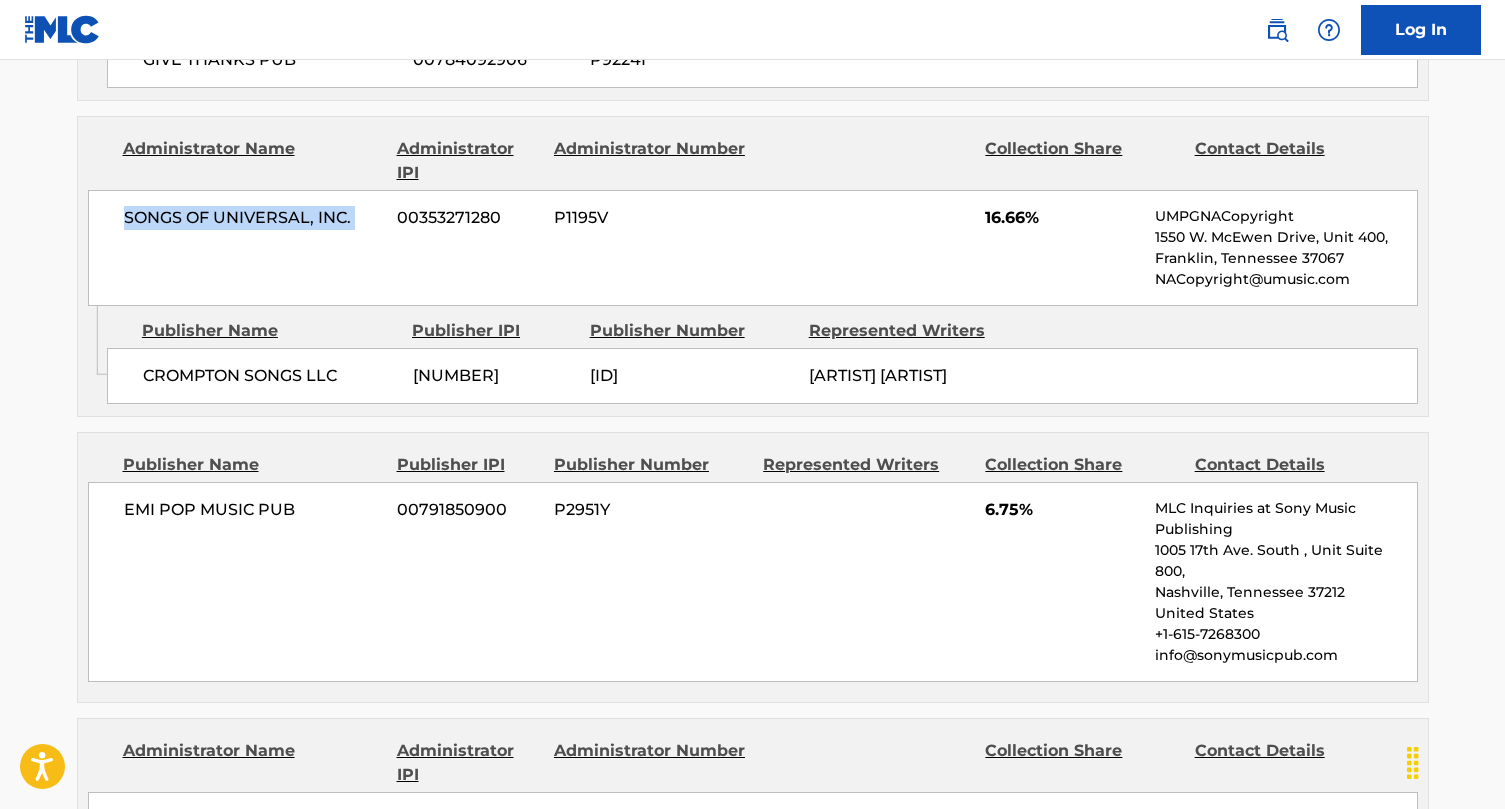 click on "SONGS OF UNIVERSAL, INC." at bounding box center (253, 218) 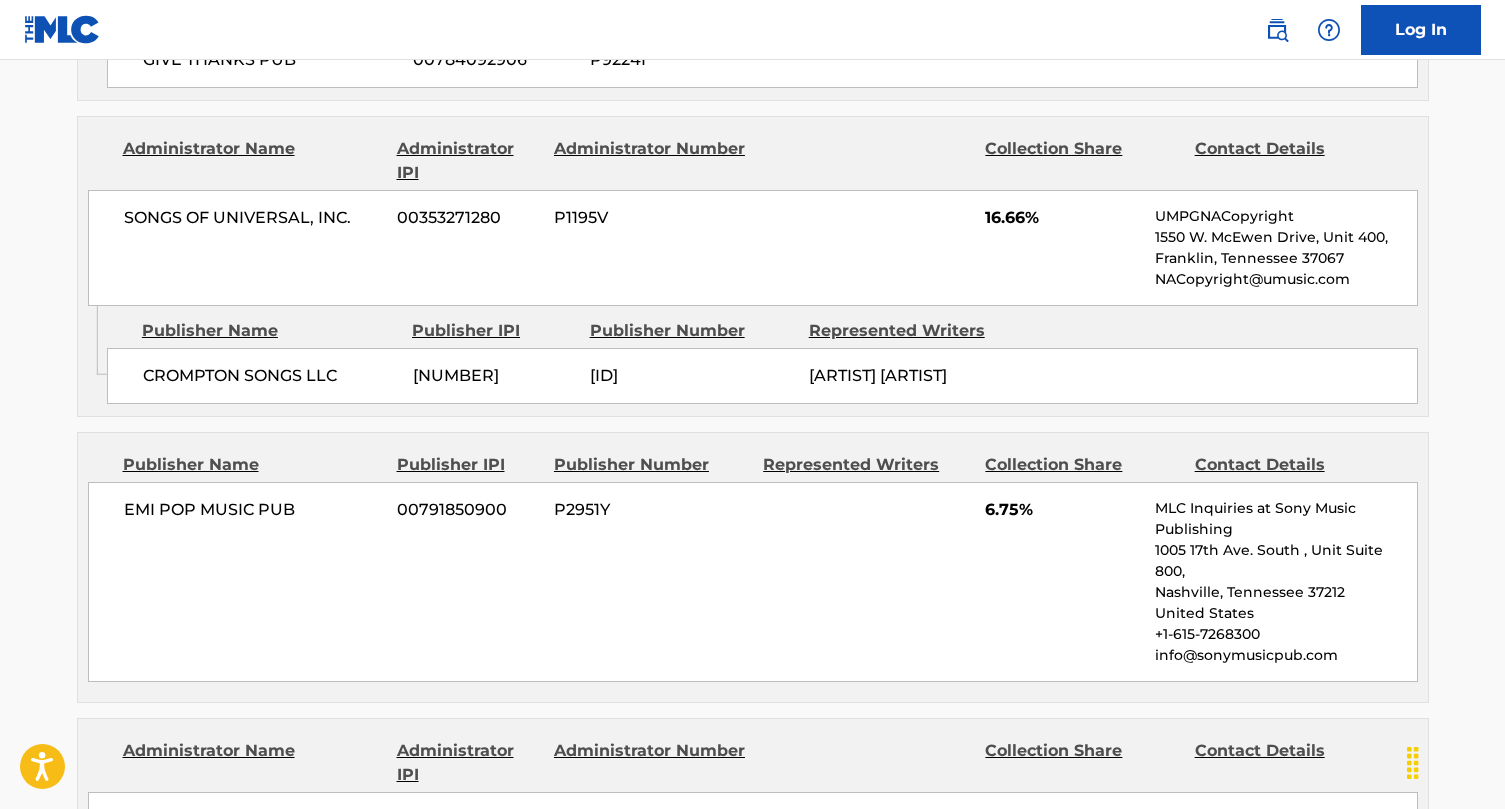 click on "CROMPTON SONGS LLC" at bounding box center (270, 376) 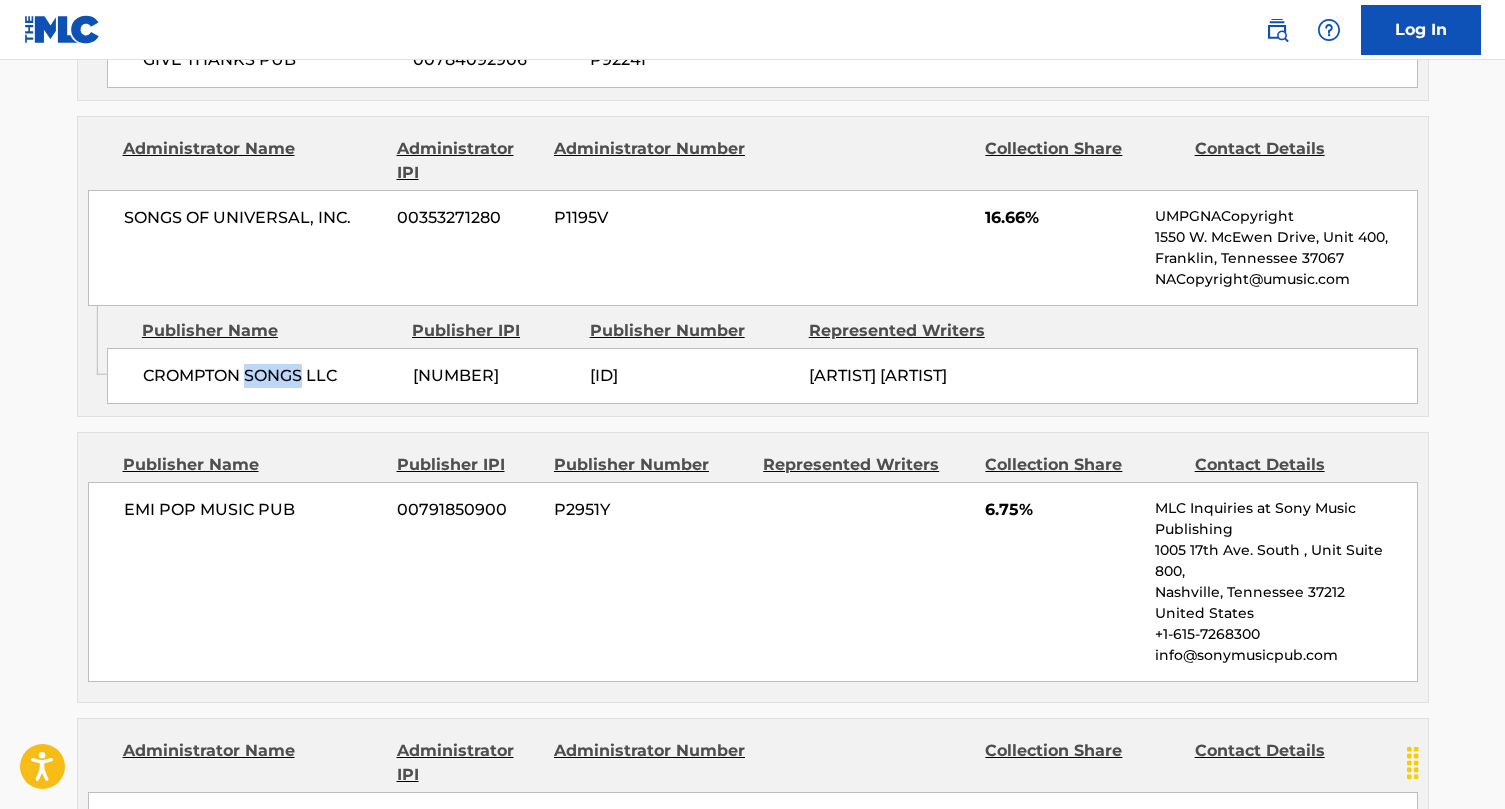 click on "CROMPTON SONGS LLC" at bounding box center (270, 376) 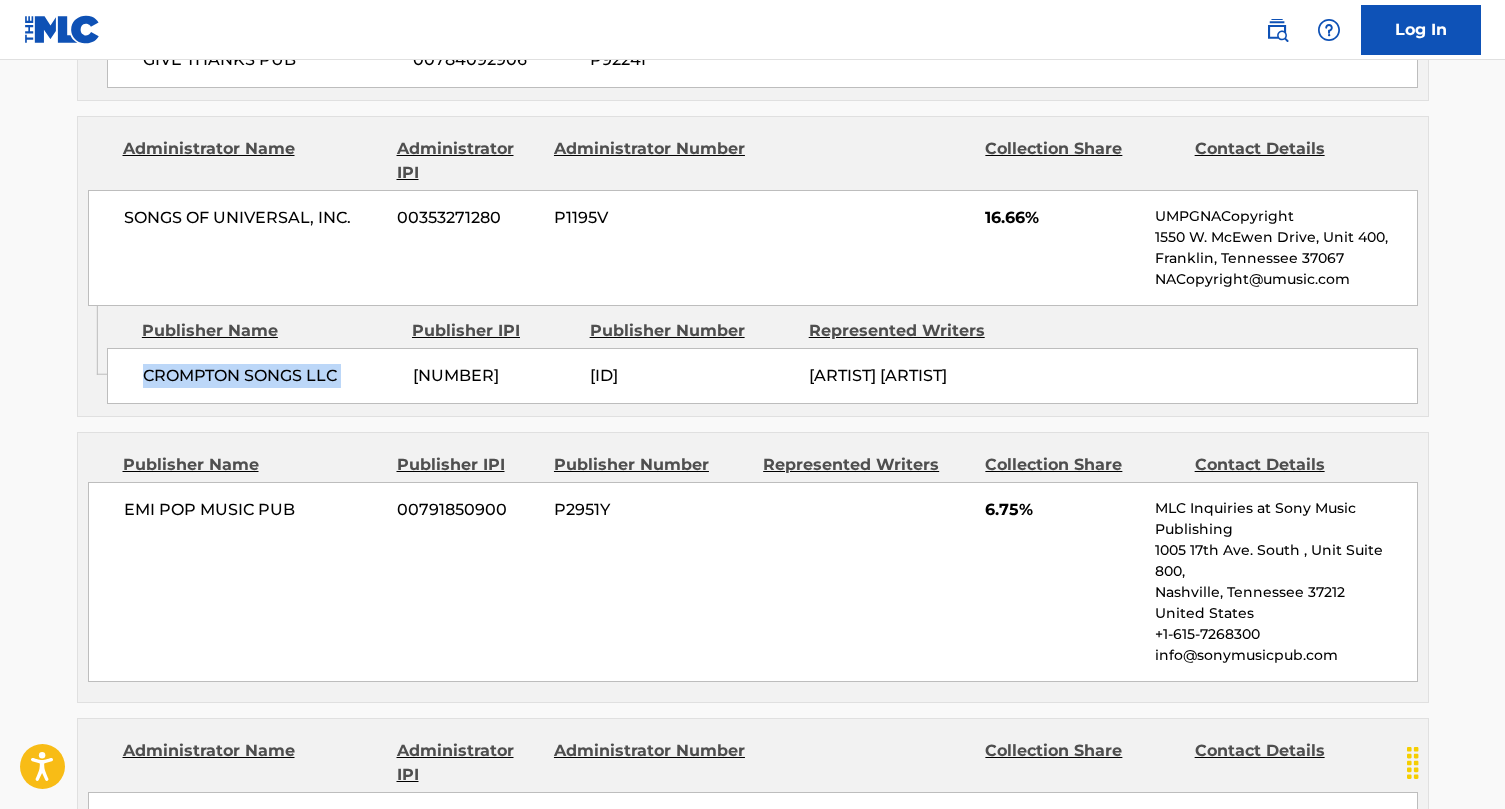 click on "CROMPTON SONGS LLC" at bounding box center (270, 376) 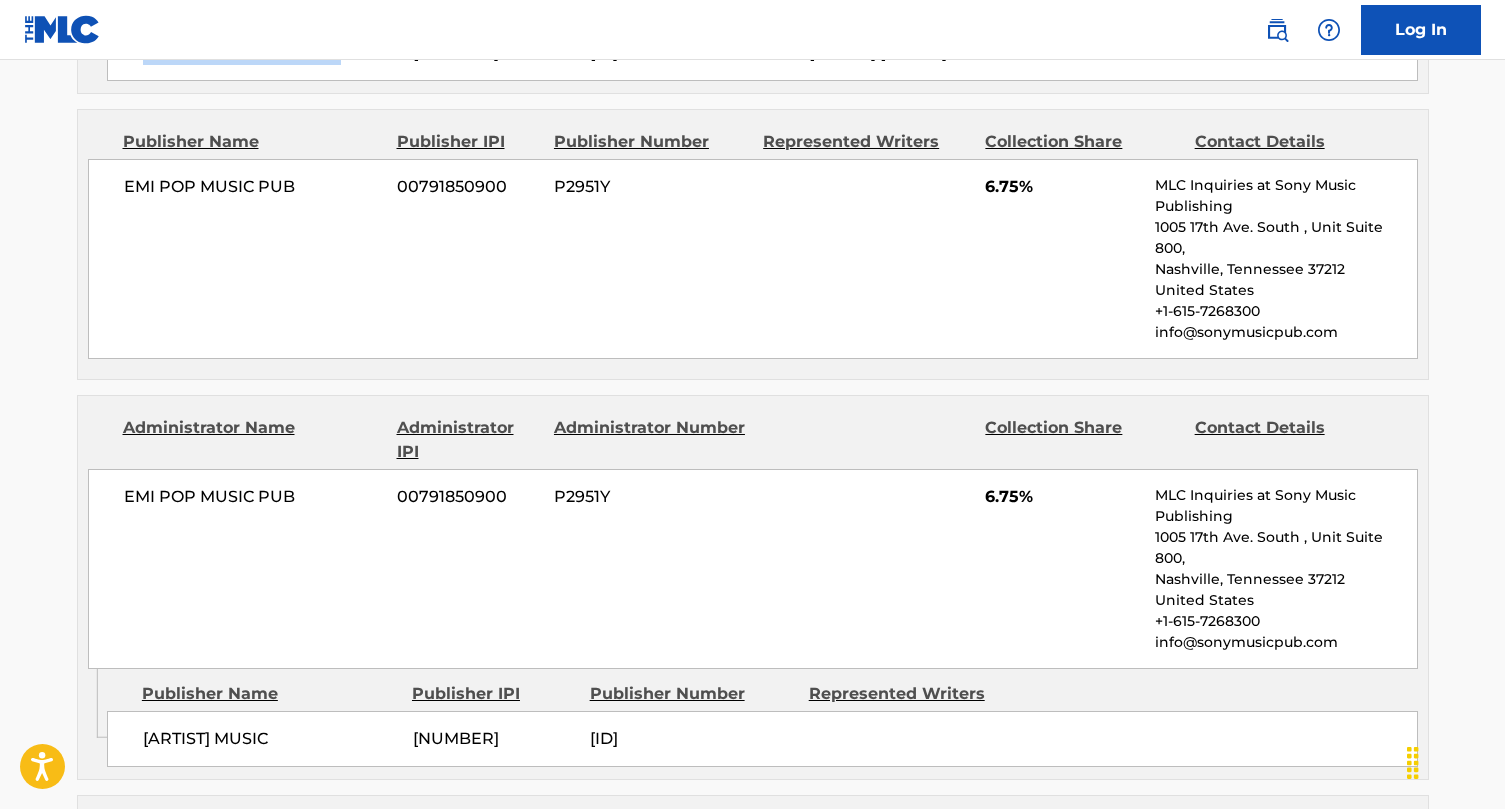 scroll, scrollTop: 3954, scrollLeft: 0, axis: vertical 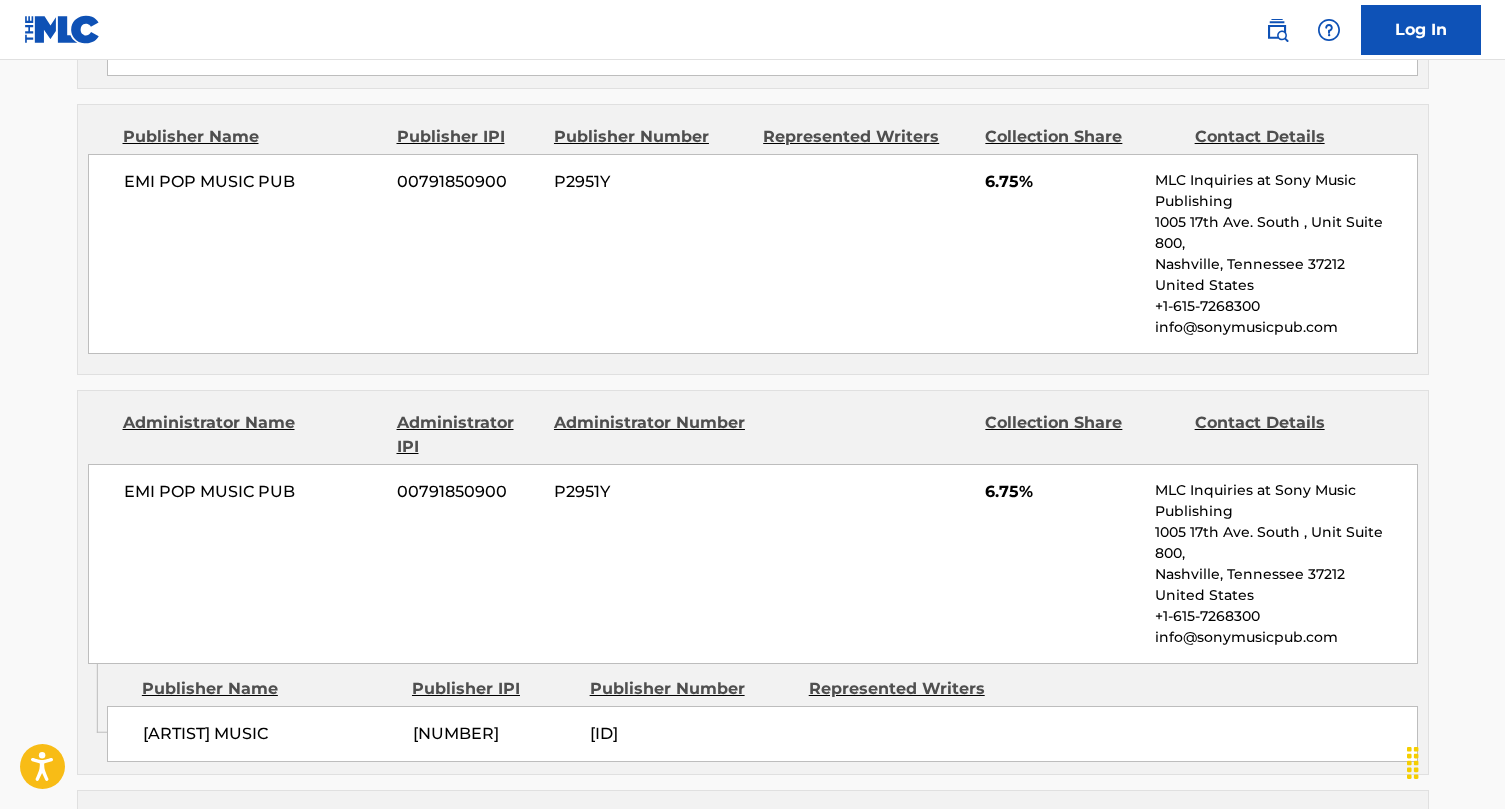 click on "EMI POP MUSIC PUB" at bounding box center (253, 182) 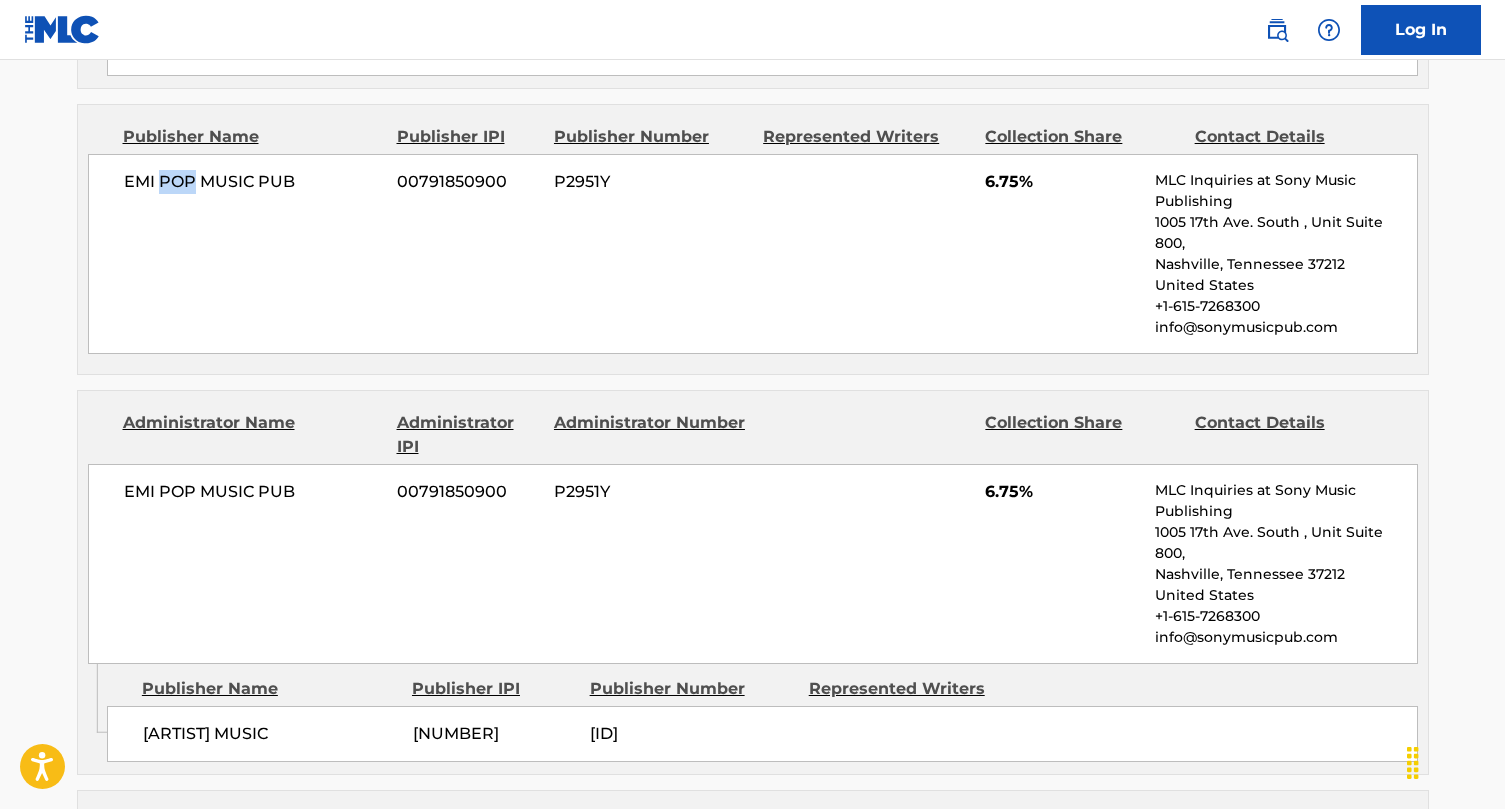 click on "EMI POP MUSIC PUB" at bounding box center (253, 182) 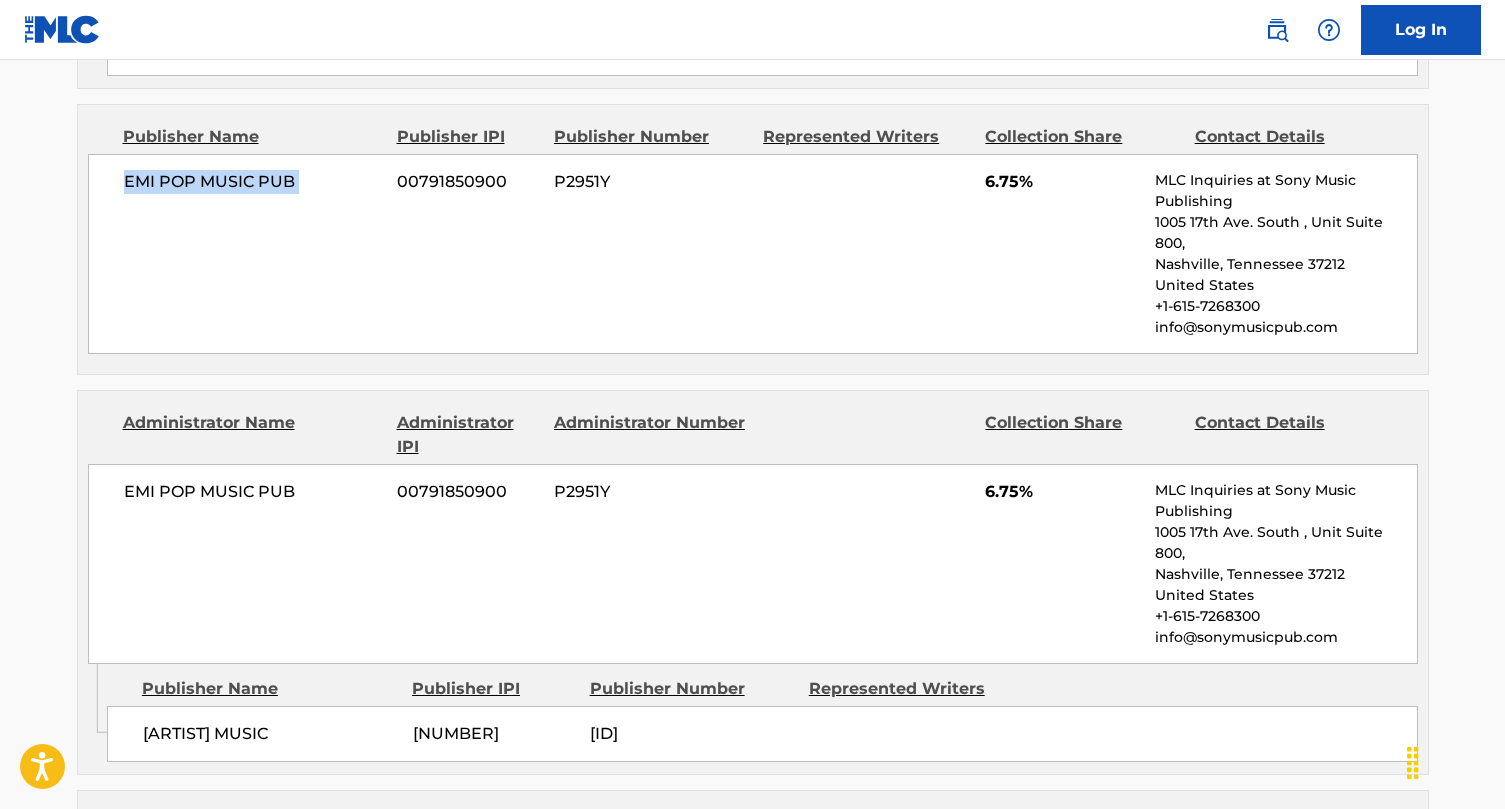 click on "EMI POP MUSIC PUB" at bounding box center [253, 182] 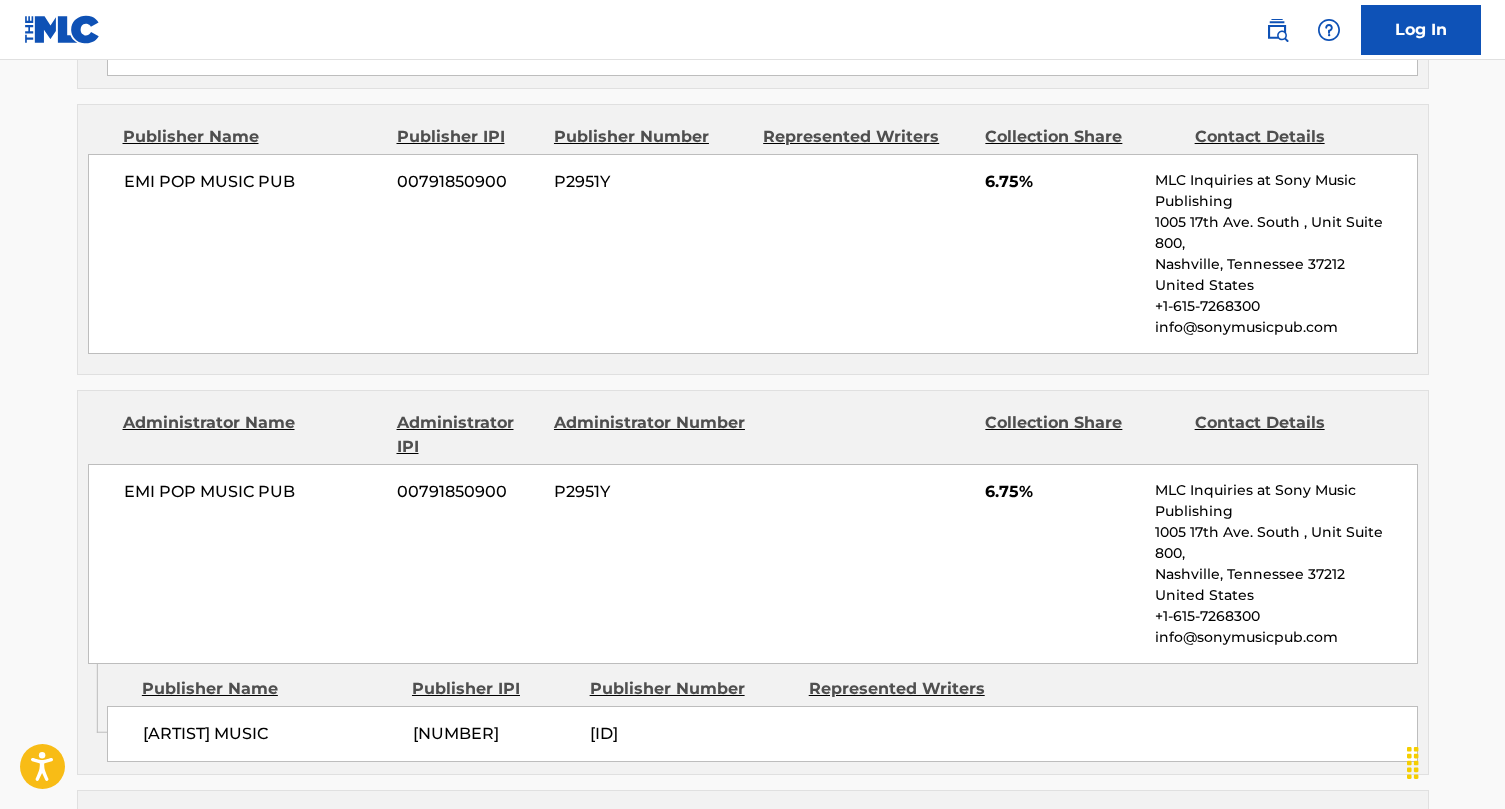 click on "EMI POP MUSIC PUB" at bounding box center [253, 492] 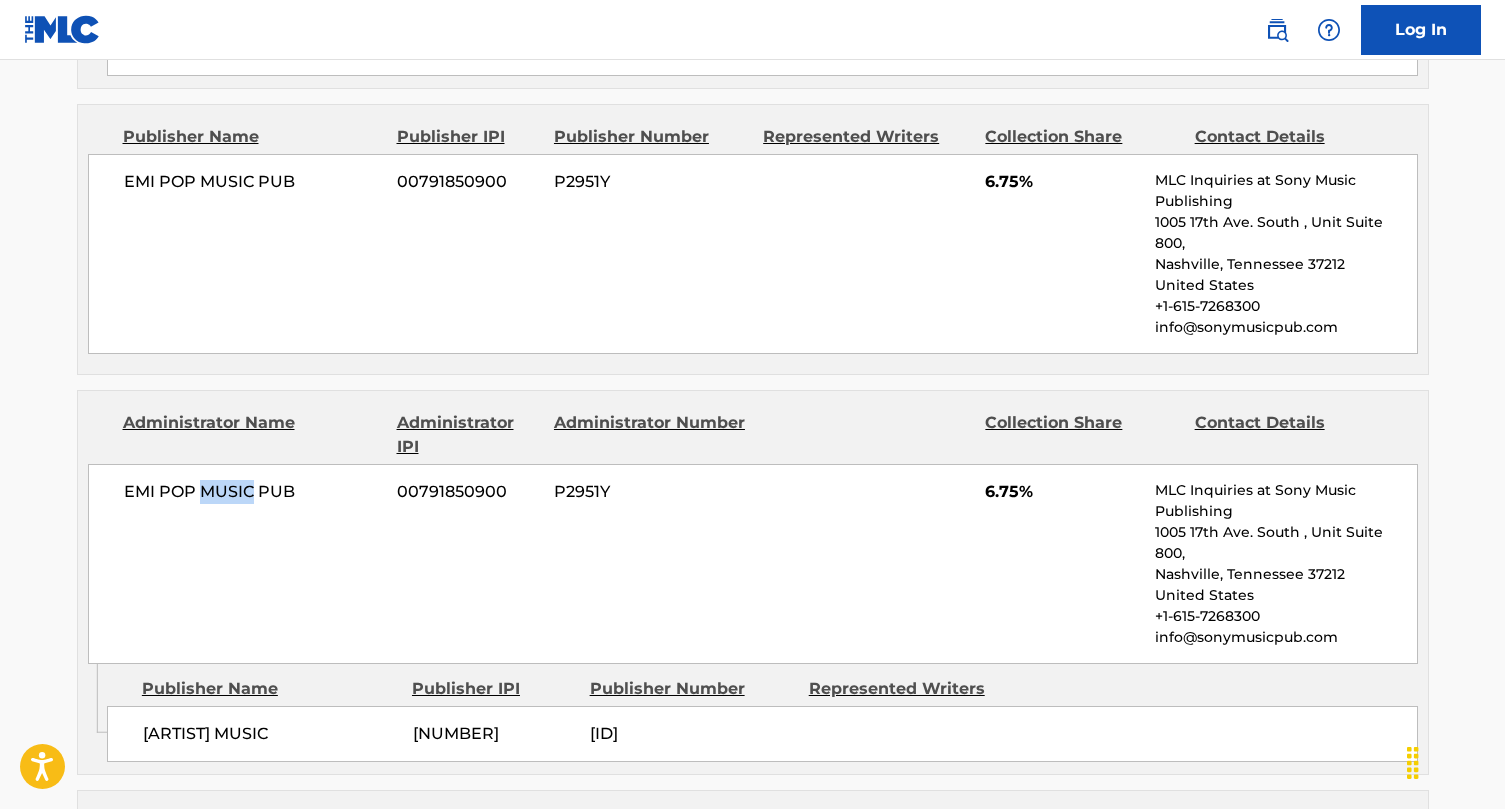 click on "EMI POP MUSIC PUB" at bounding box center [253, 492] 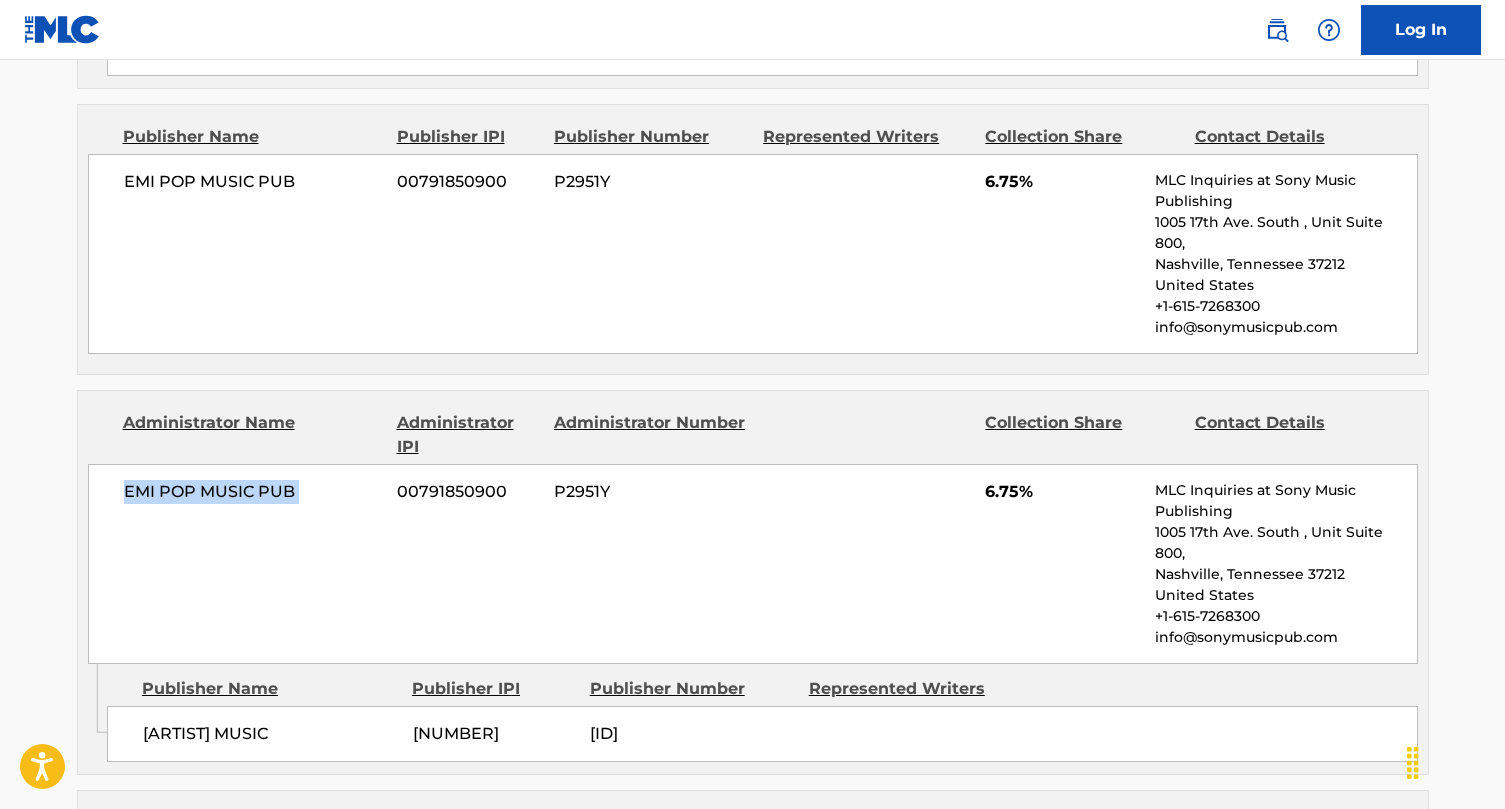 click on "EMI POP MUSIC PUB" at bounding box center (253, 492) 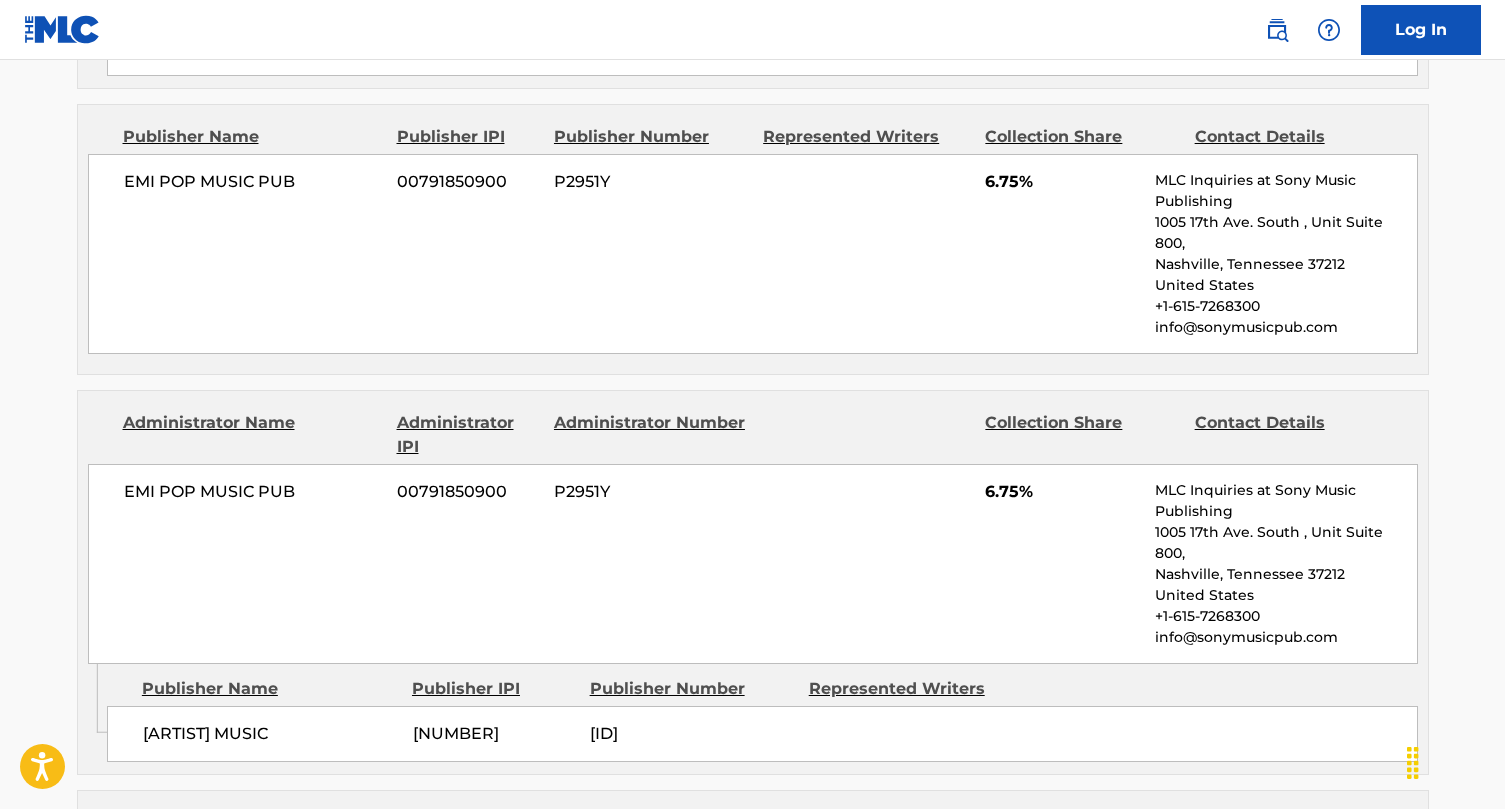 click on "[ARTIST] MUSIC" at bounding box center (270, 734) 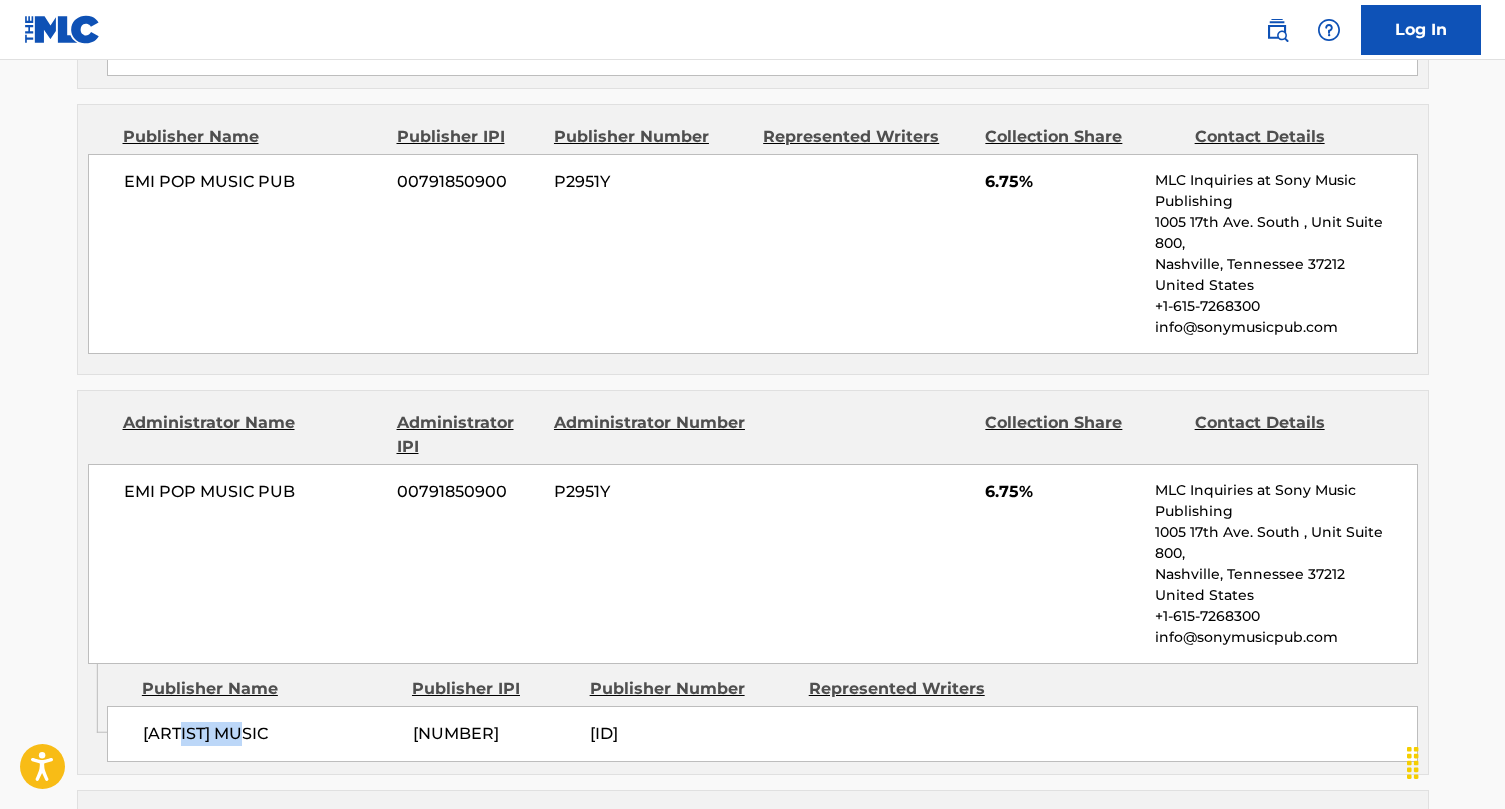 click on "[ARTIST] MUSIC" at bounding box center [270, 734] 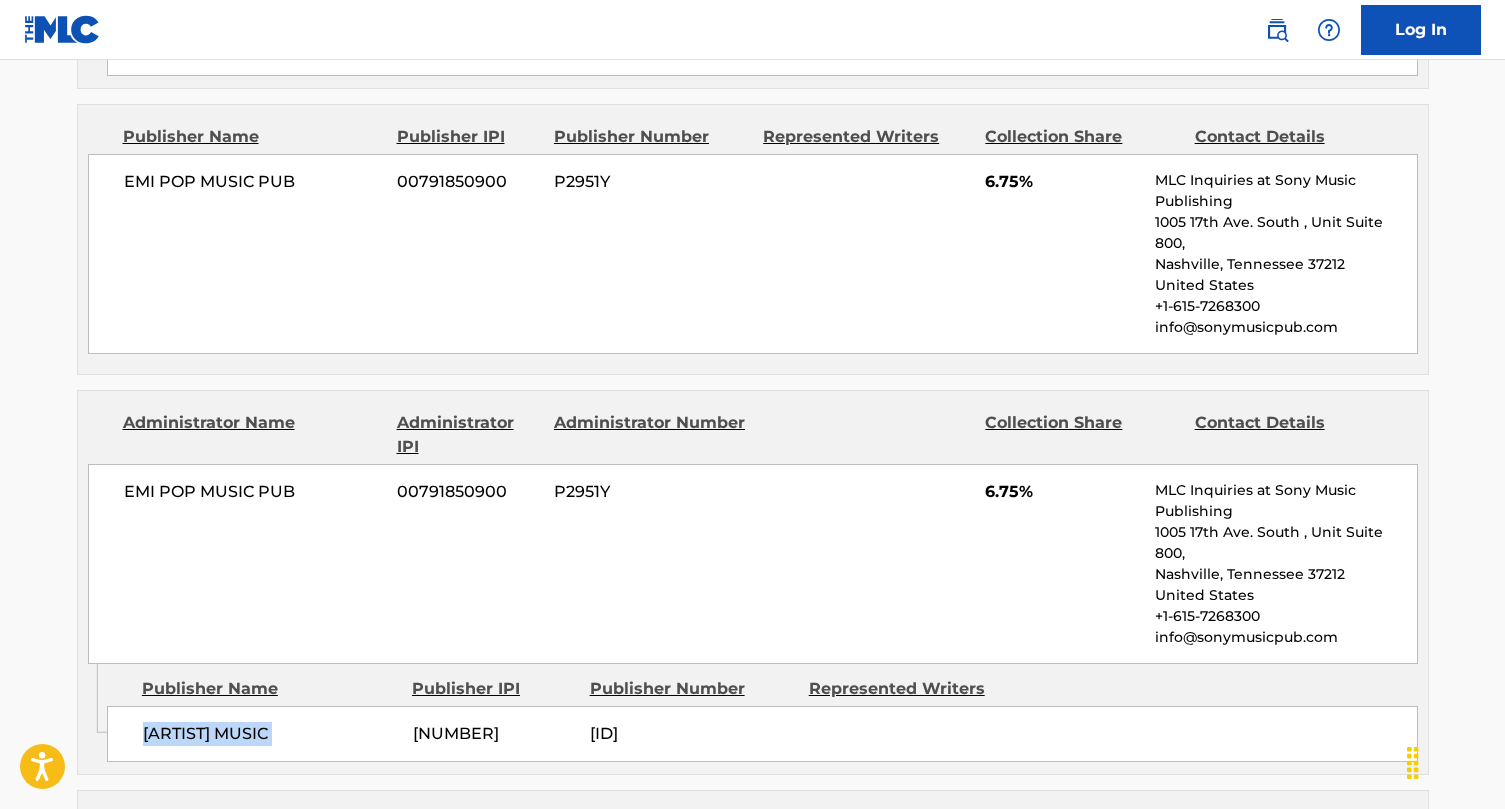click on "[ARTIST] MUSIC" at bounding box center (270, 734) 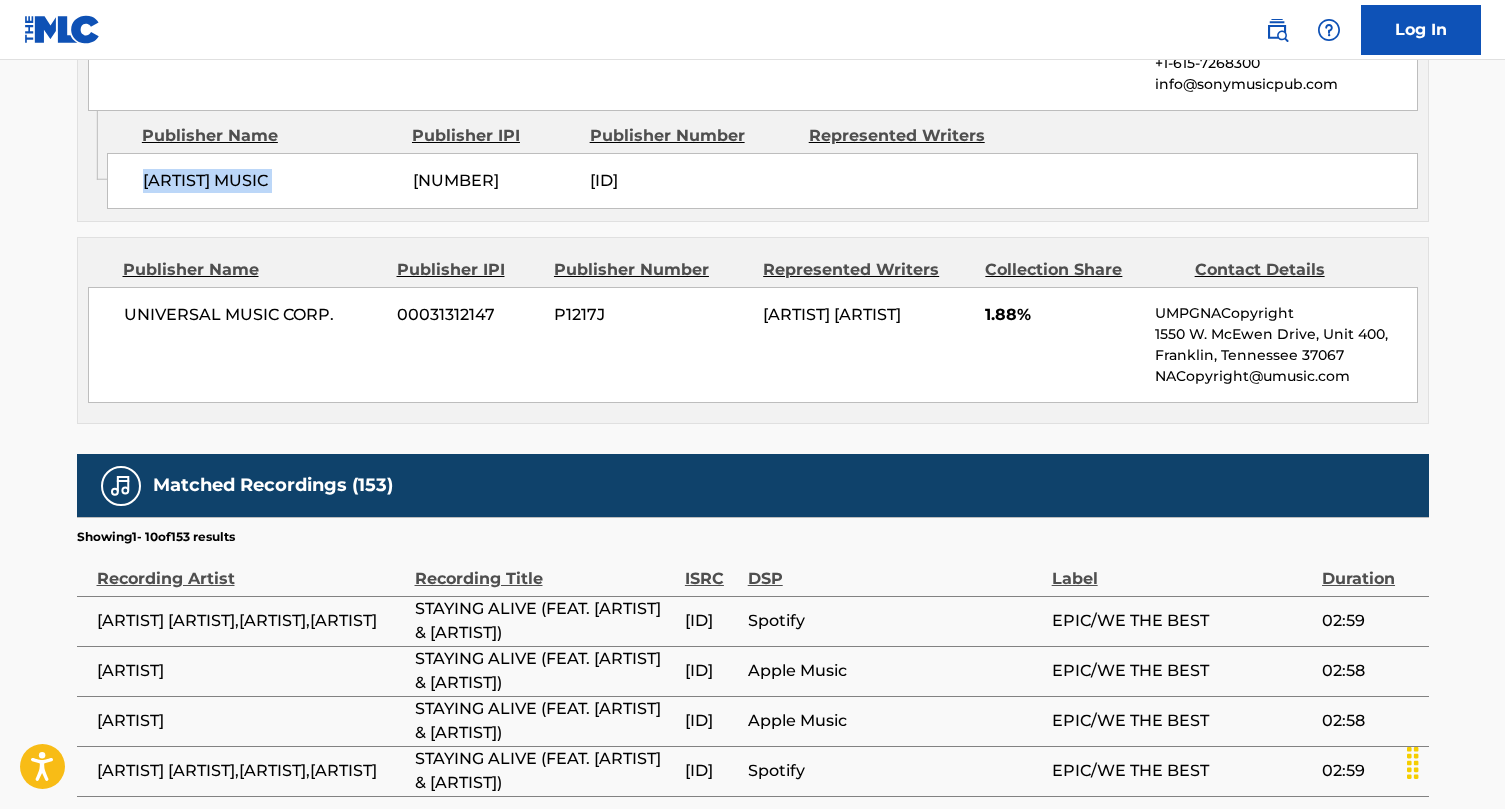 scroll, scrollTop: 4513, scrollLeft: 0, axis: vertical 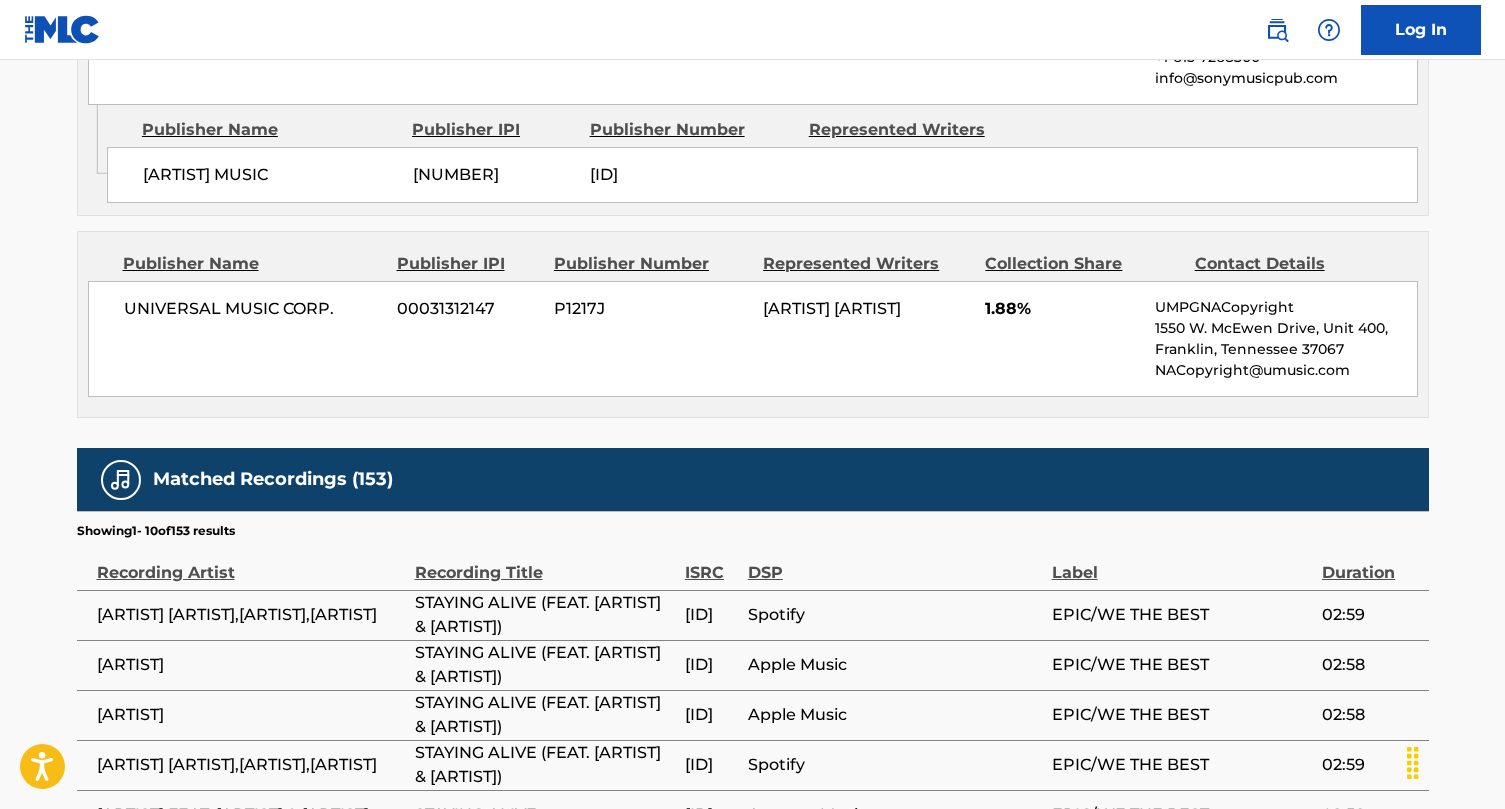 click on "UNIVERSAL MUSIC CORP." at bounding box center (253, 309) 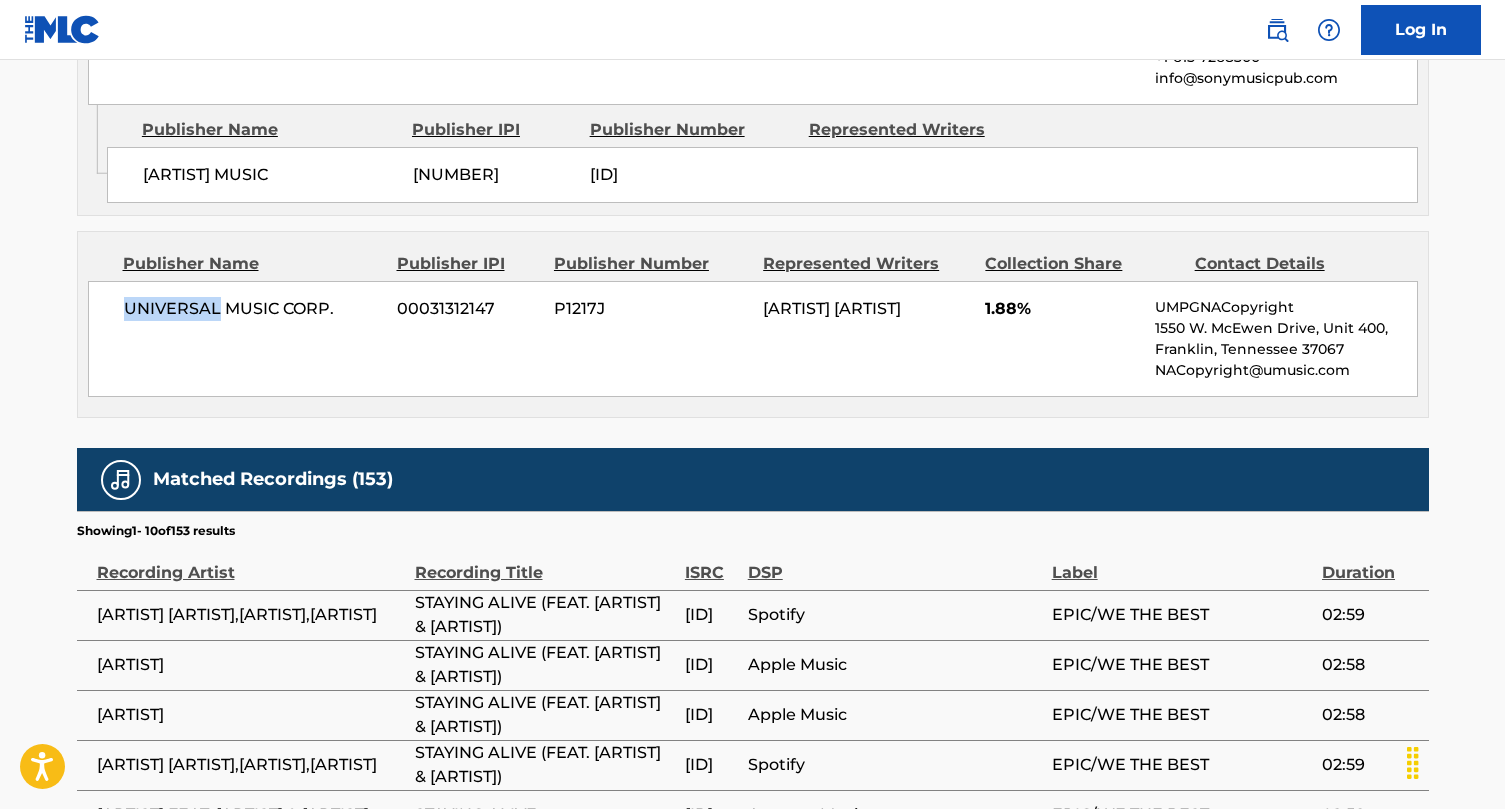click on "UNIVERSAL MUSIC CORP." at bounding box center [253, 309] 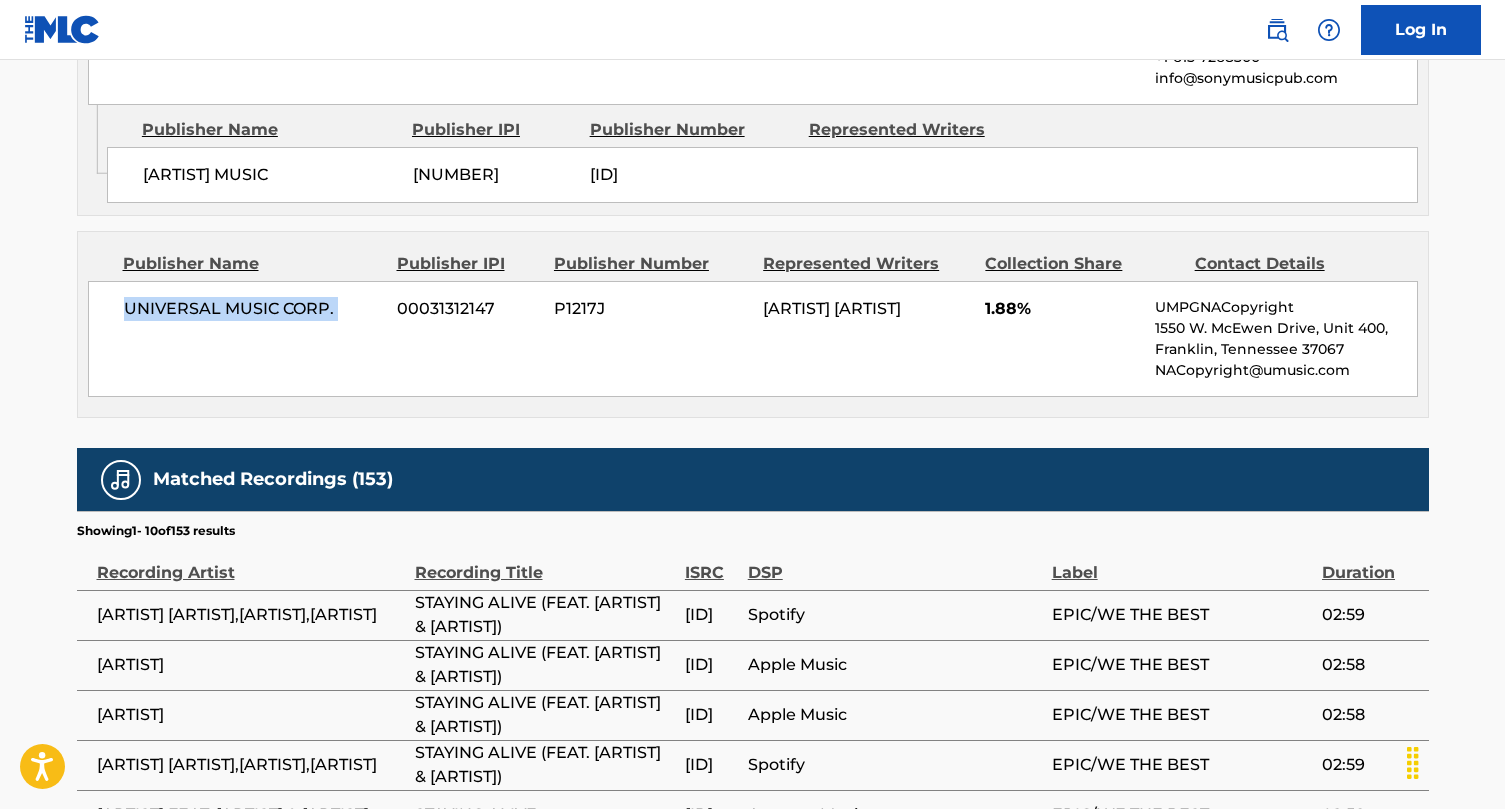 click on "UNIVERSAL MUSIC CORP." at bounding box center (253, 309) 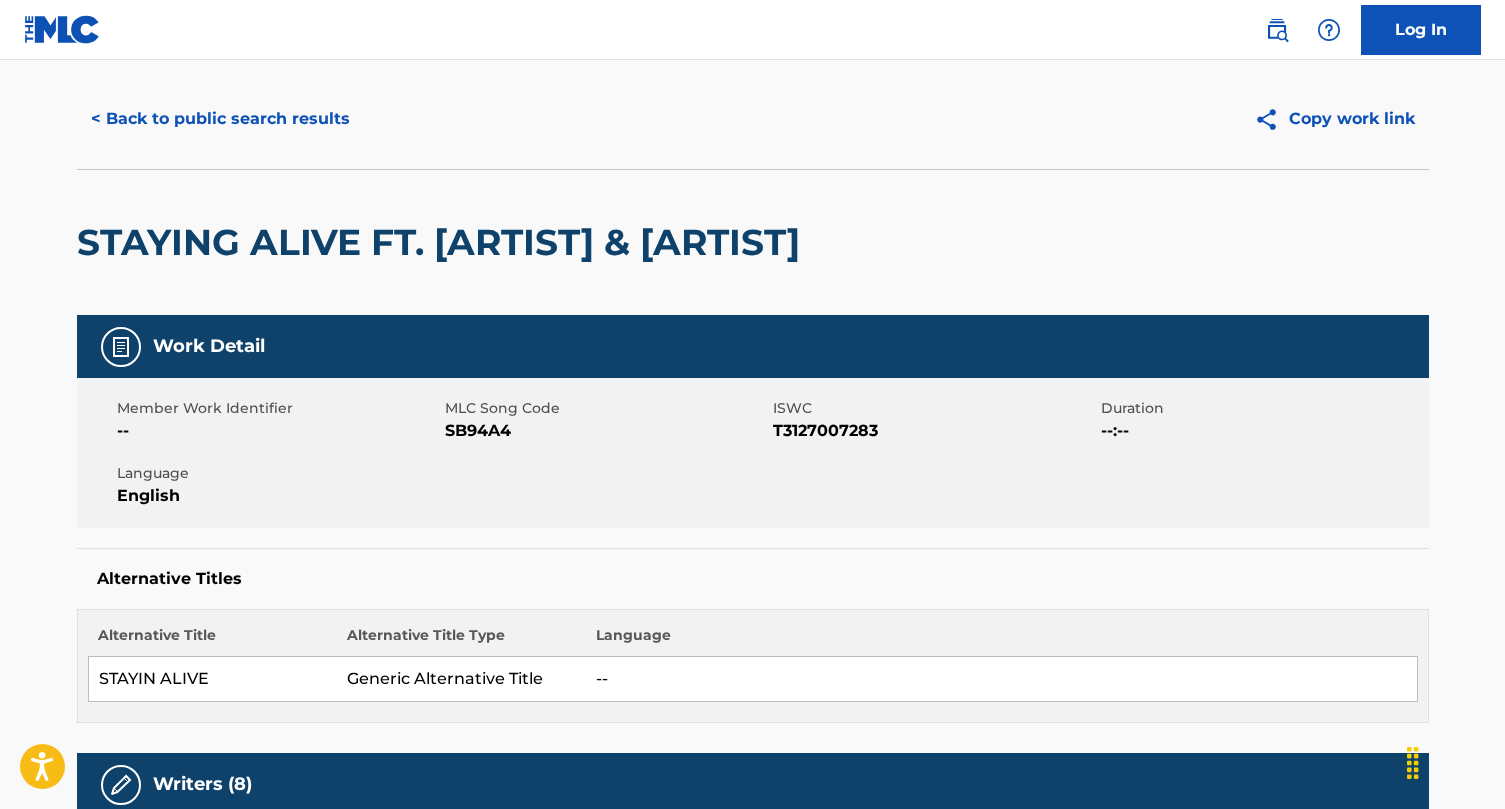 scroll, scrollTop: 0, scrollLeft: 0, axis: both 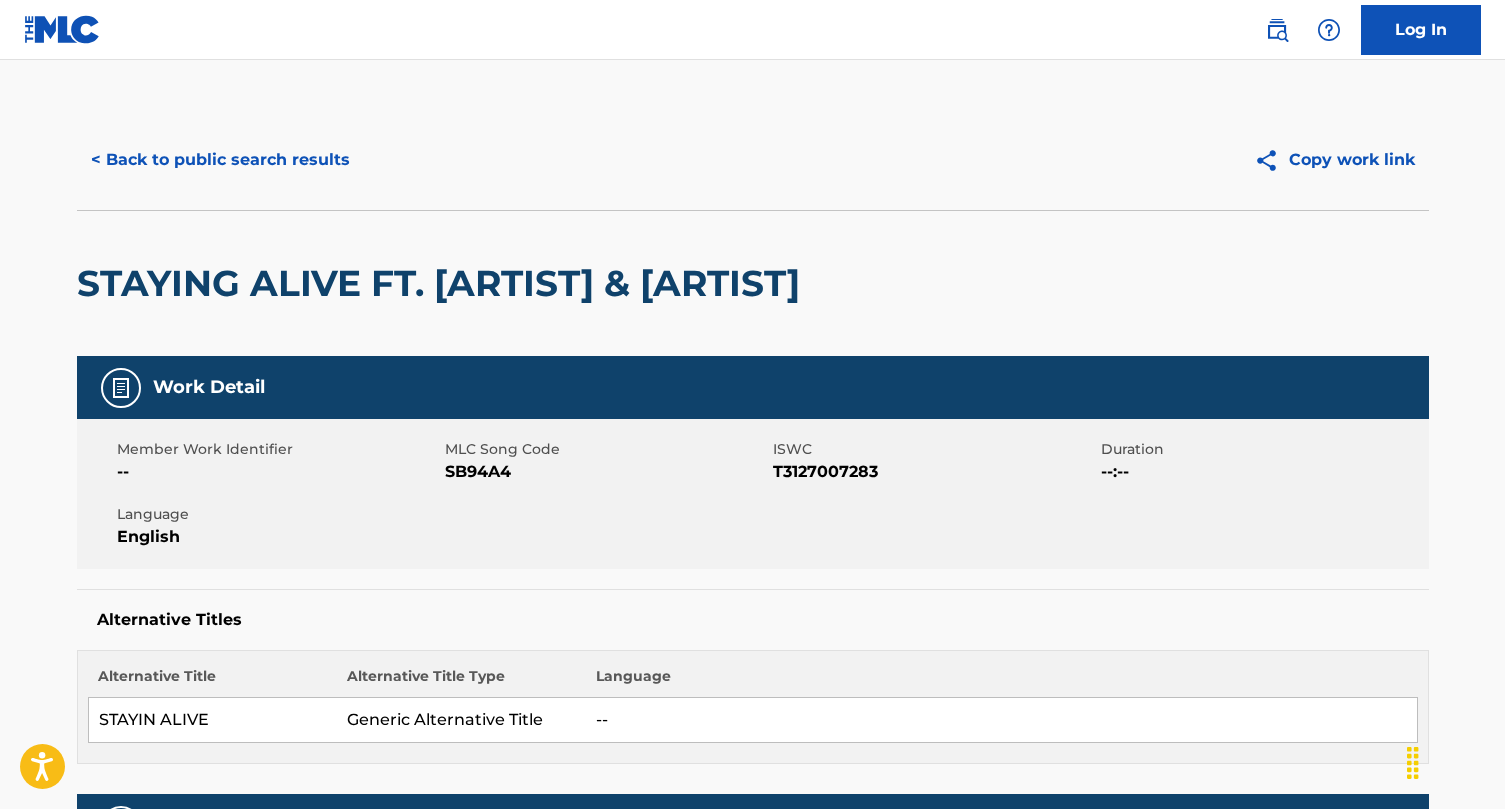 click on "< Back to public search results" at bounding box center (220, 160) 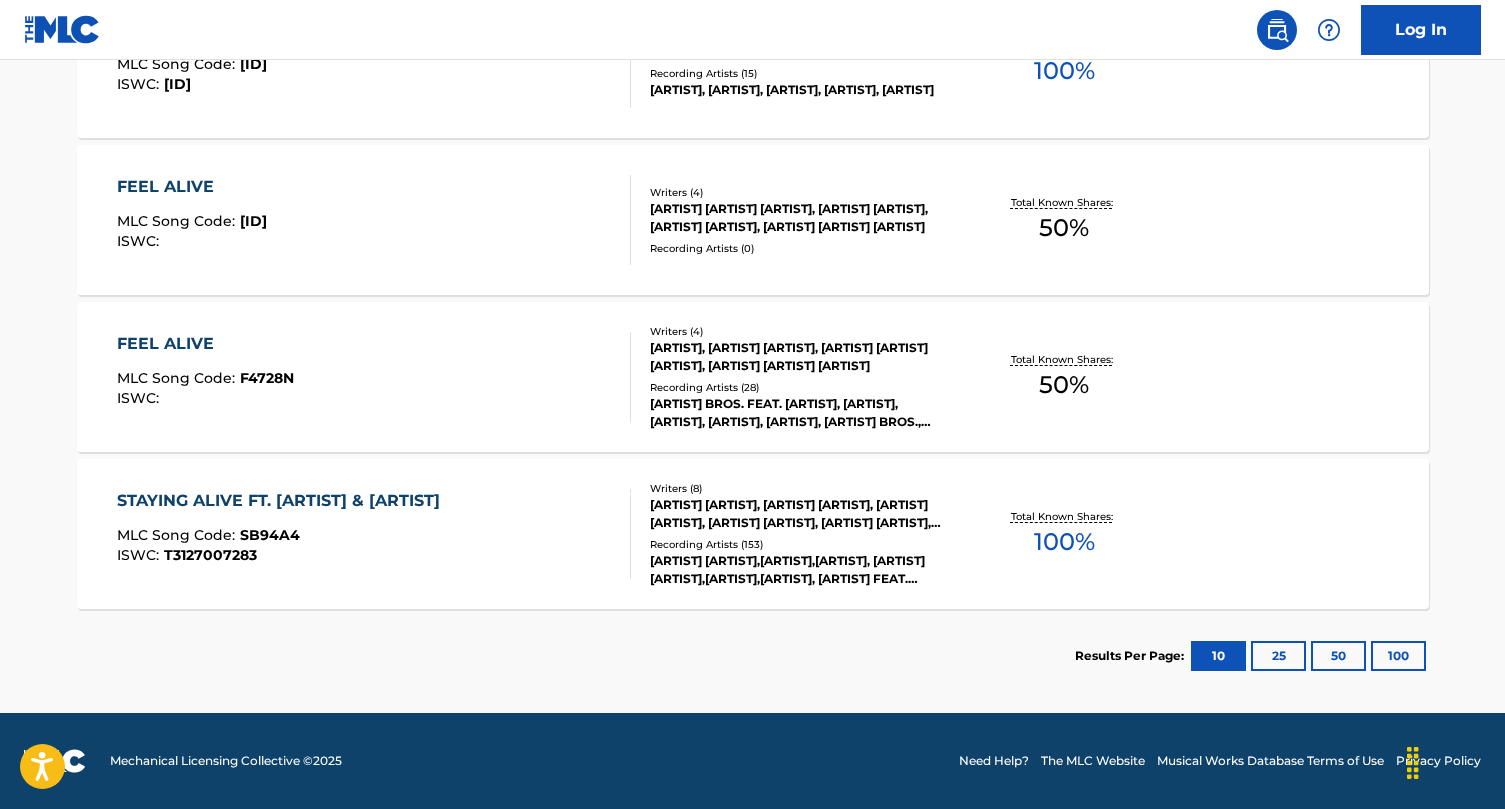 scroll, scrollTop: 0, scrollLeft: 0, axis: both 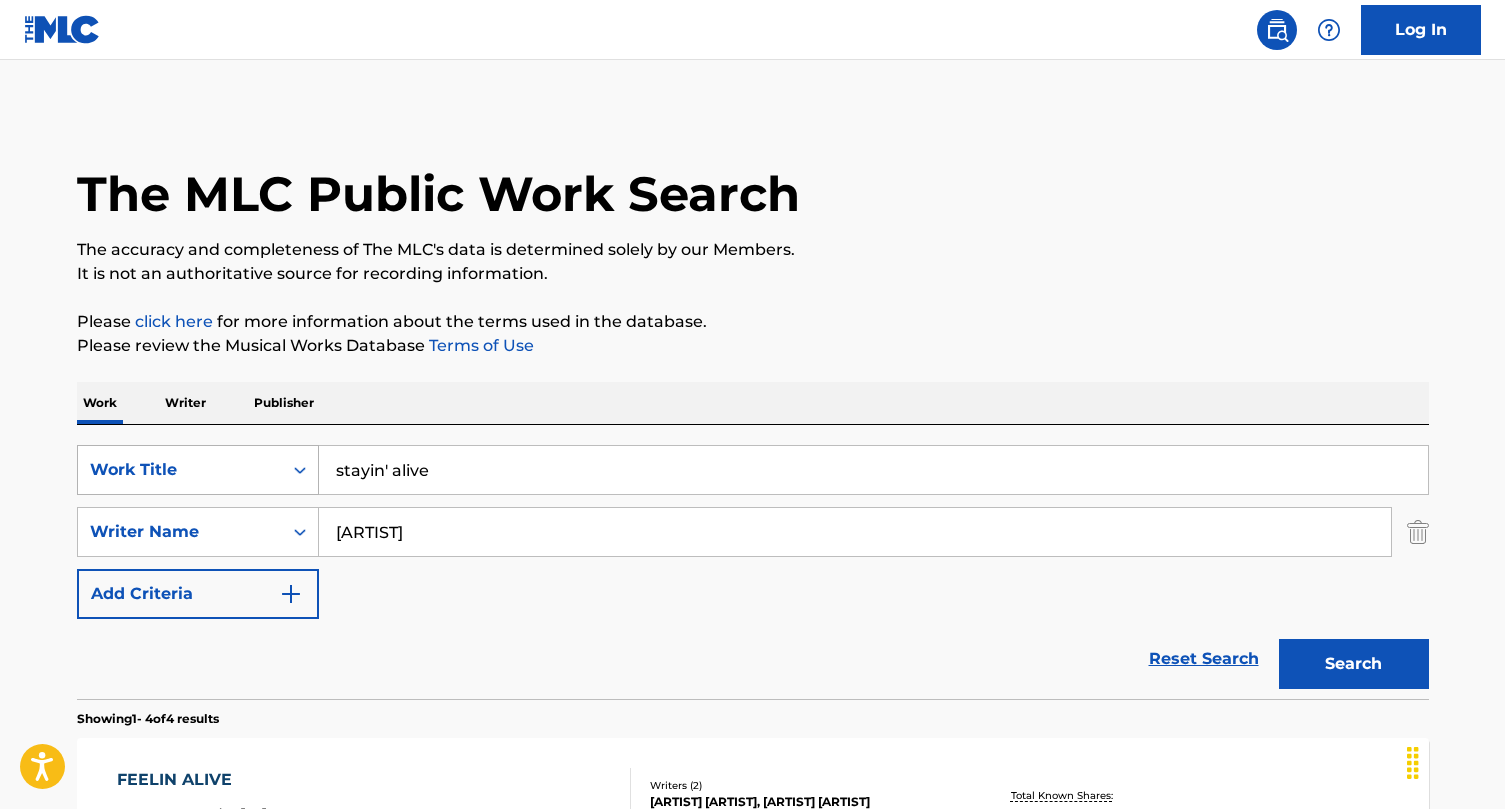 click on "Work Title" at bounding box center [180, 470] 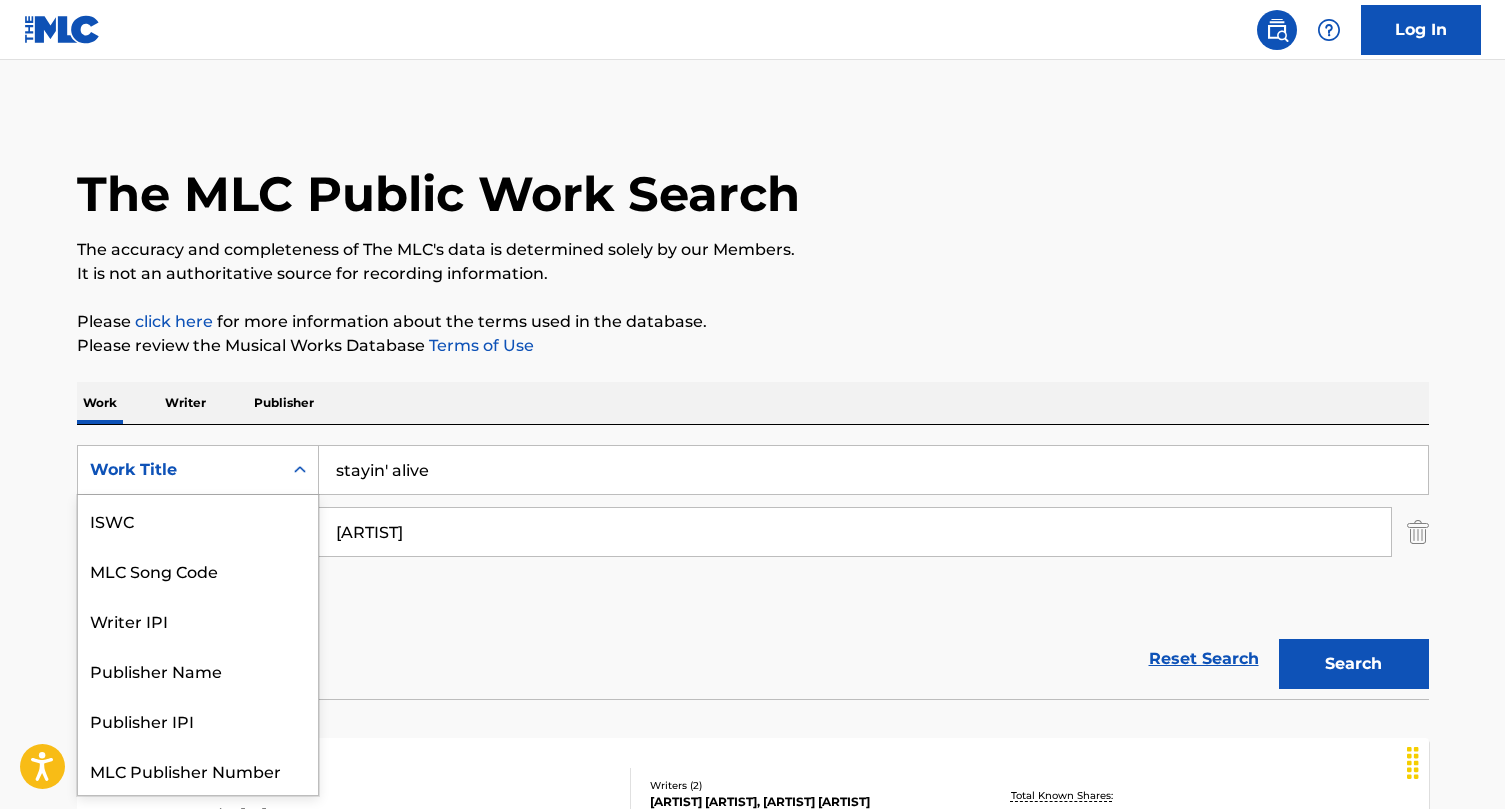 scroll, scrollTop: 50, scrollLeft: 0, axis: vertical 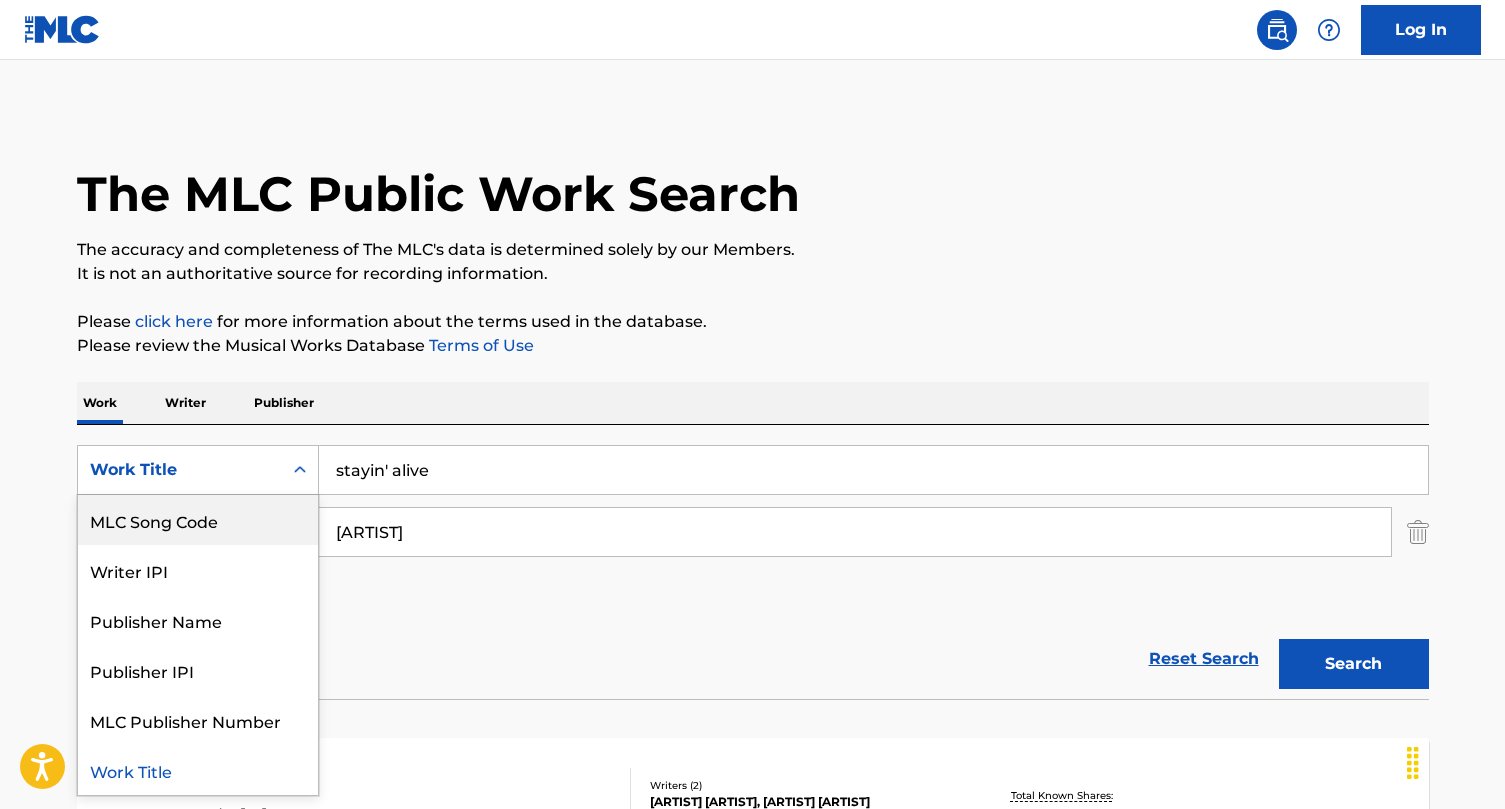 click on "MLC Song Code" at bounding box center (198, 520) 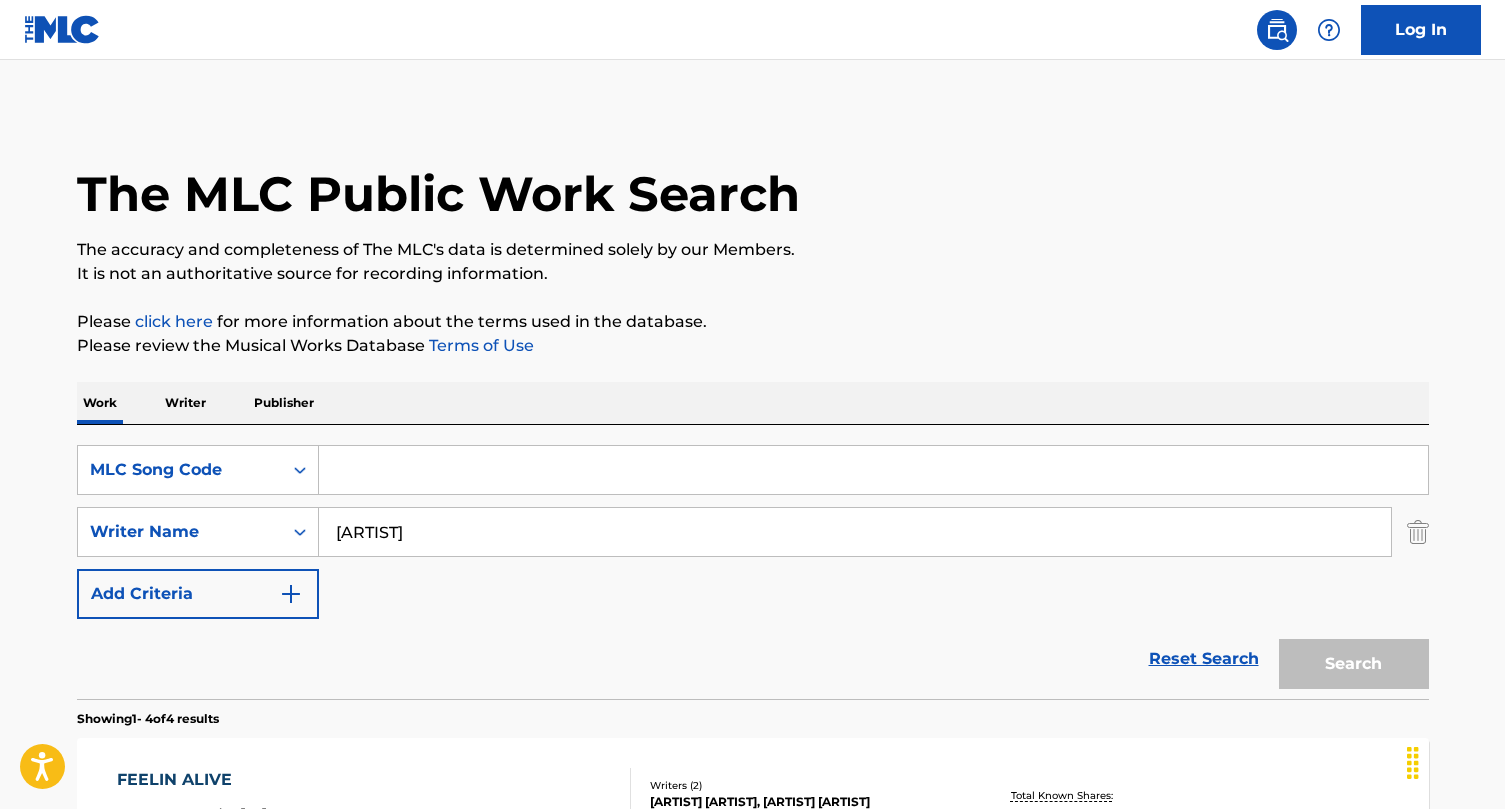 click at bounding box center (873, 470) 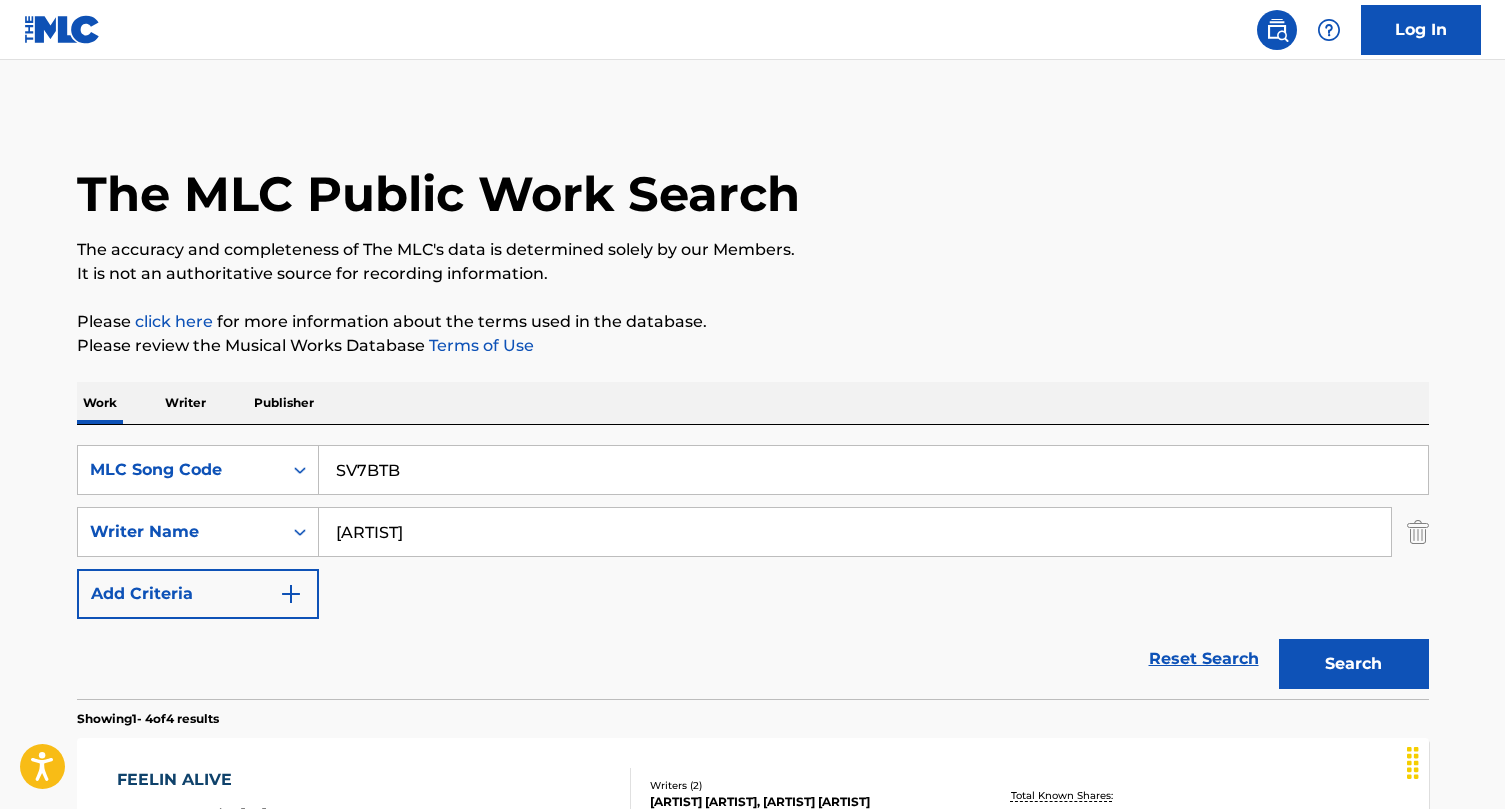 type on "SV7BTB" 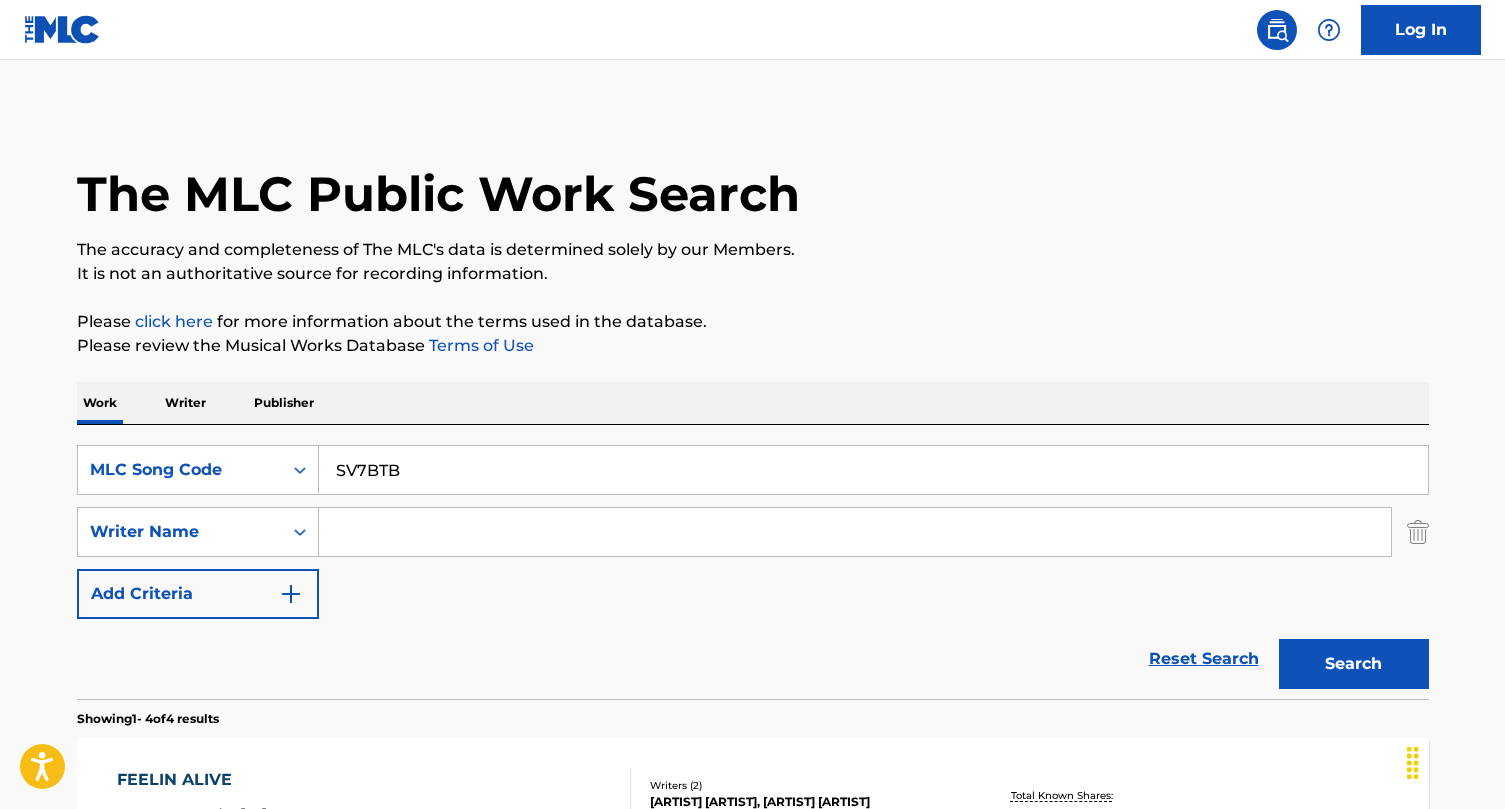 type 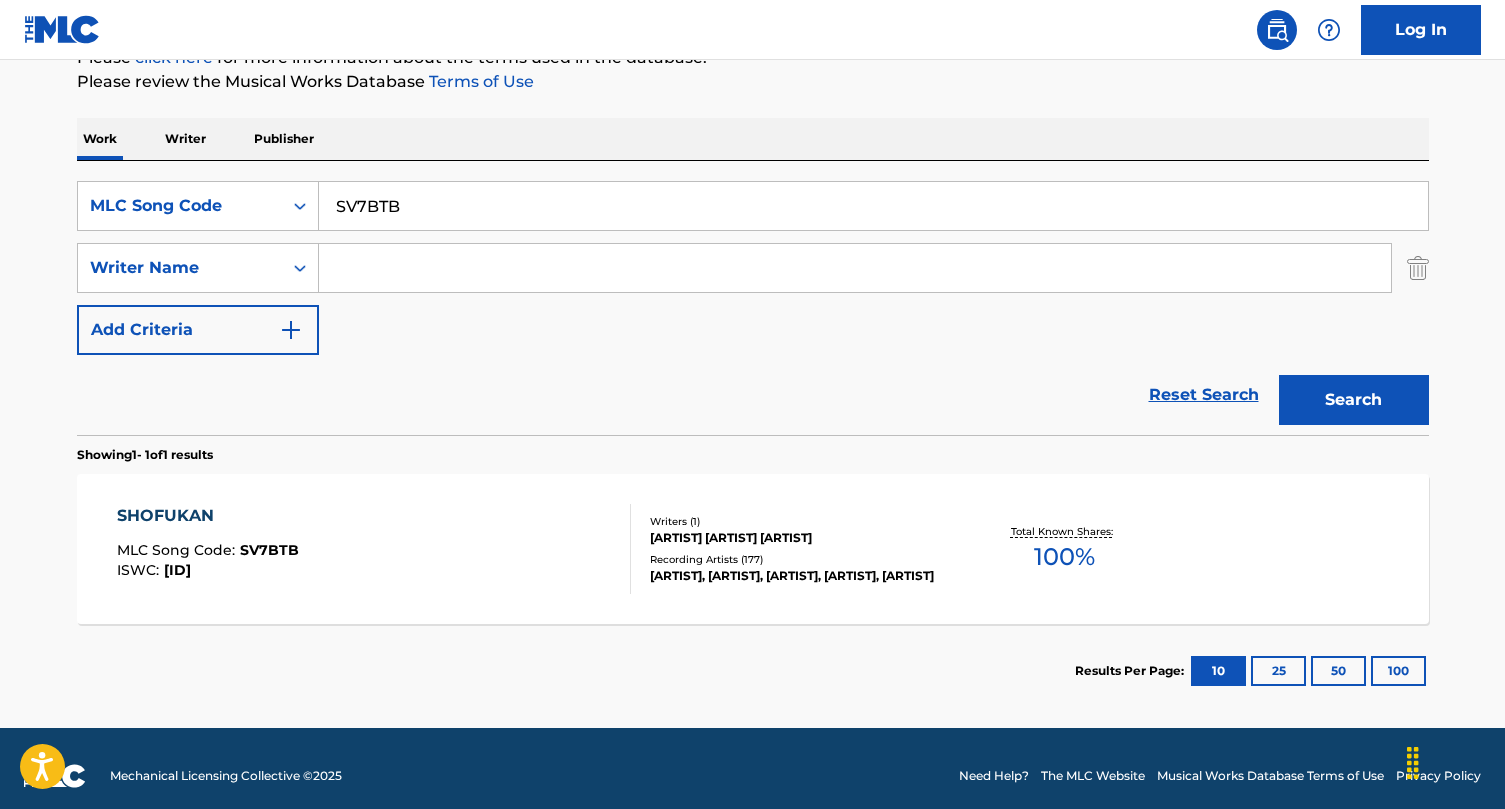 scroll, scrollTop: 279, scrollLeft: 0, axis: vertical 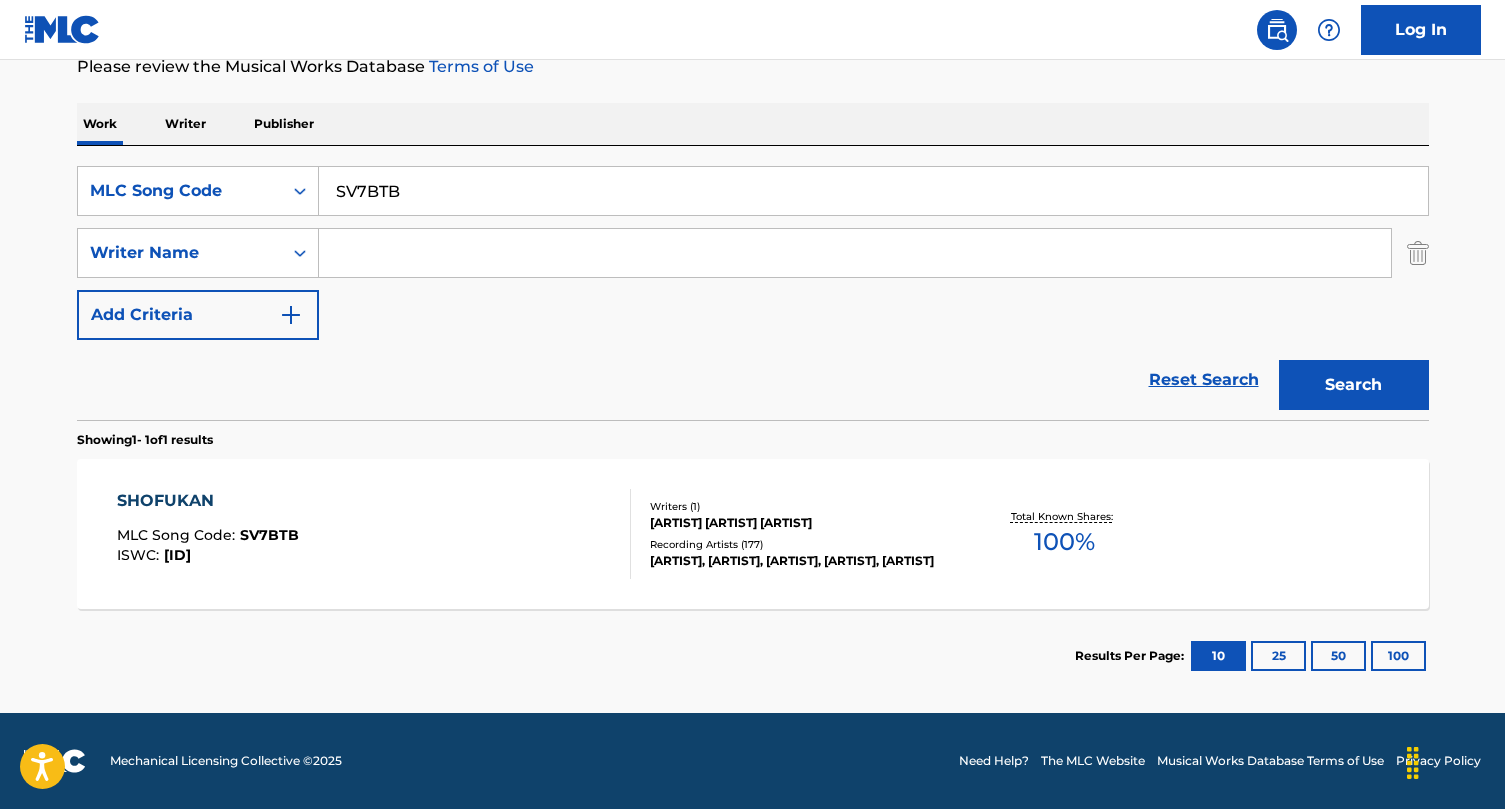 click on "[ARTIST] MLC Song Code : SV7BTB ISWC : T3060593848" at bounding box center (374, 534) 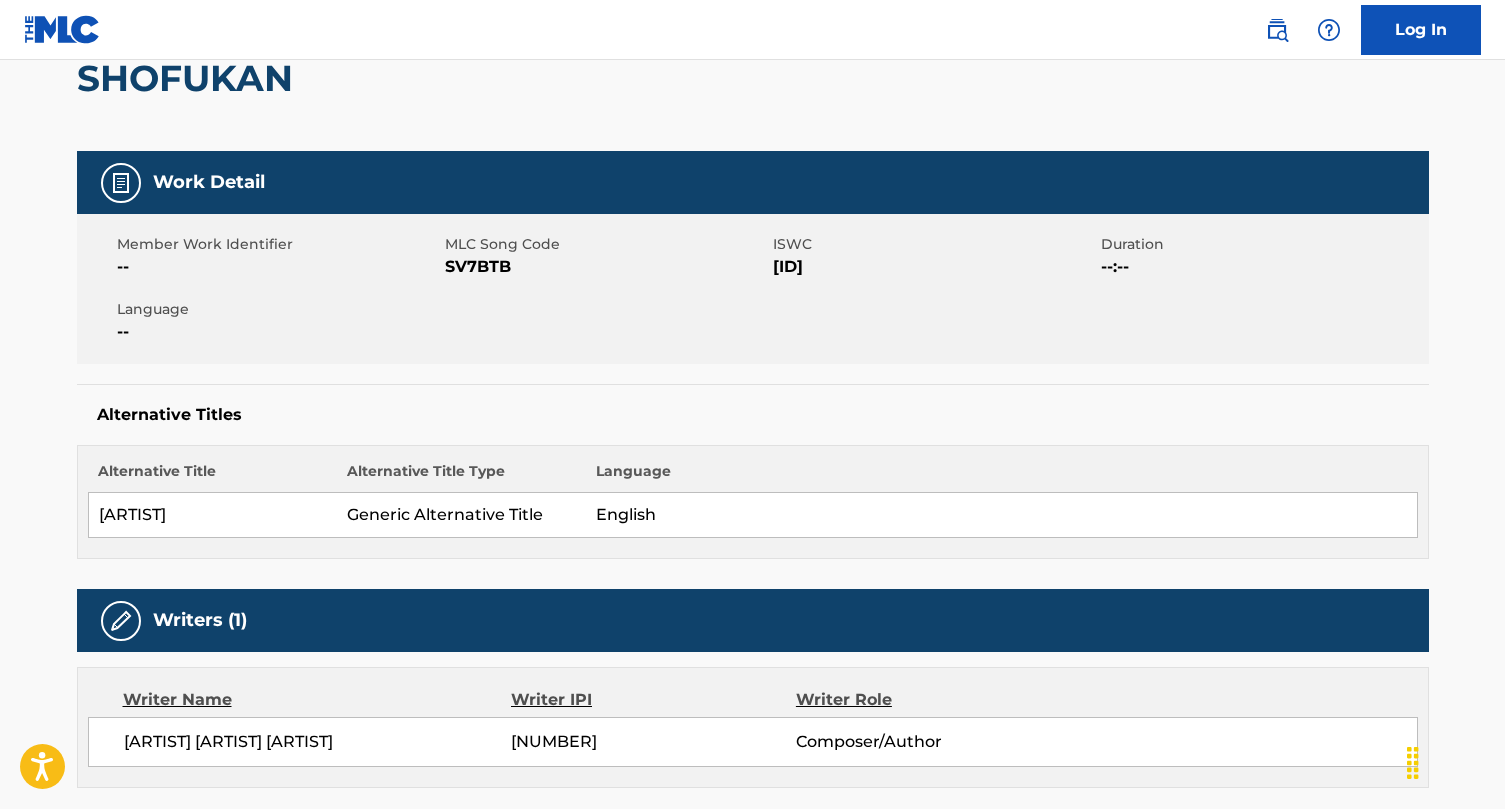scroll, scrollTop: 0, scrollLeft: 0, axis: both 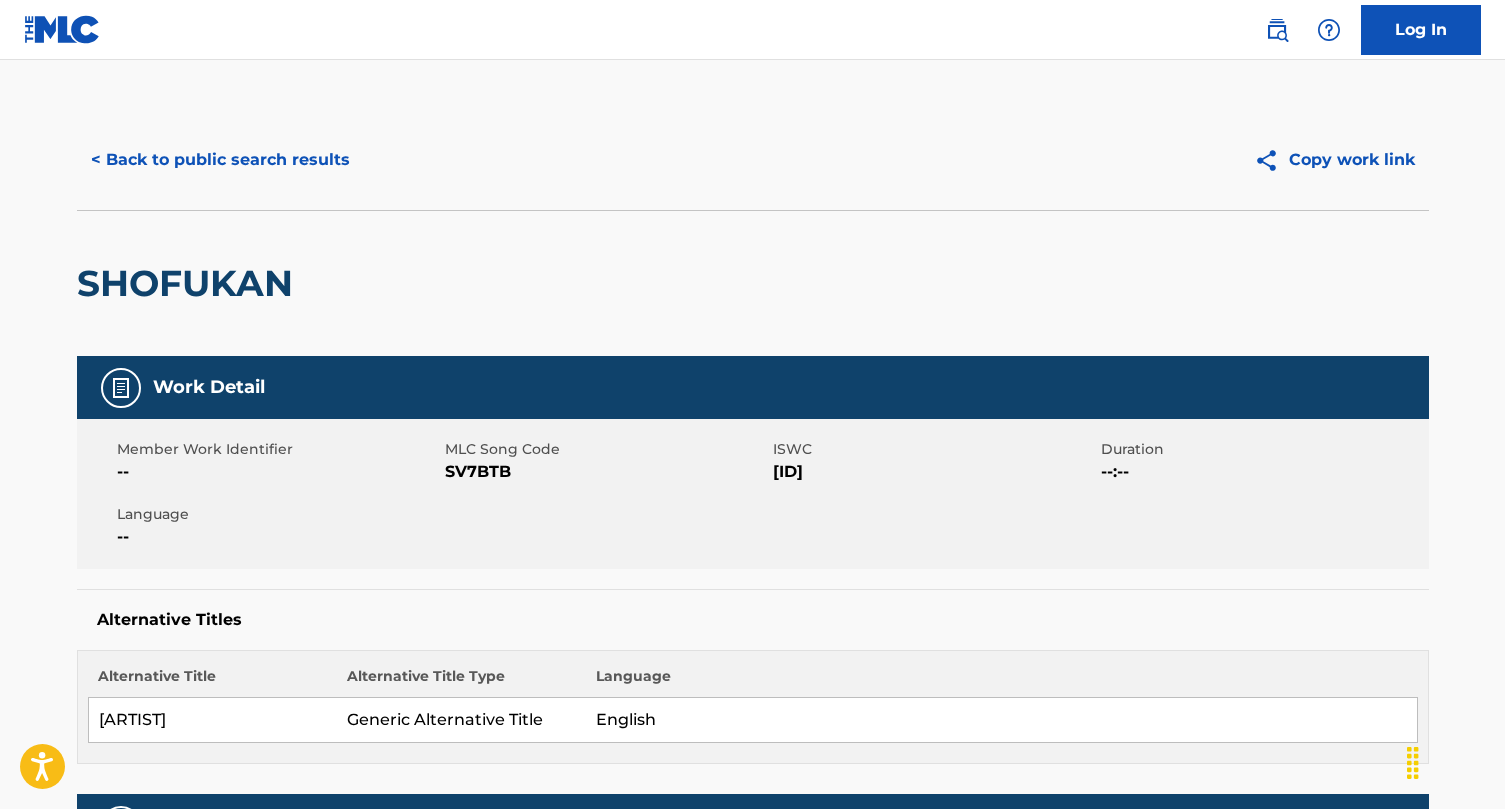 click on "< Back to public search results" at bounding box center [220, 160] 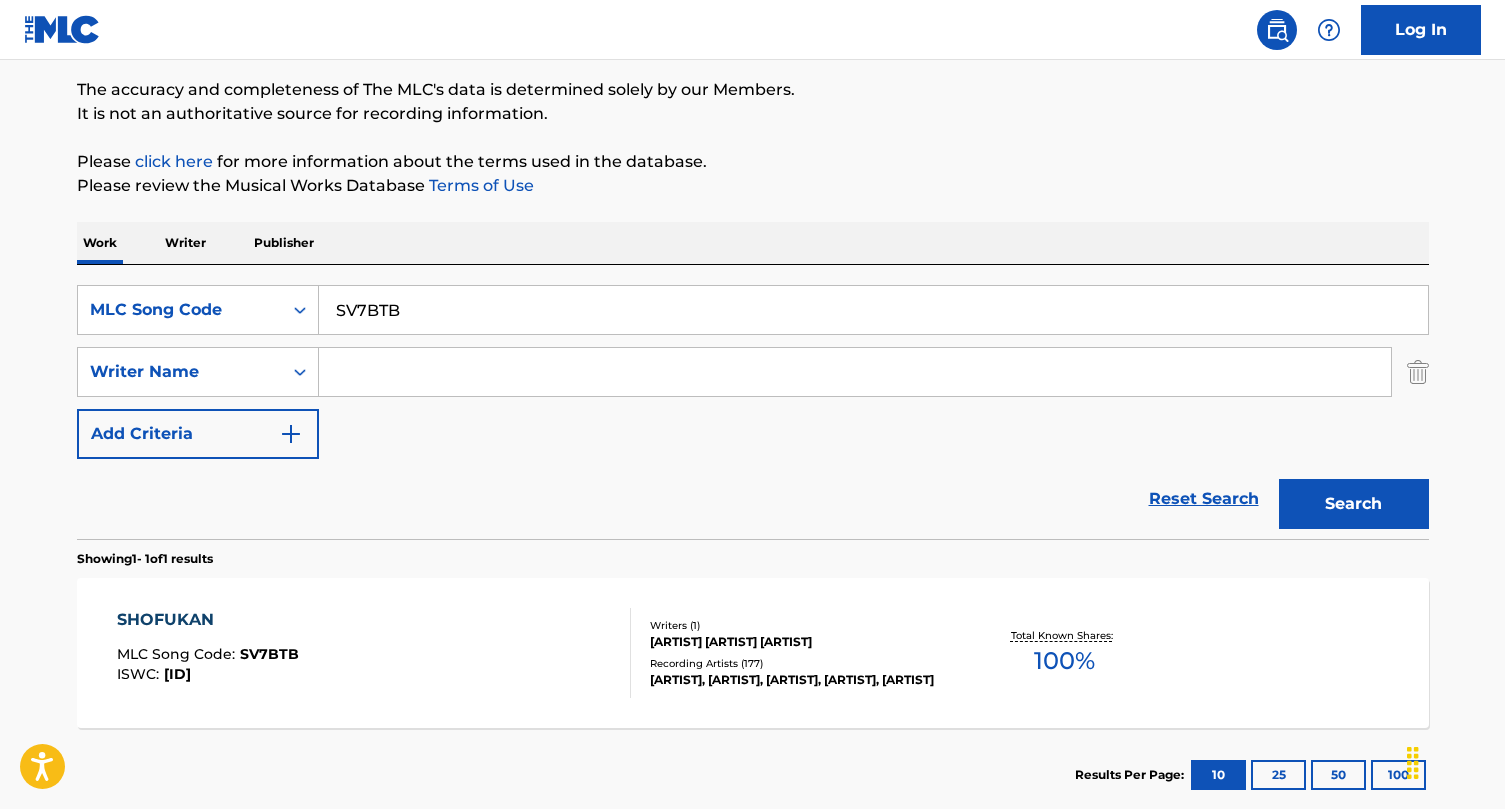 scroll, scrollTop: 159, scrollLeft: 0, axis: vertical 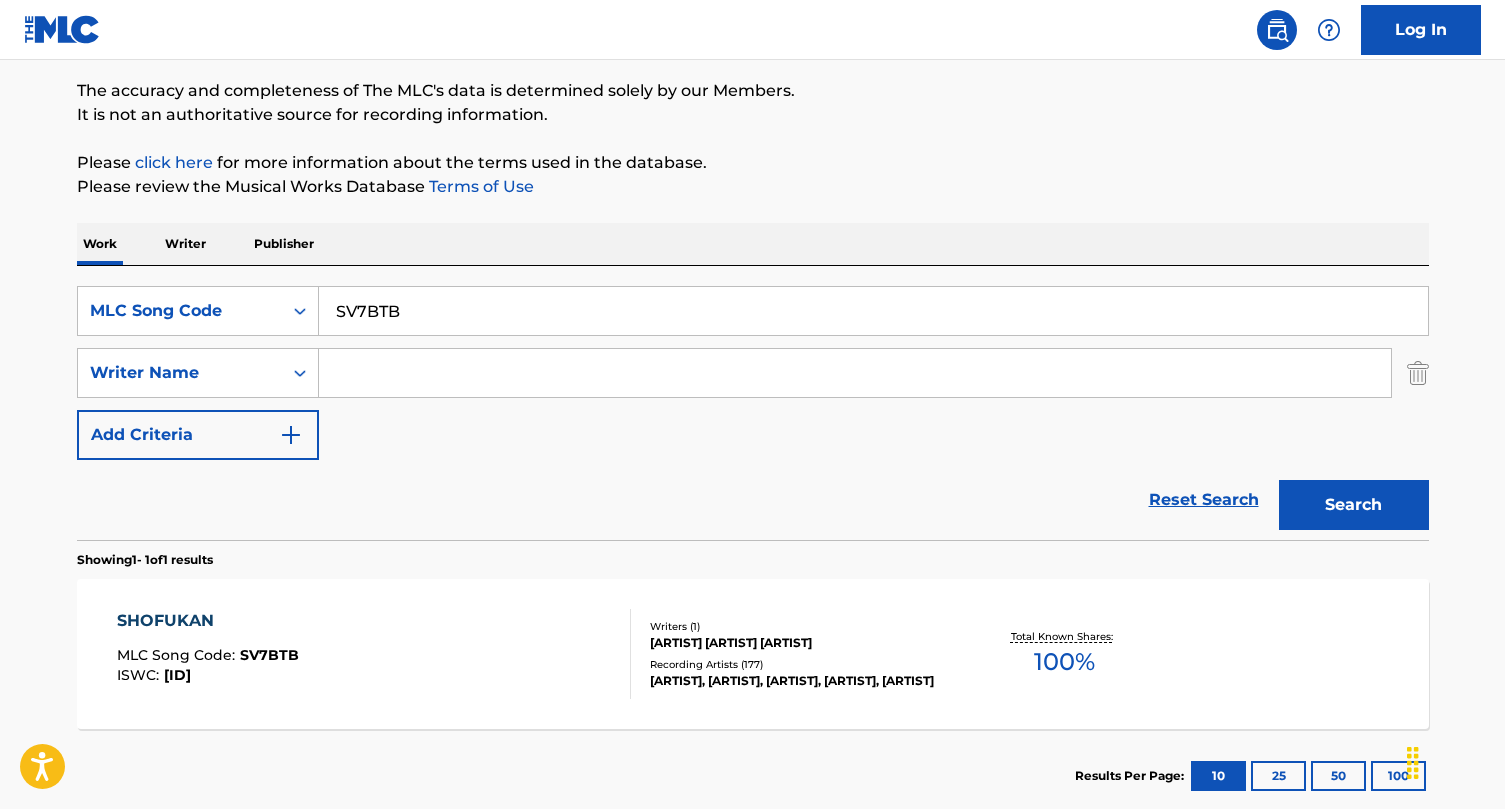 click on "SV7BTB" at bounding box center [873, 311] 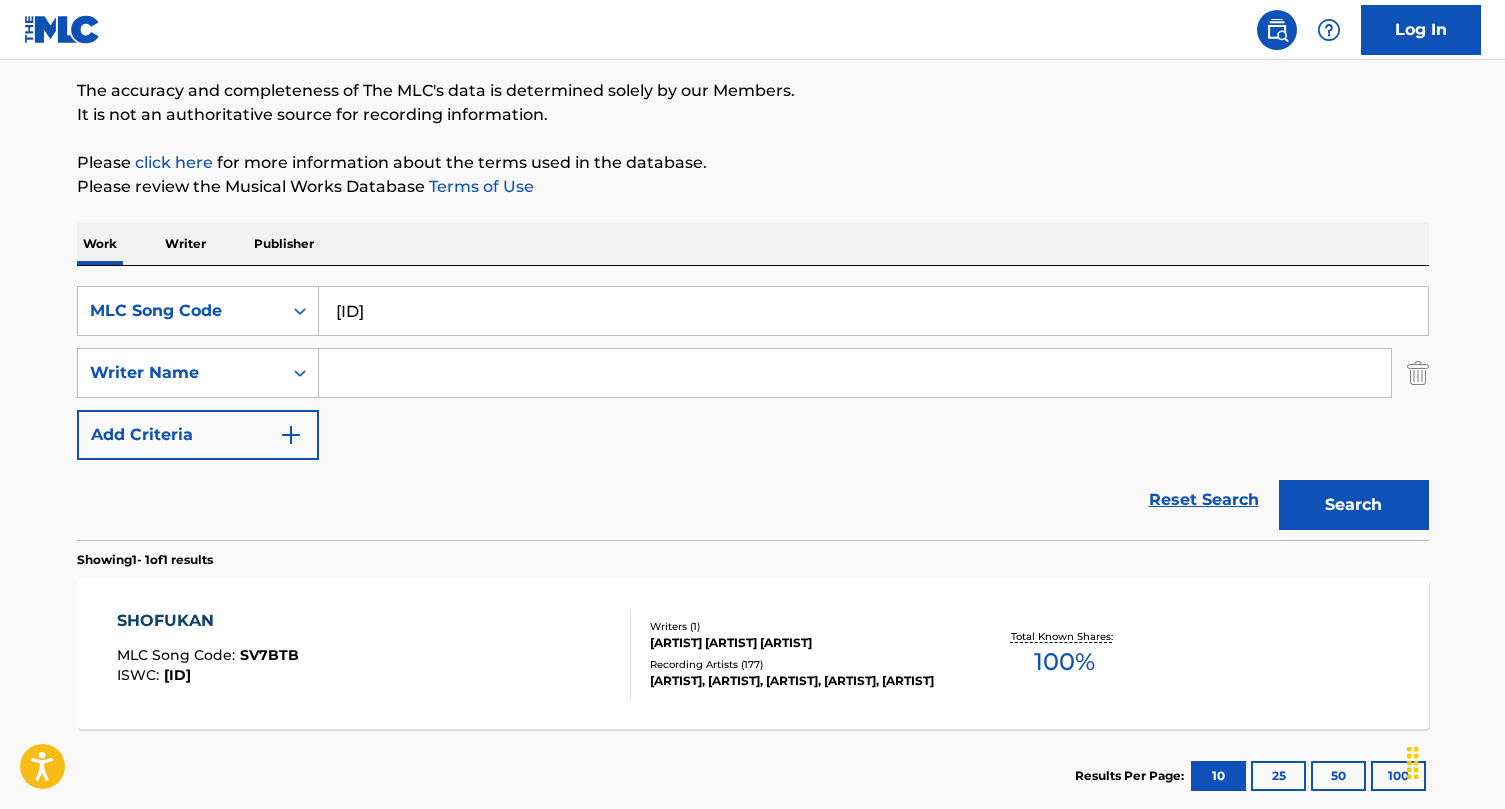 type on "[ID]" 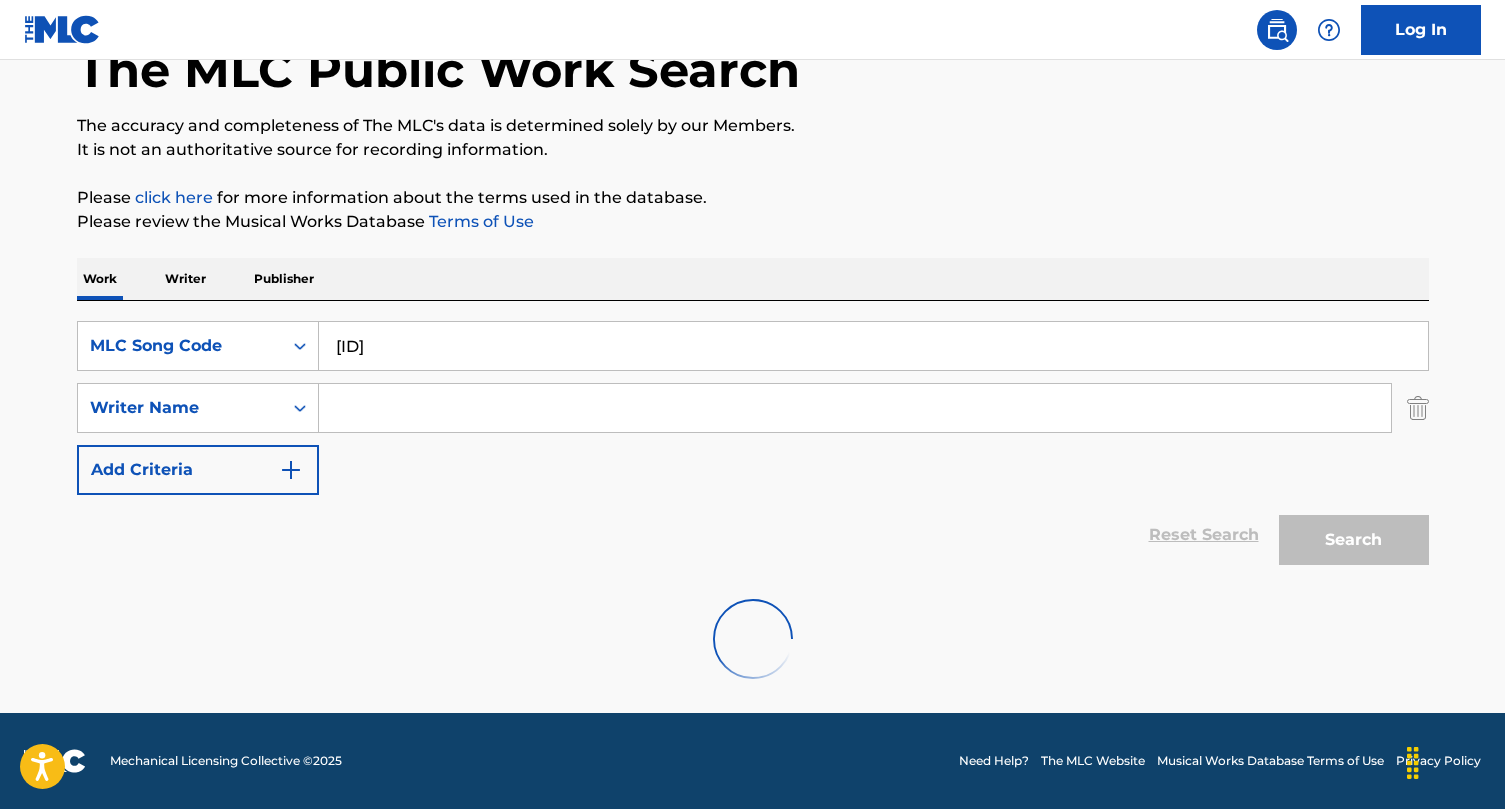 scroll, scrollTop: 159, scrollLeft: 0, axis: vertical 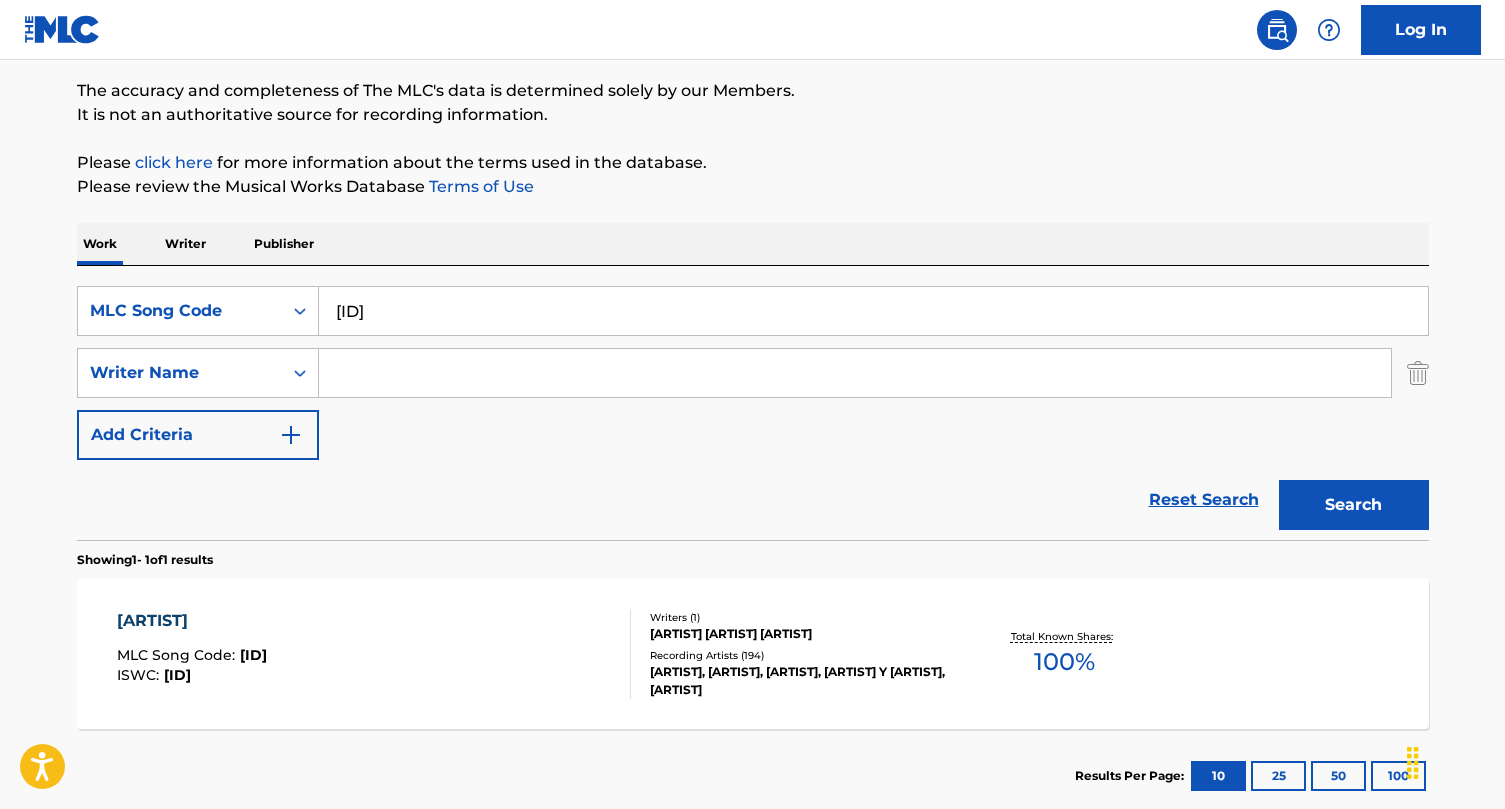 click on "[ARTIST] MLC Song Code : LV7AKA ISWC : [ID]" at bounding box center (374, 654) 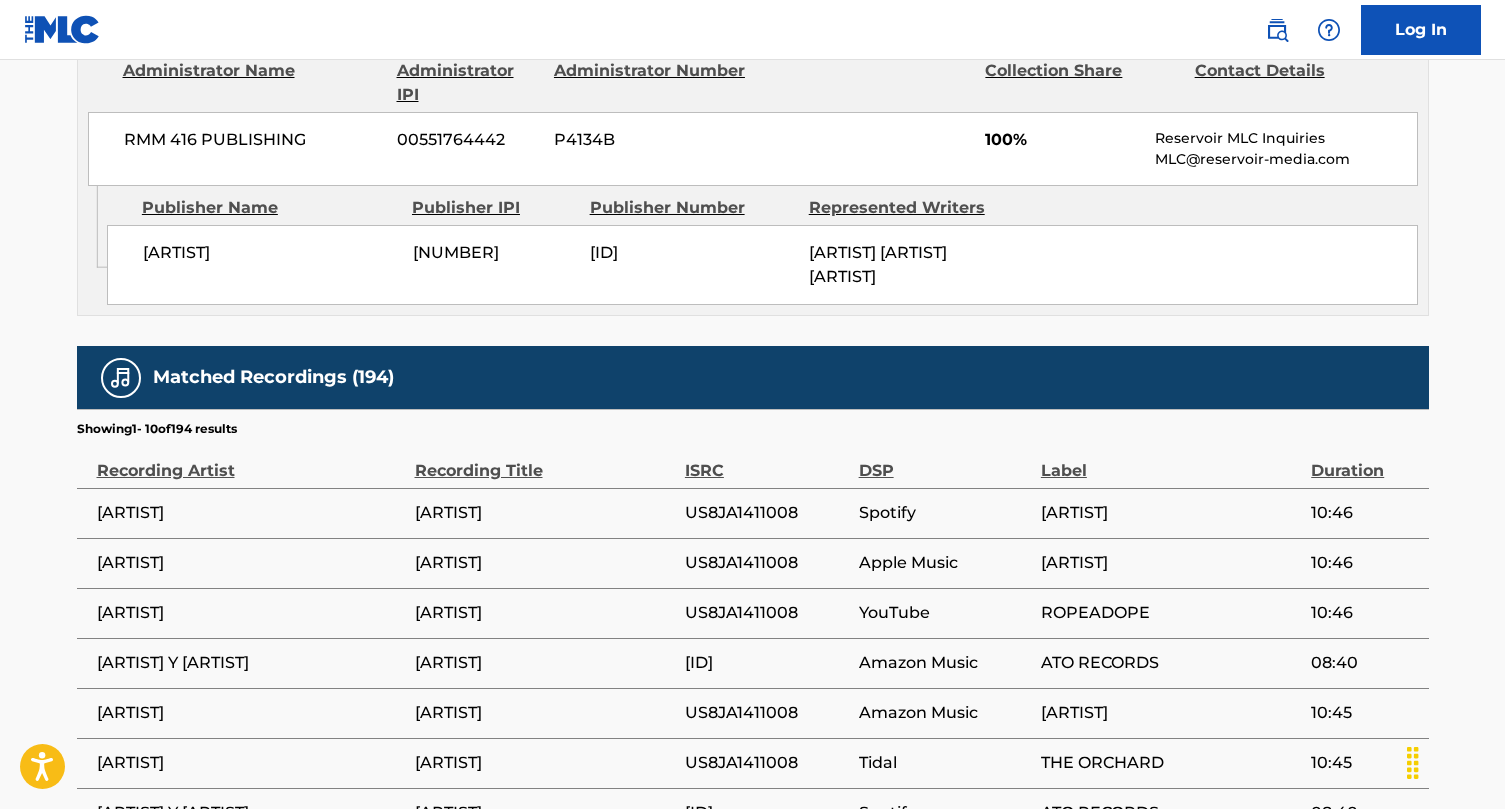 scroll, scrollTop: 975, scrollLeft: 0, axis: vertical 